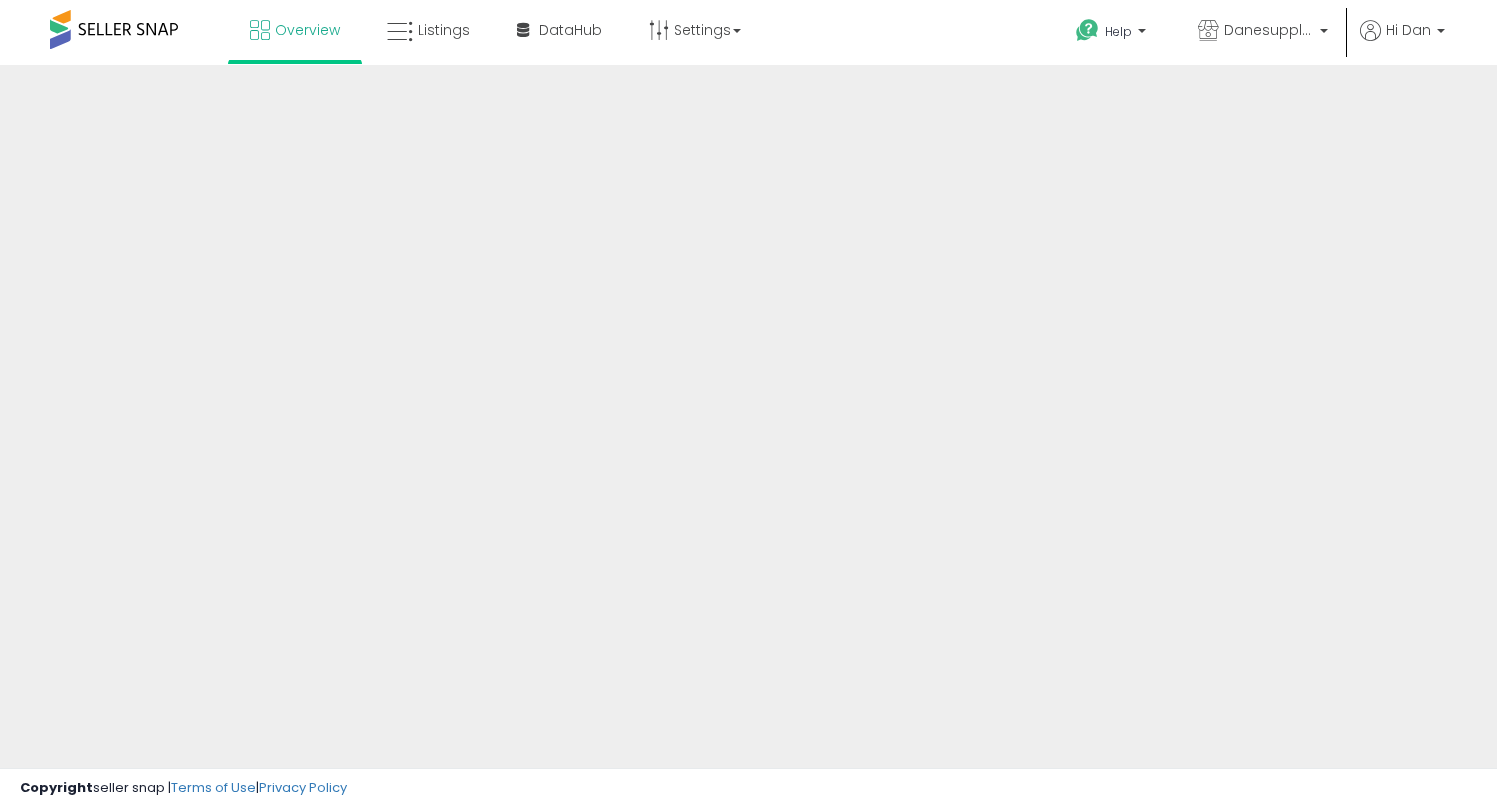 scroll, scrollTop: 0, scrollLeft: 0, axis: both 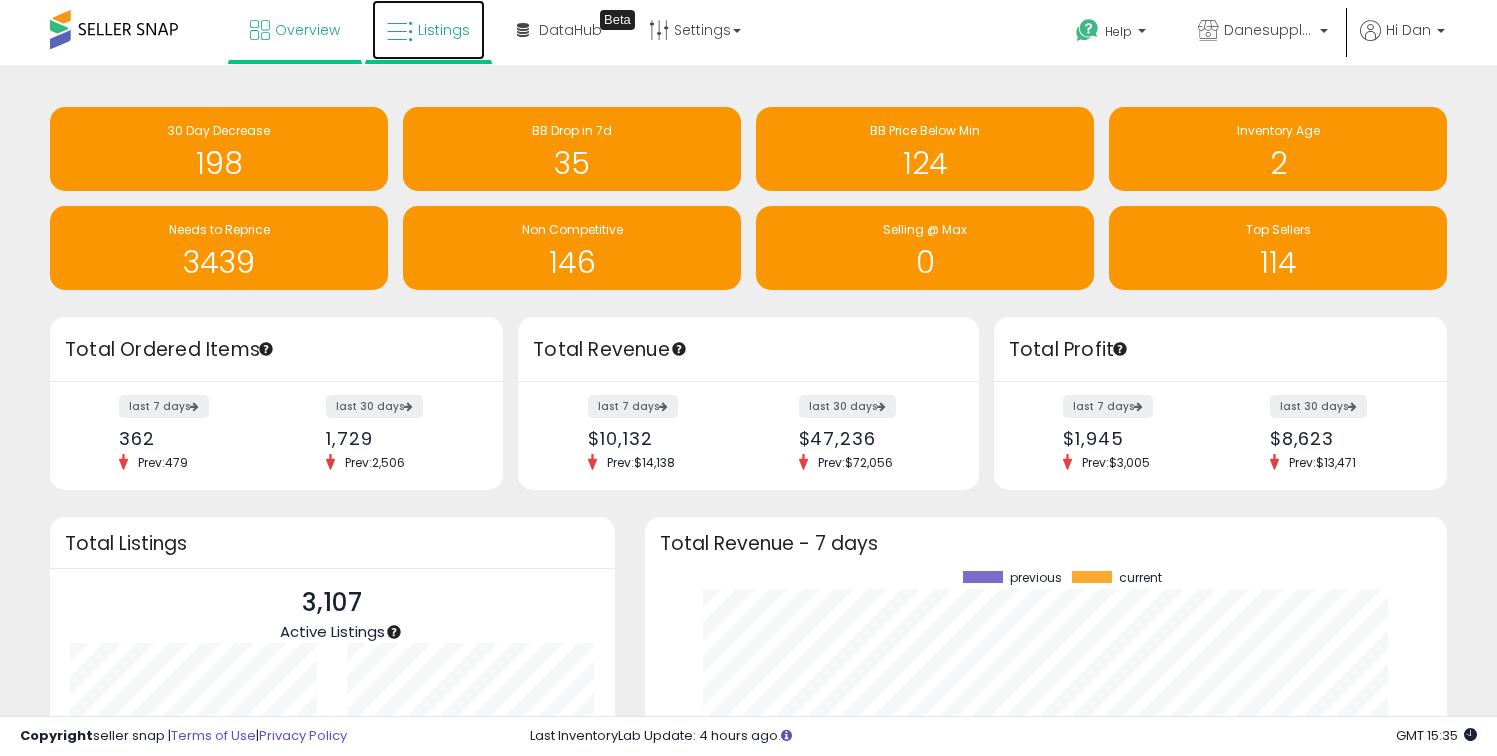 click on "Listings" at bounding box center (428, 30) 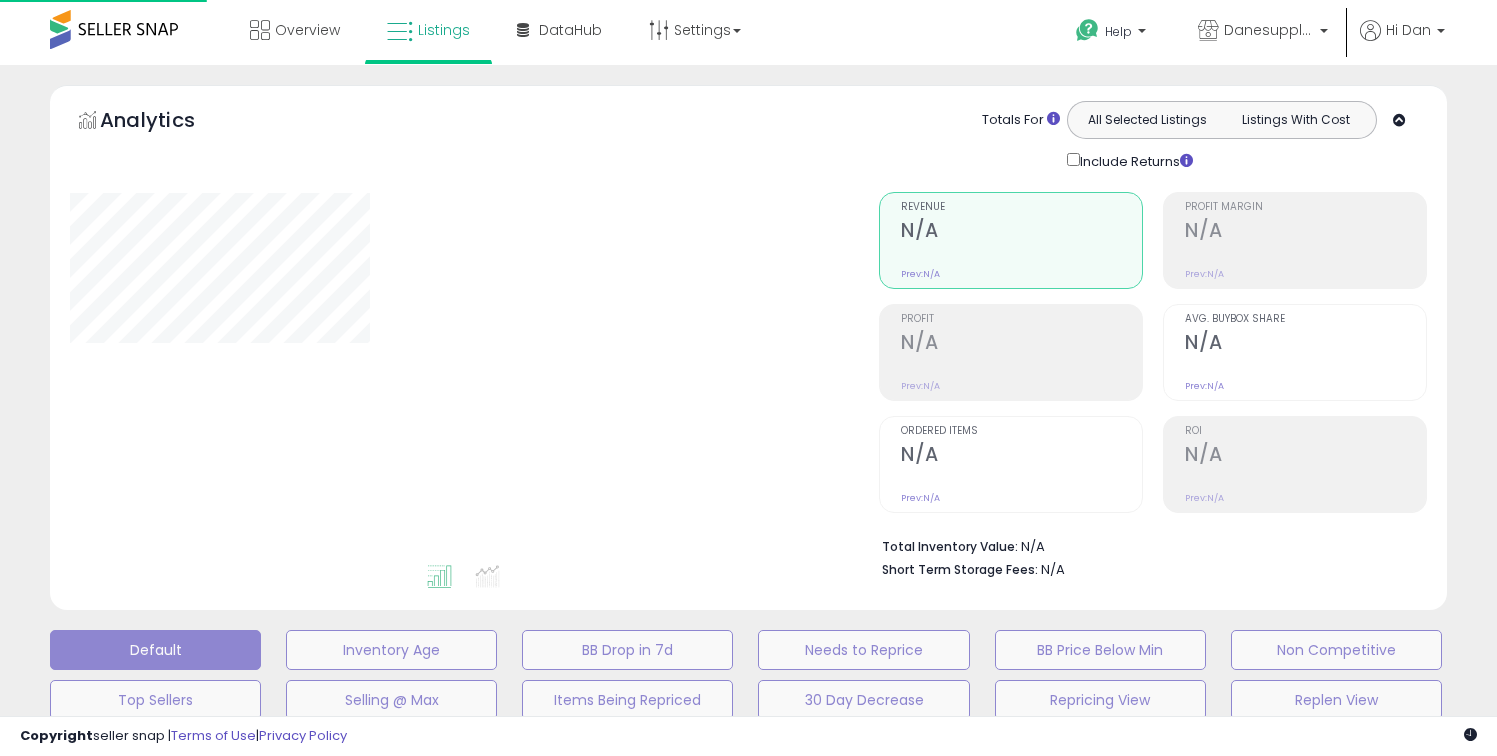 scroll, scrollTop: 0, scrollLeft: 0, axis: both 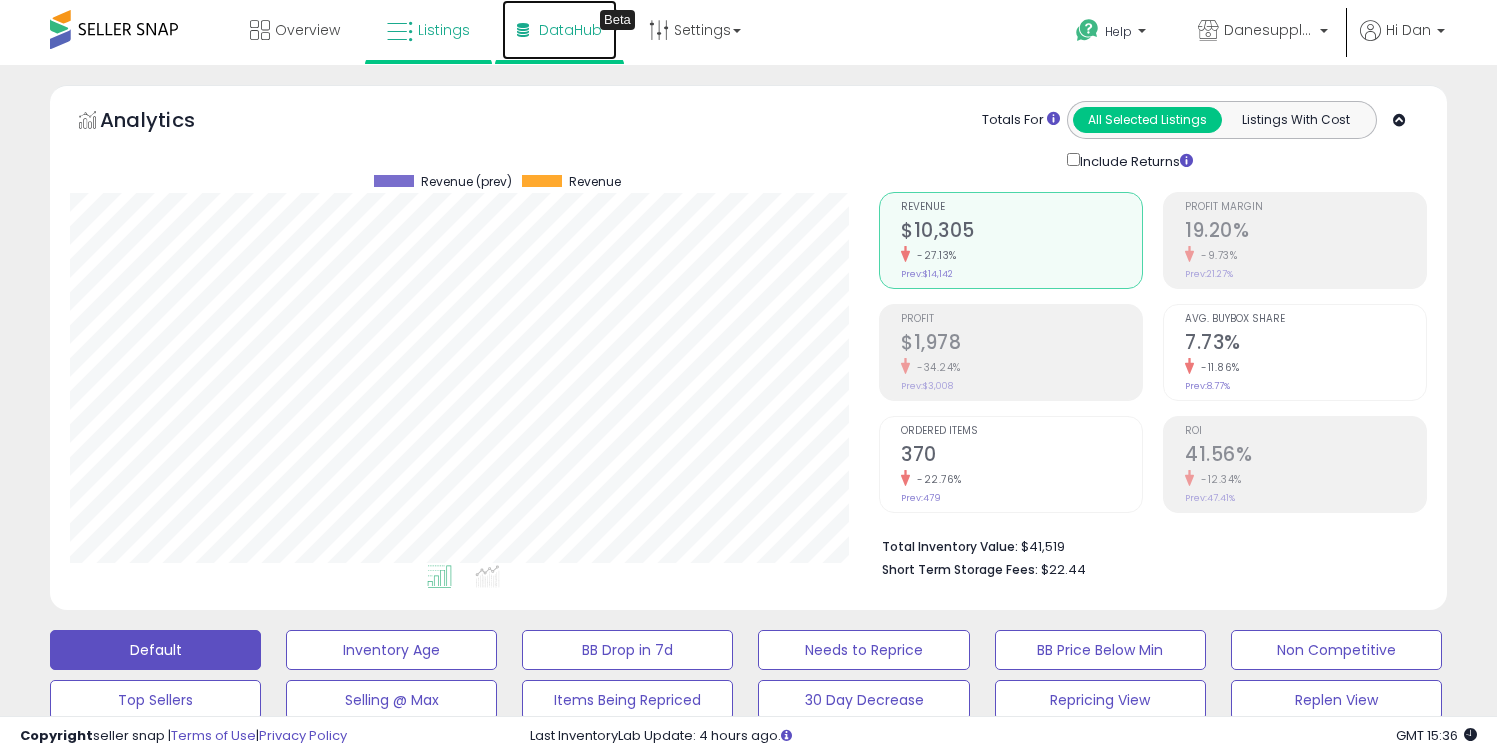 click on "DataHub" at bounding box center (570, 30) 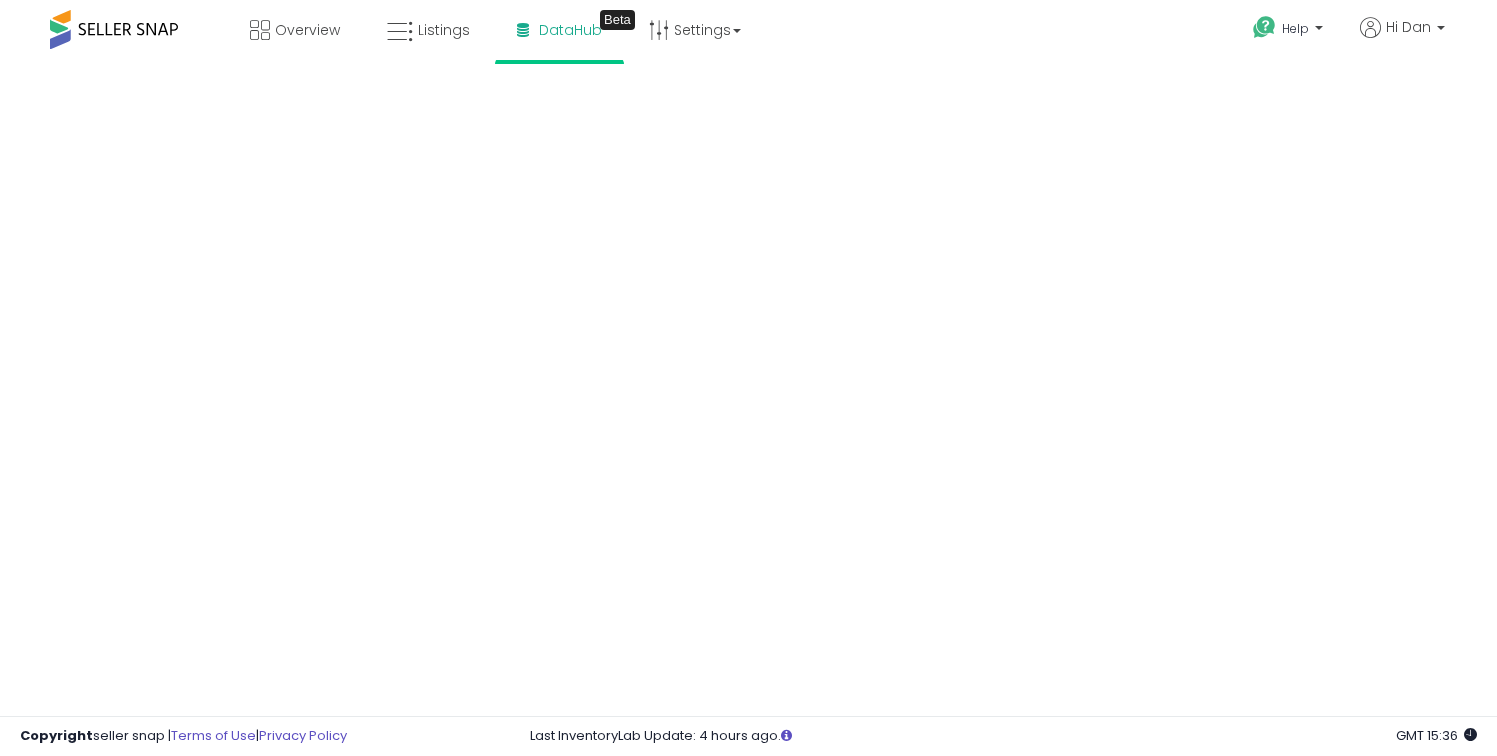scroll, scrollTop: 0, scrollLeft: 0, axis: both 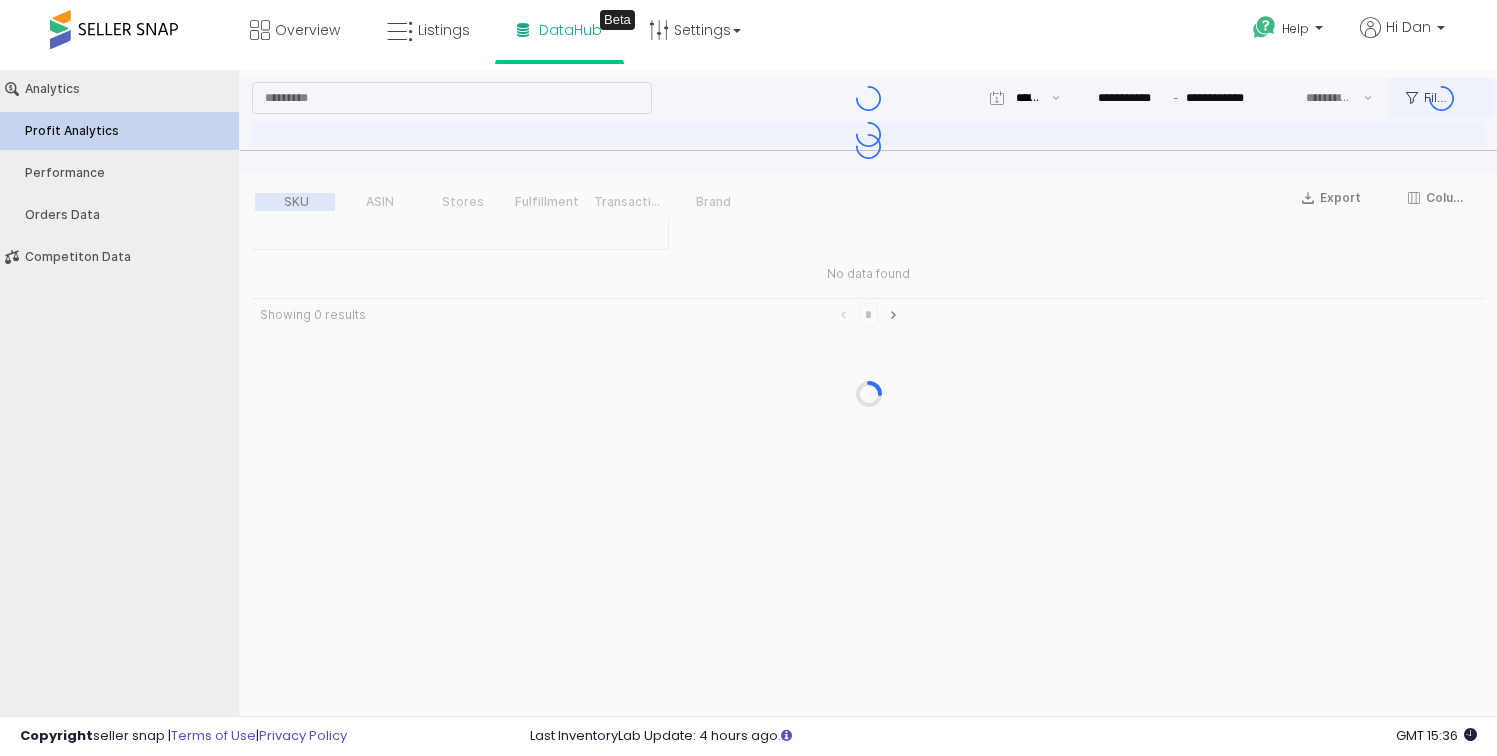 type on "***" 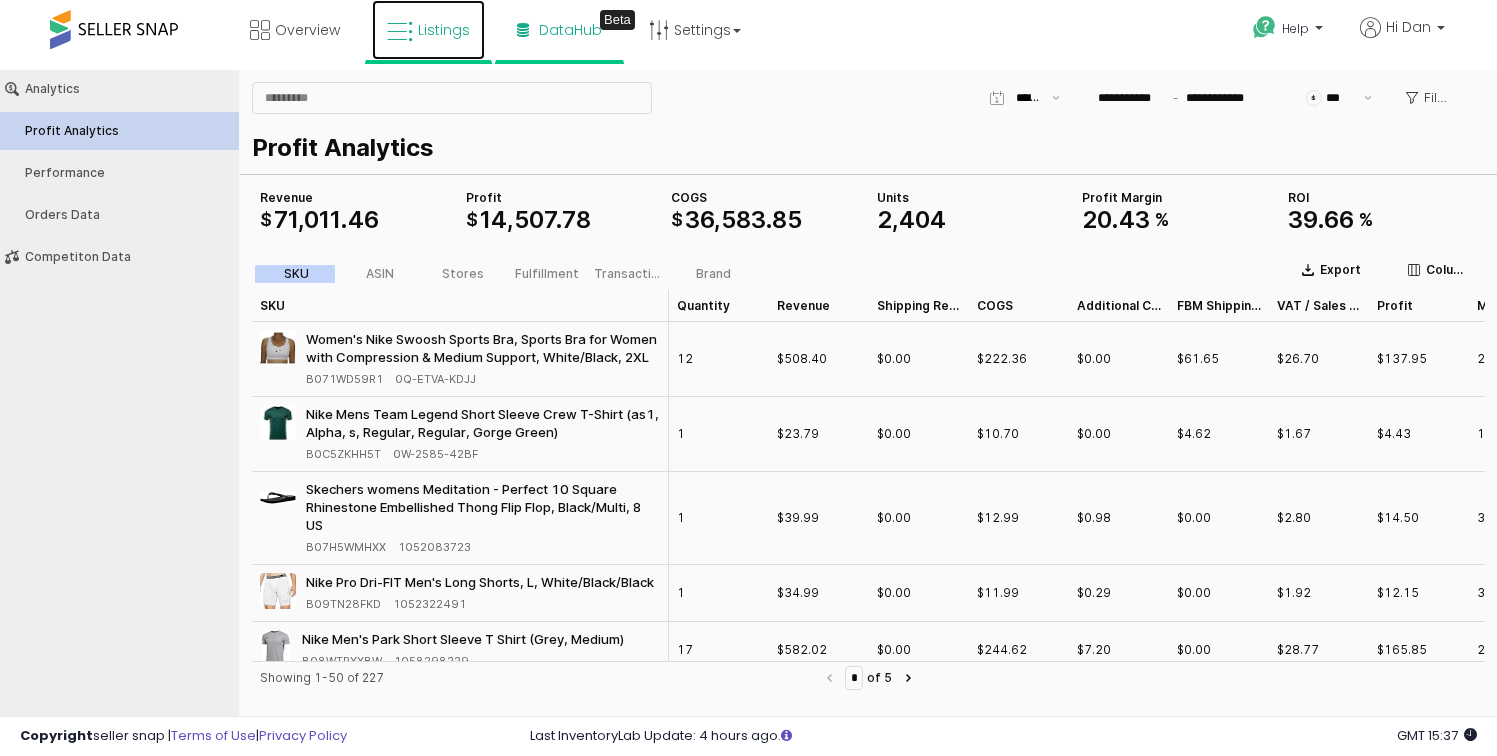 click on "Listings" at bounding box center [428, 30] 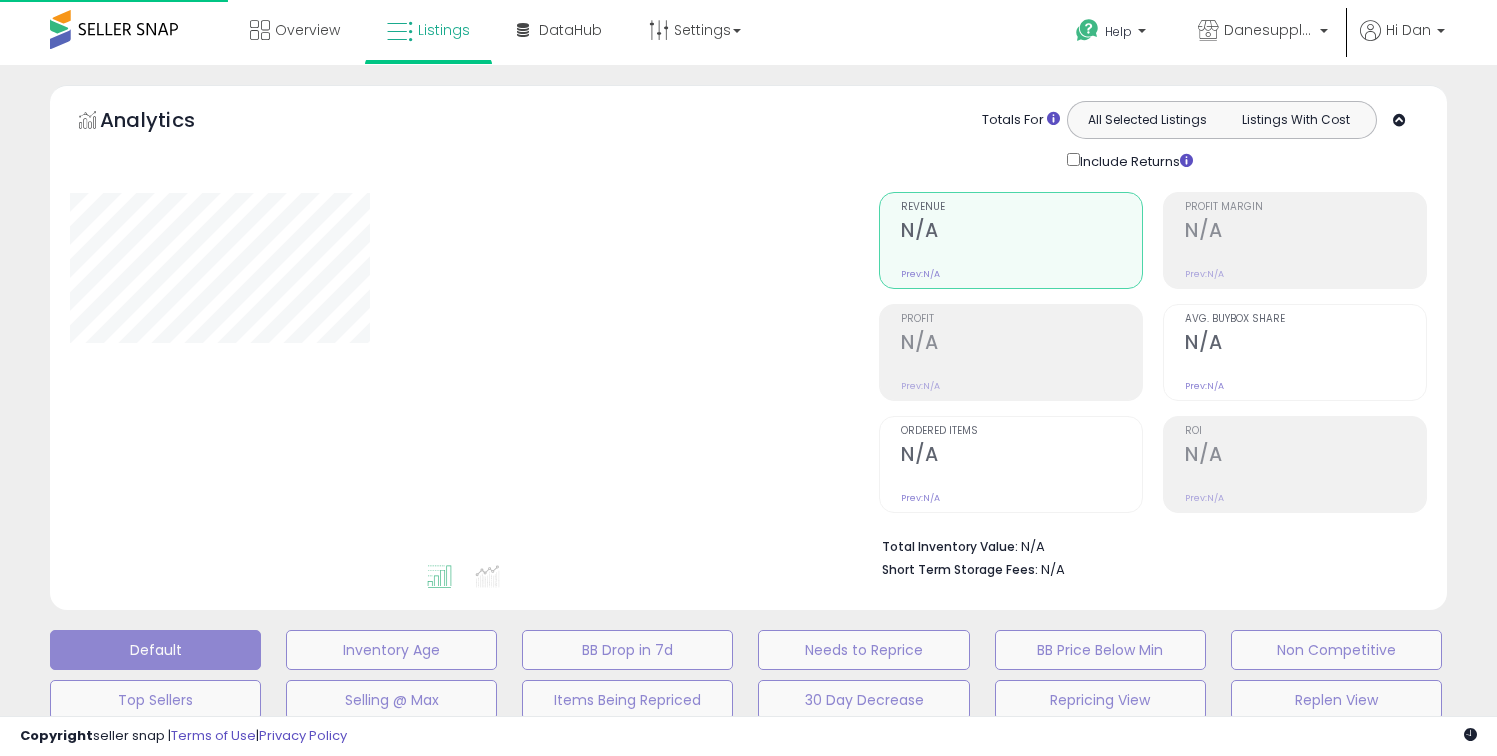 scroll, scrollTop: 0, scrollLeft: 0, axis: both 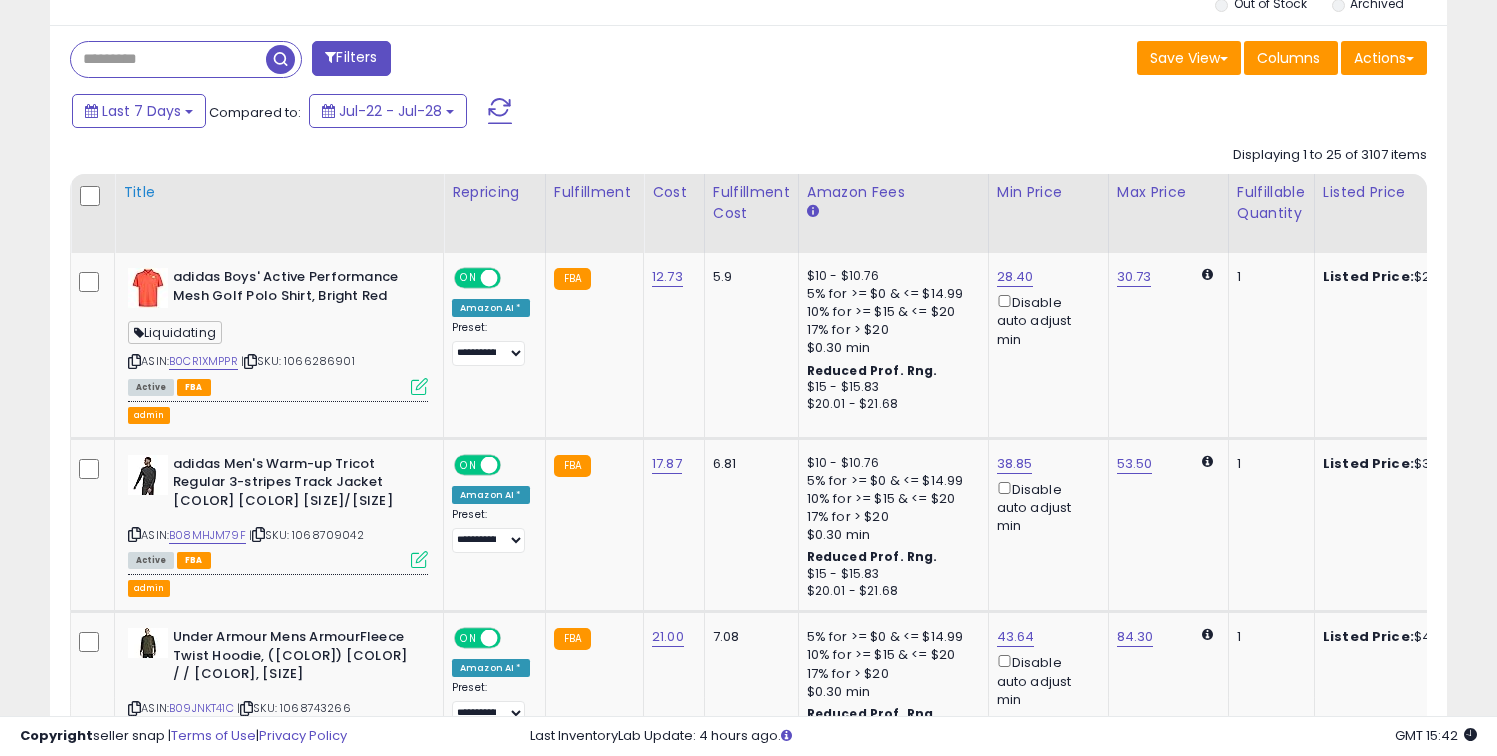 click on "Title" at bounding box center (279, 192) 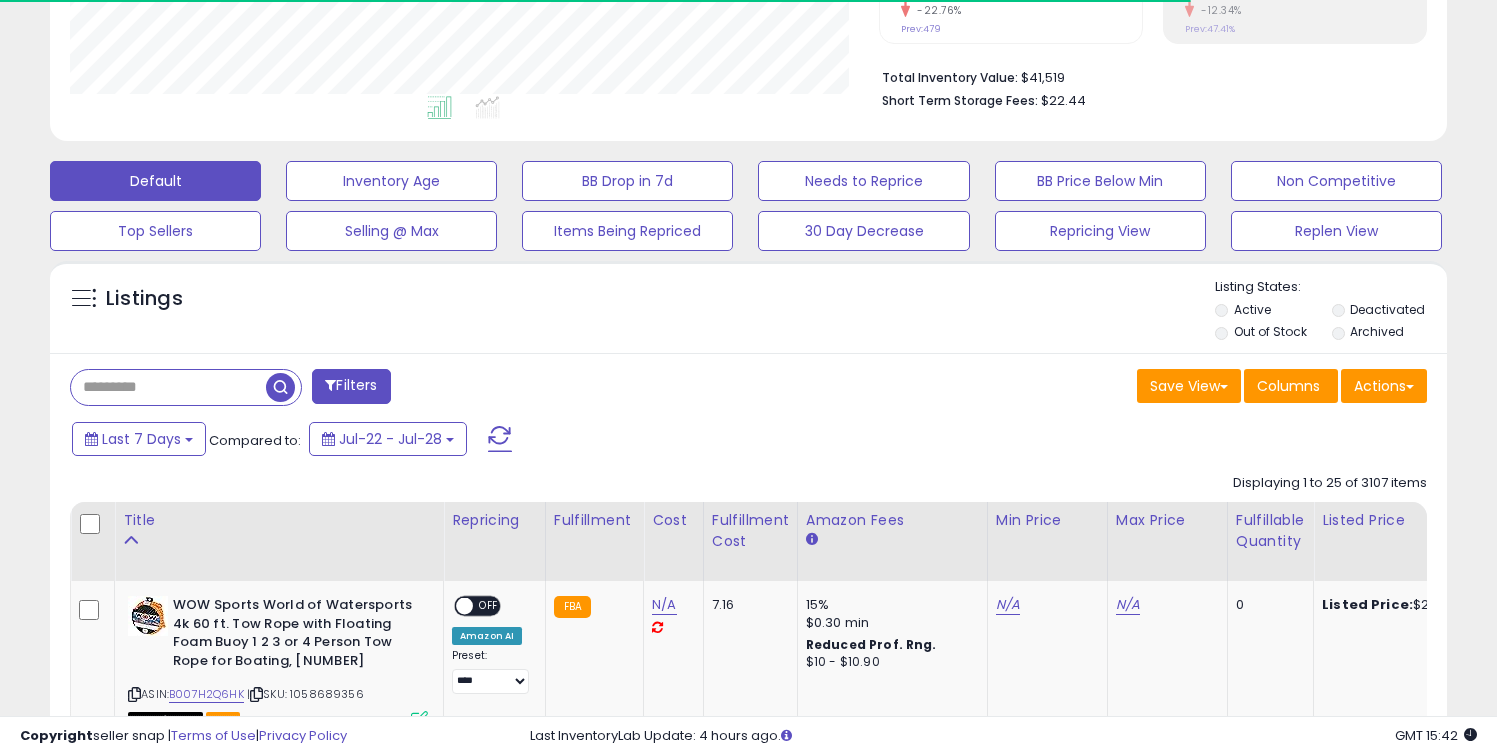 scroll, scrollTop: 797, scrollLeft: 0, axis: vertical 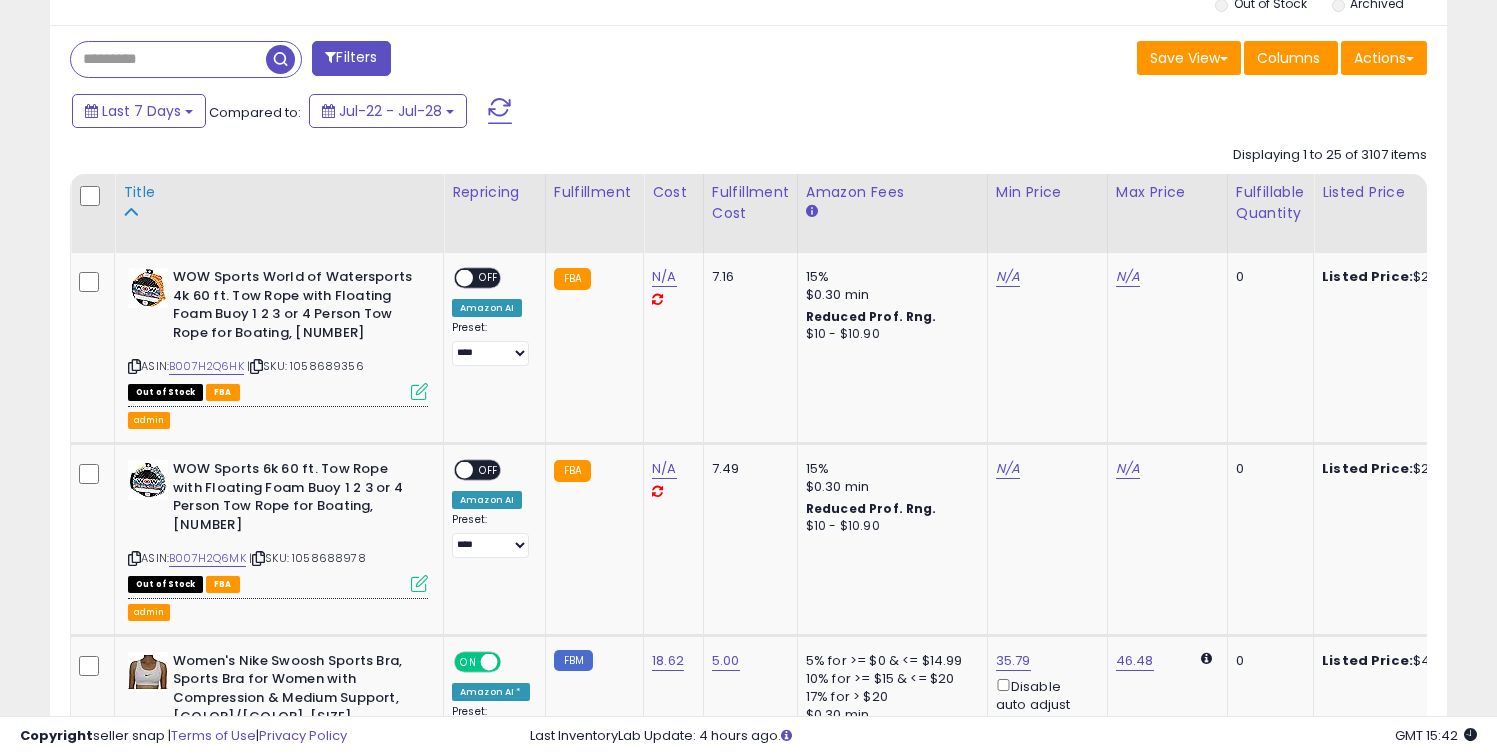 click on "Title" 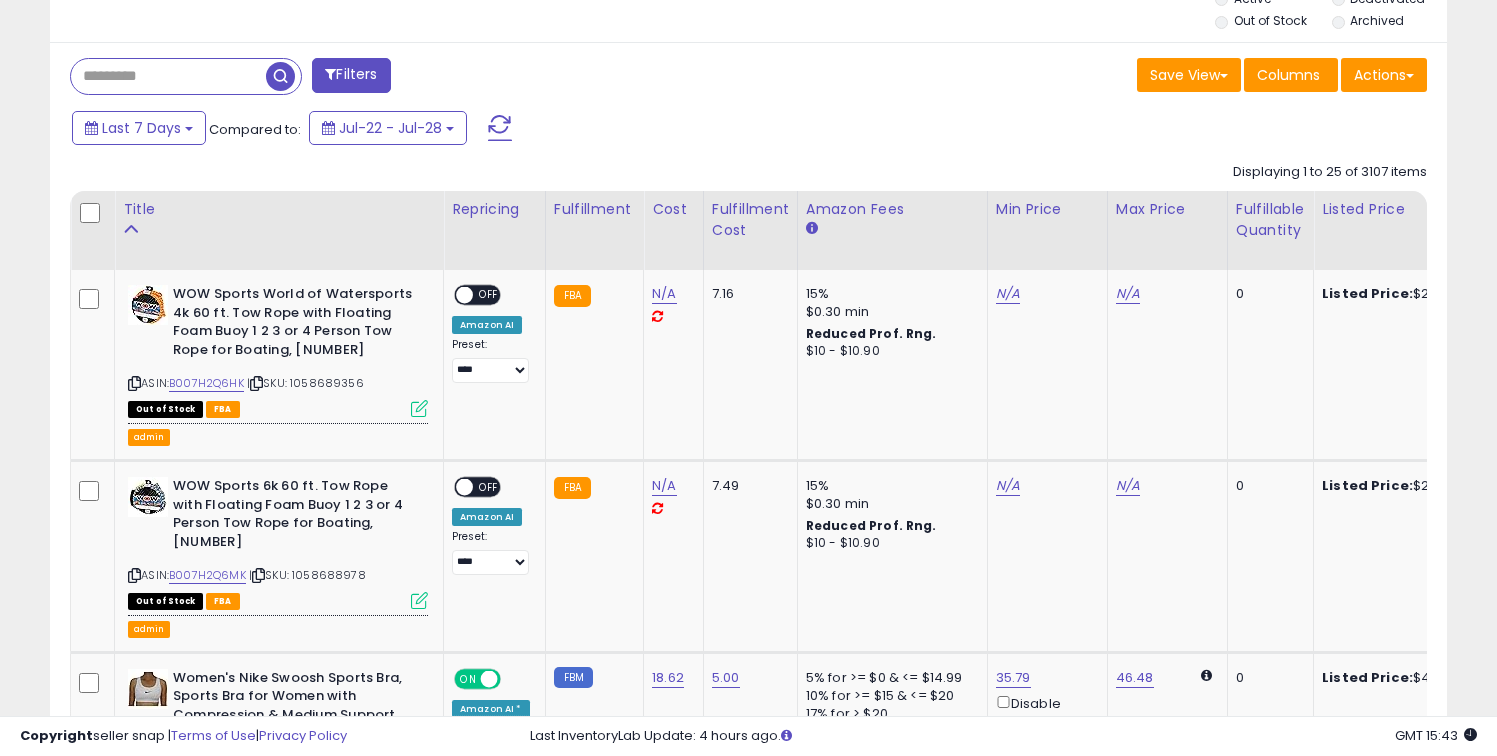 scroll, scrollTop: 774, scrollLeft: 0, axis: vertical 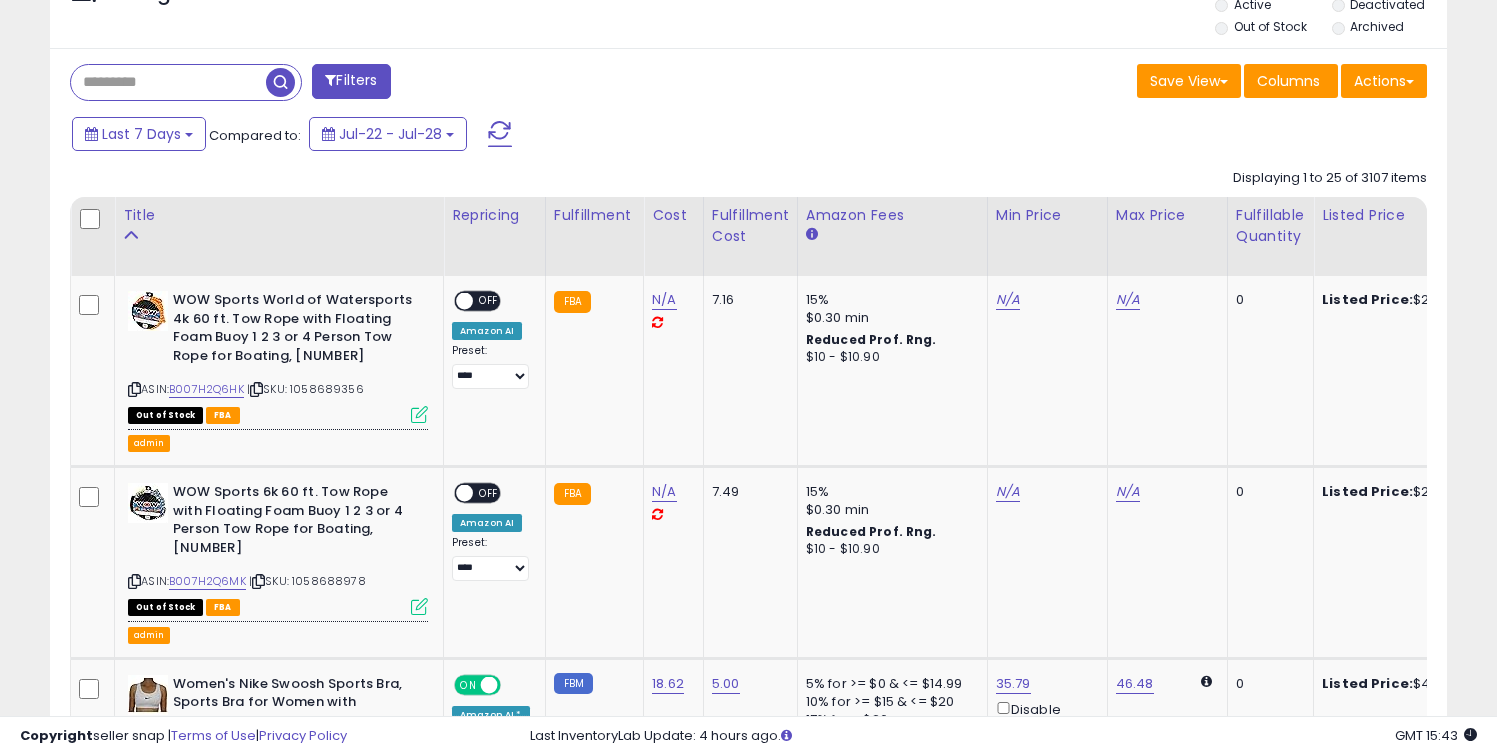click on "Filters" at bounding box center [351, 81] 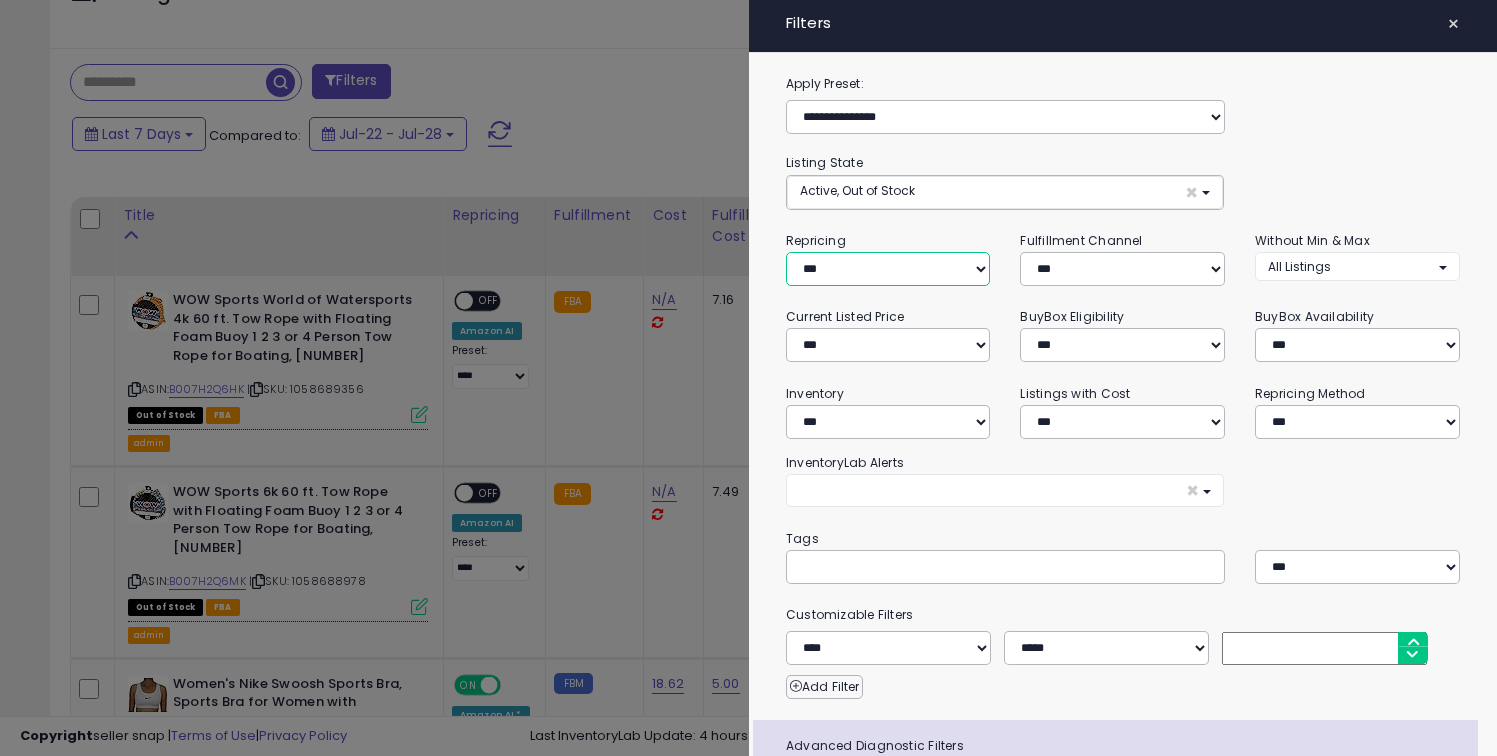 click on "**********" at bounding box center (888, 269) 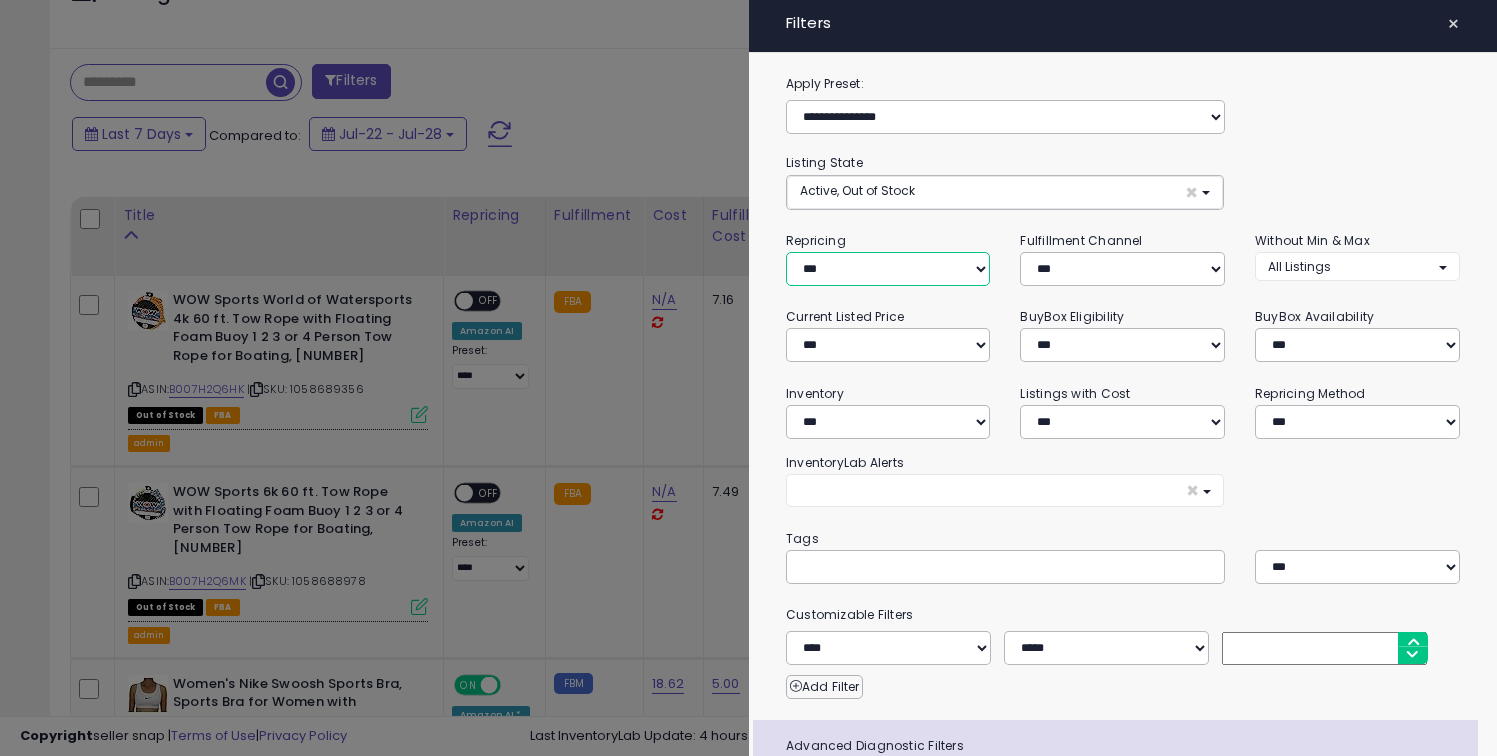 select on "**" 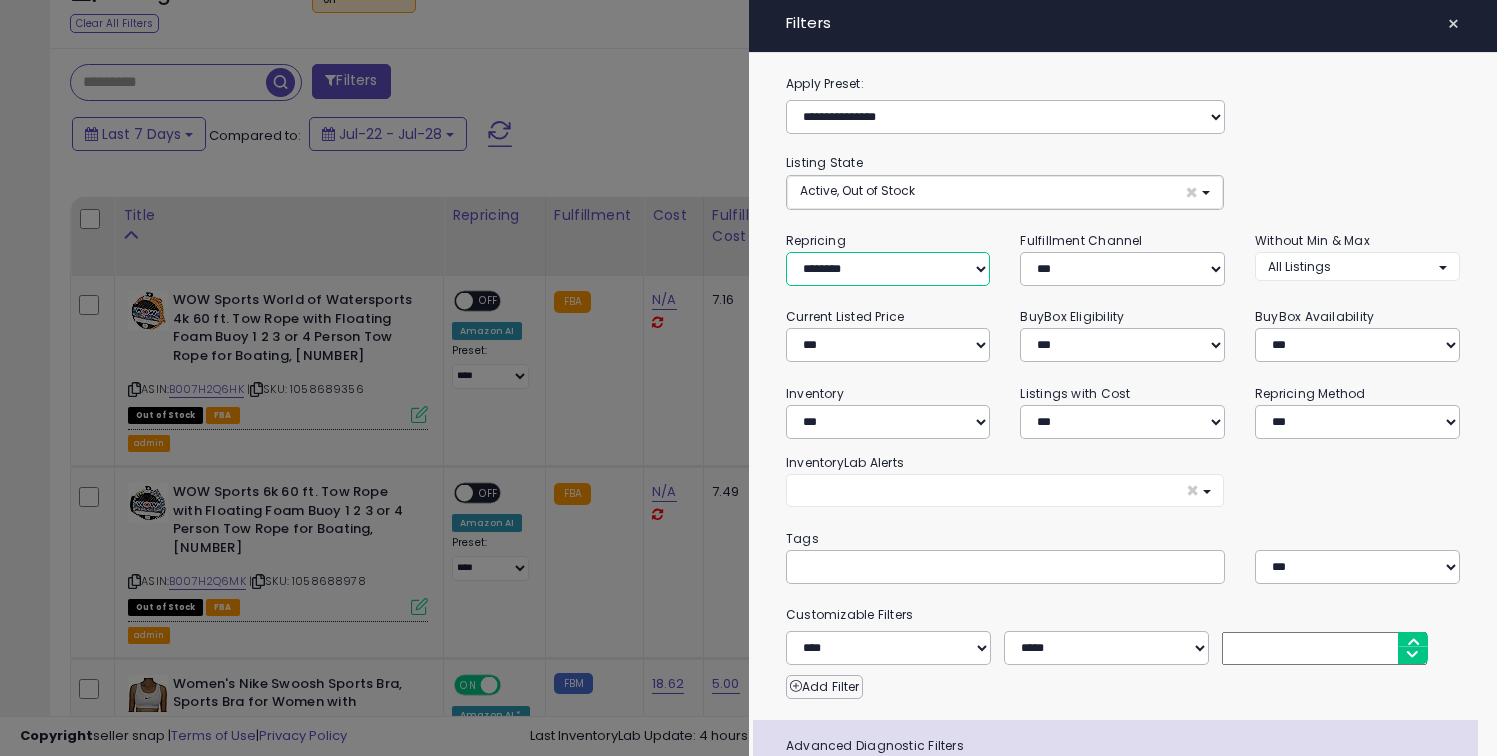 scroll, scrollTop: 163, scrollLeft: 0, axis: vertical 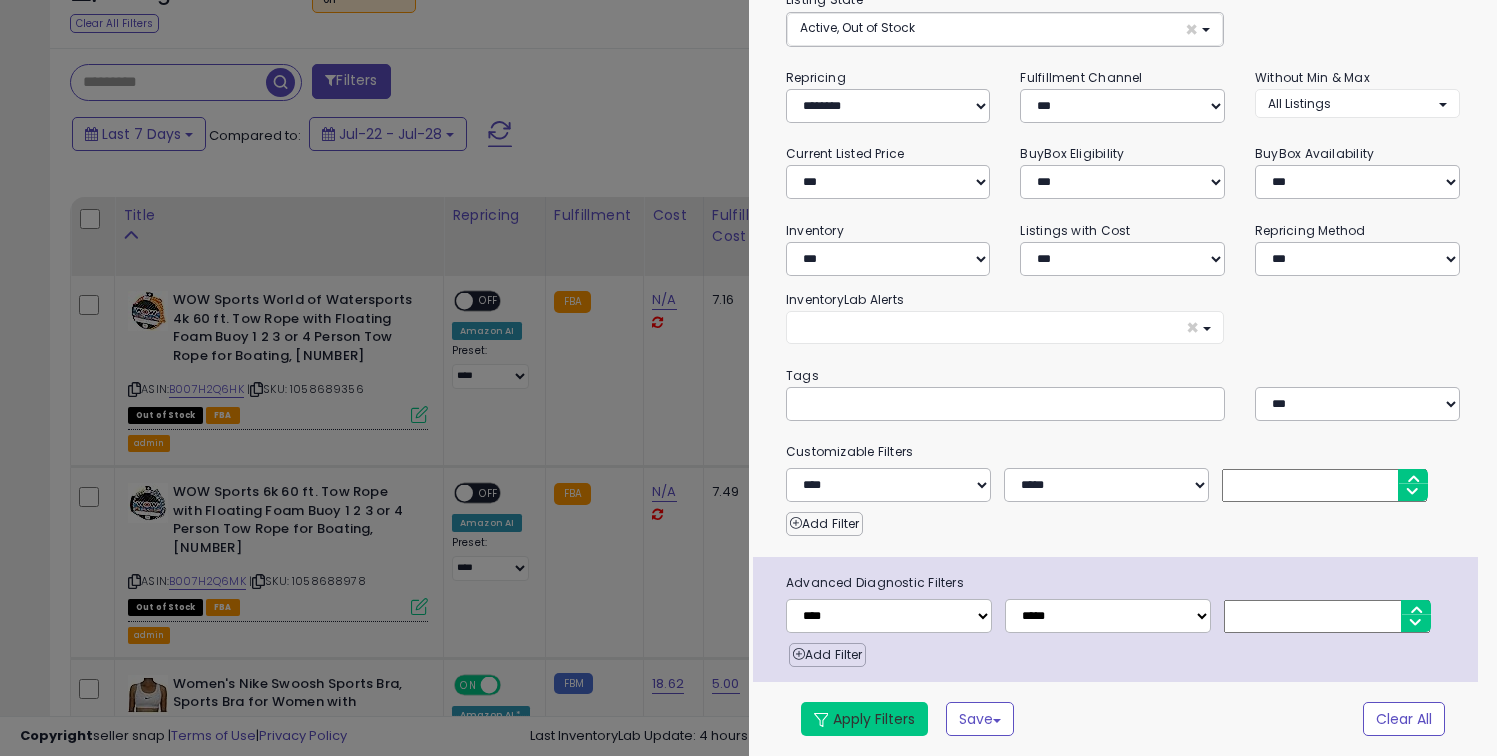 click on "Apply Filters" at bounding box center [864, 719] 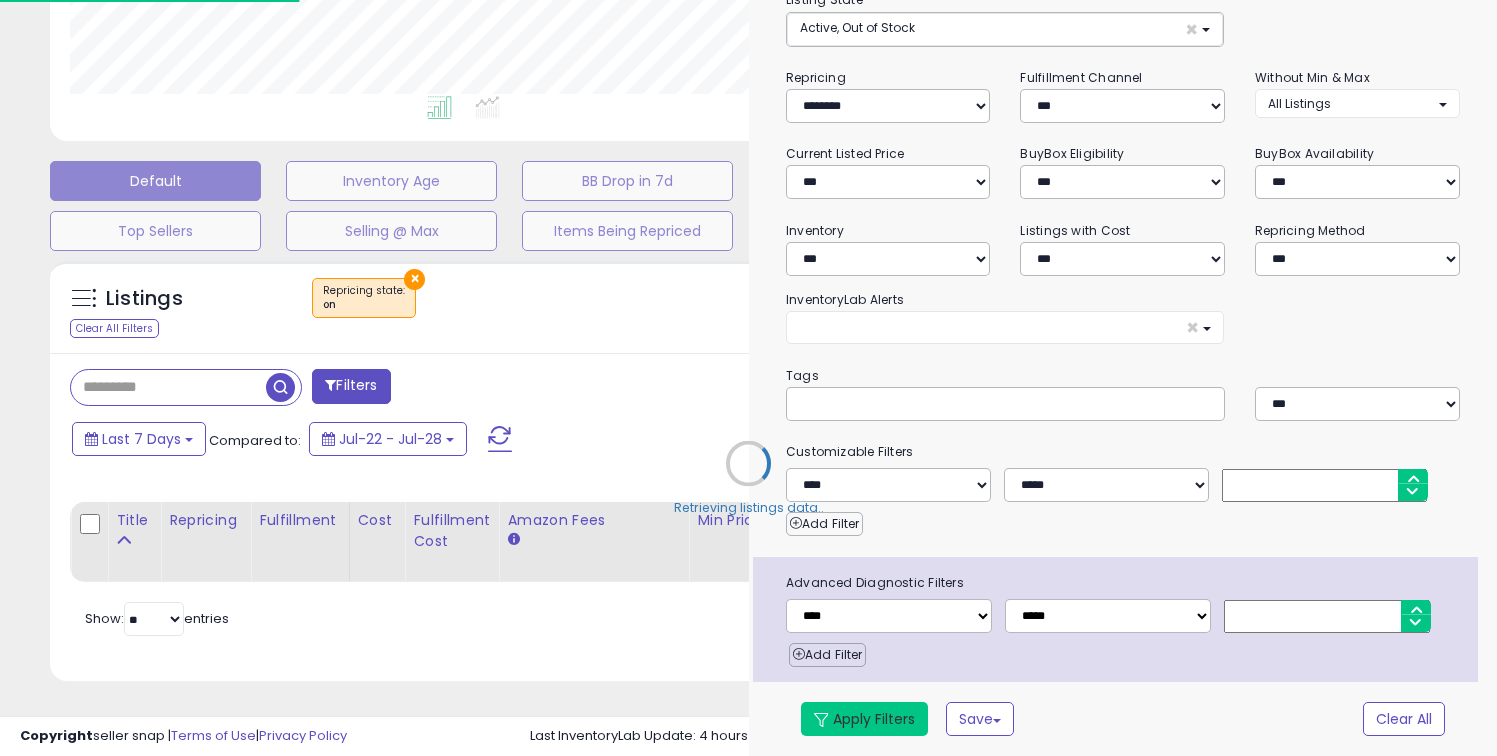 scroll, scrollTop: 469, scrollLeft: 0, axis: vertical 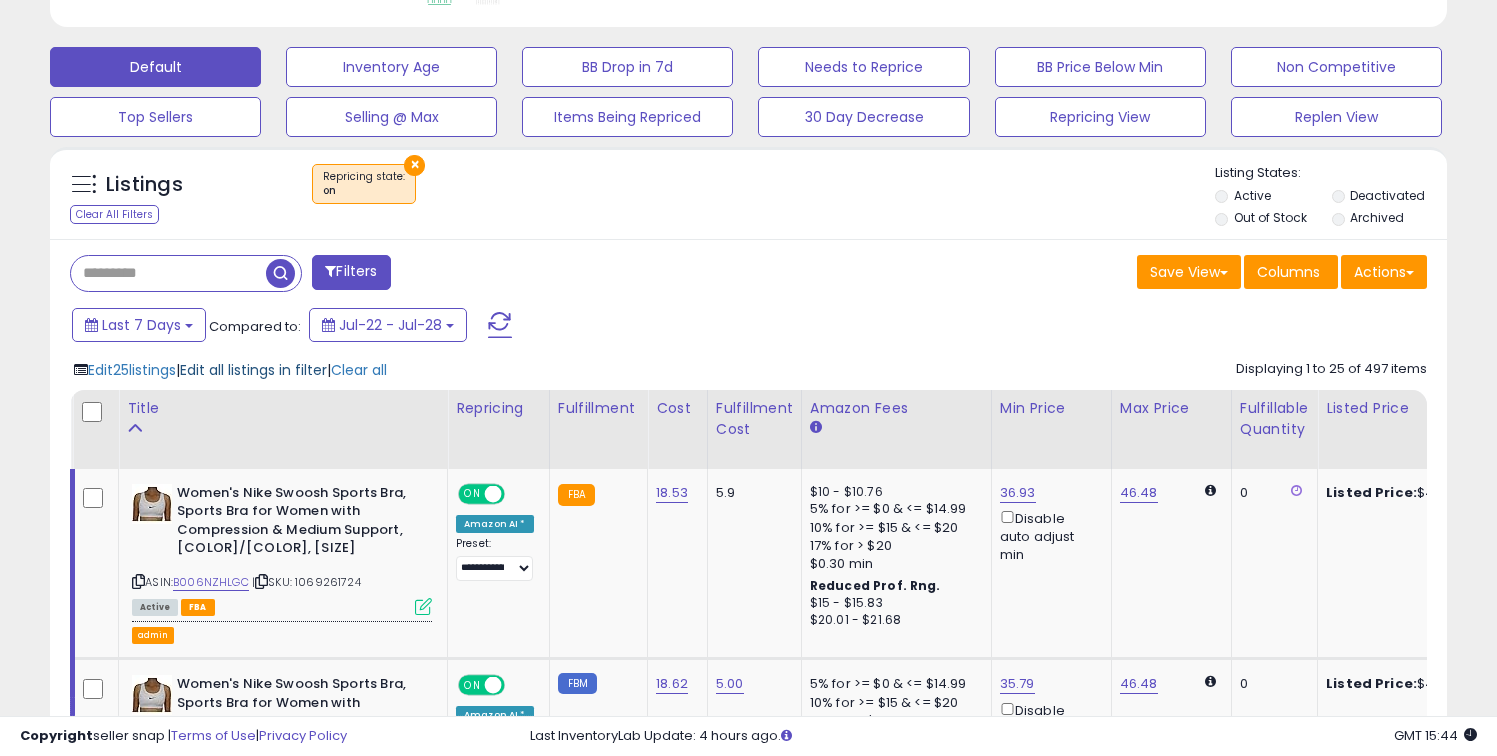 click on "Edit all listings in filter" at bounding box center [253, 370] 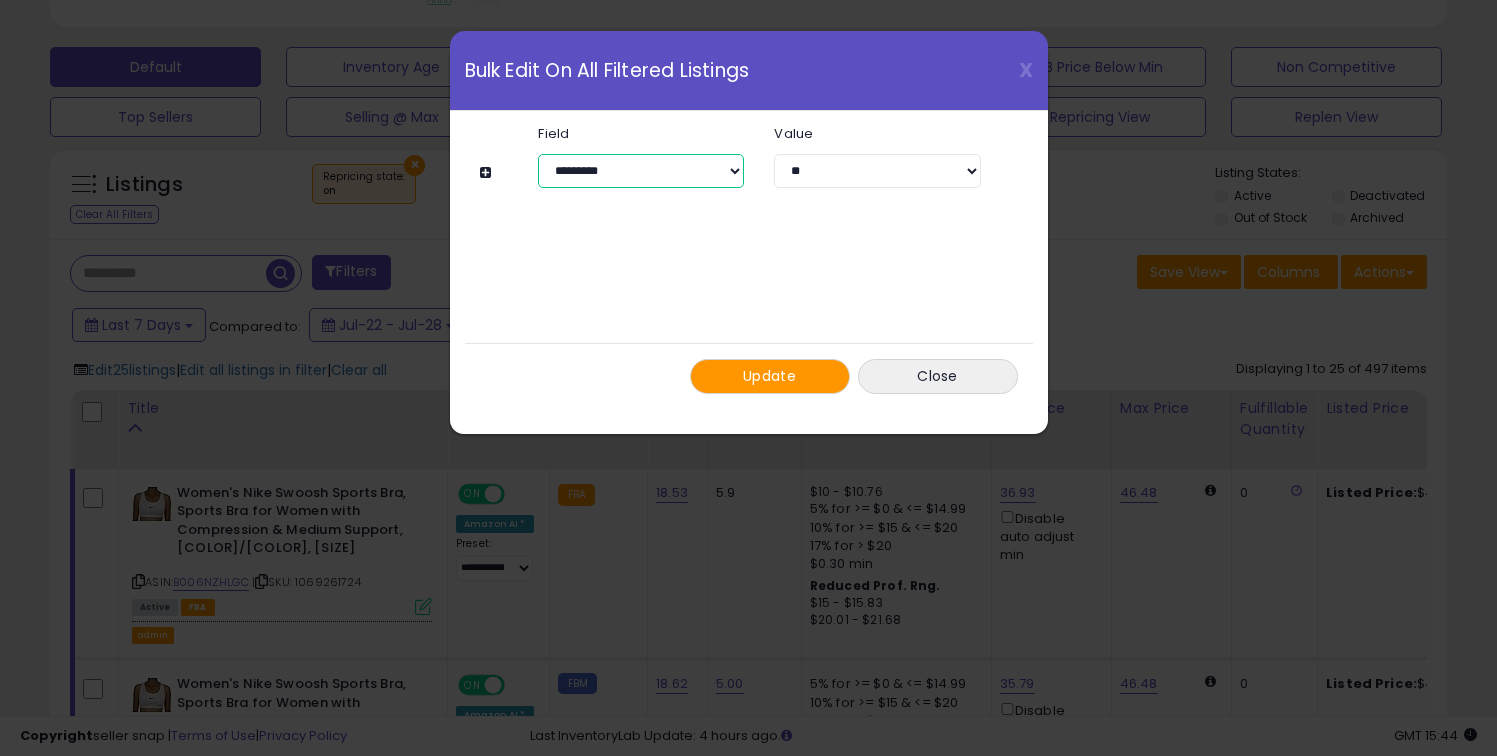click on "**********" at bounding box center [641, 171] 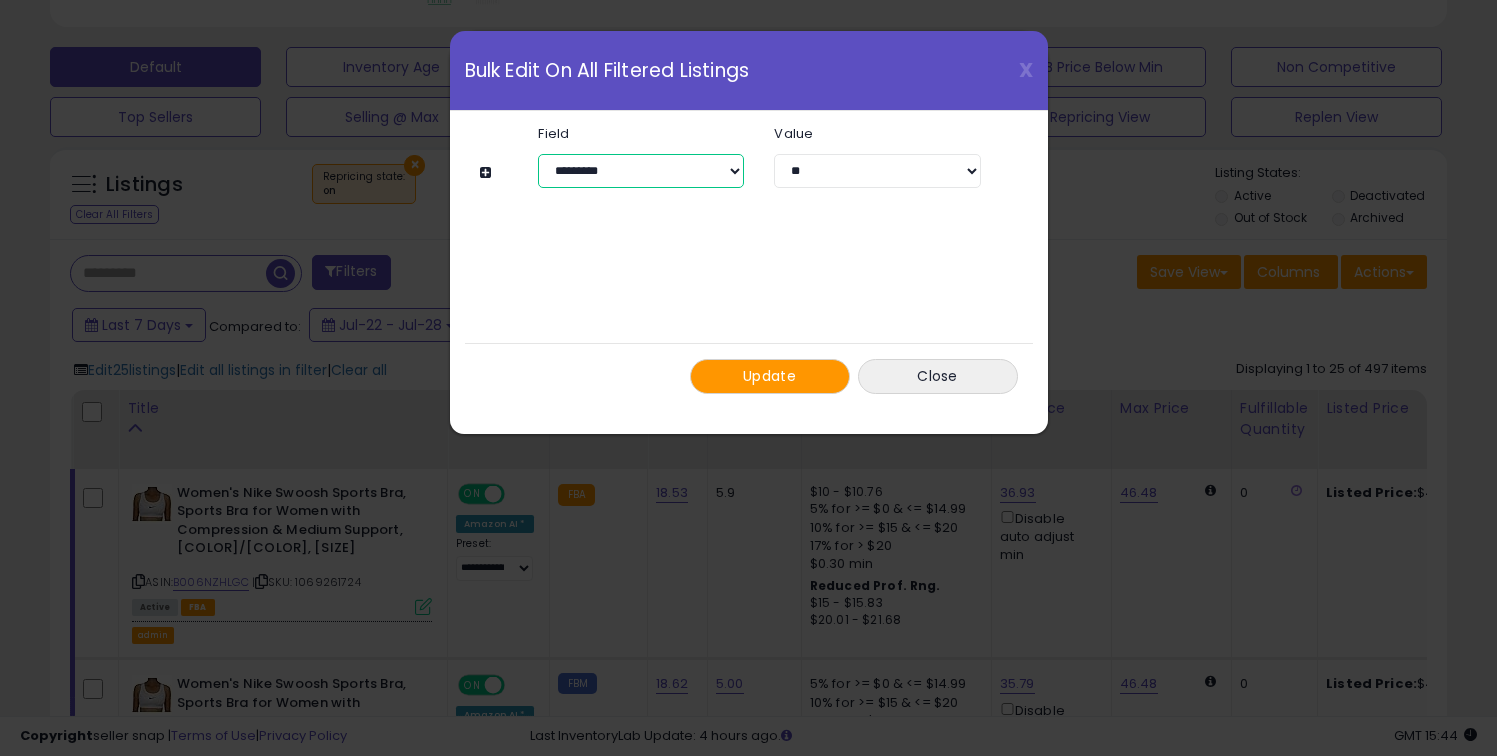 select on "**********" 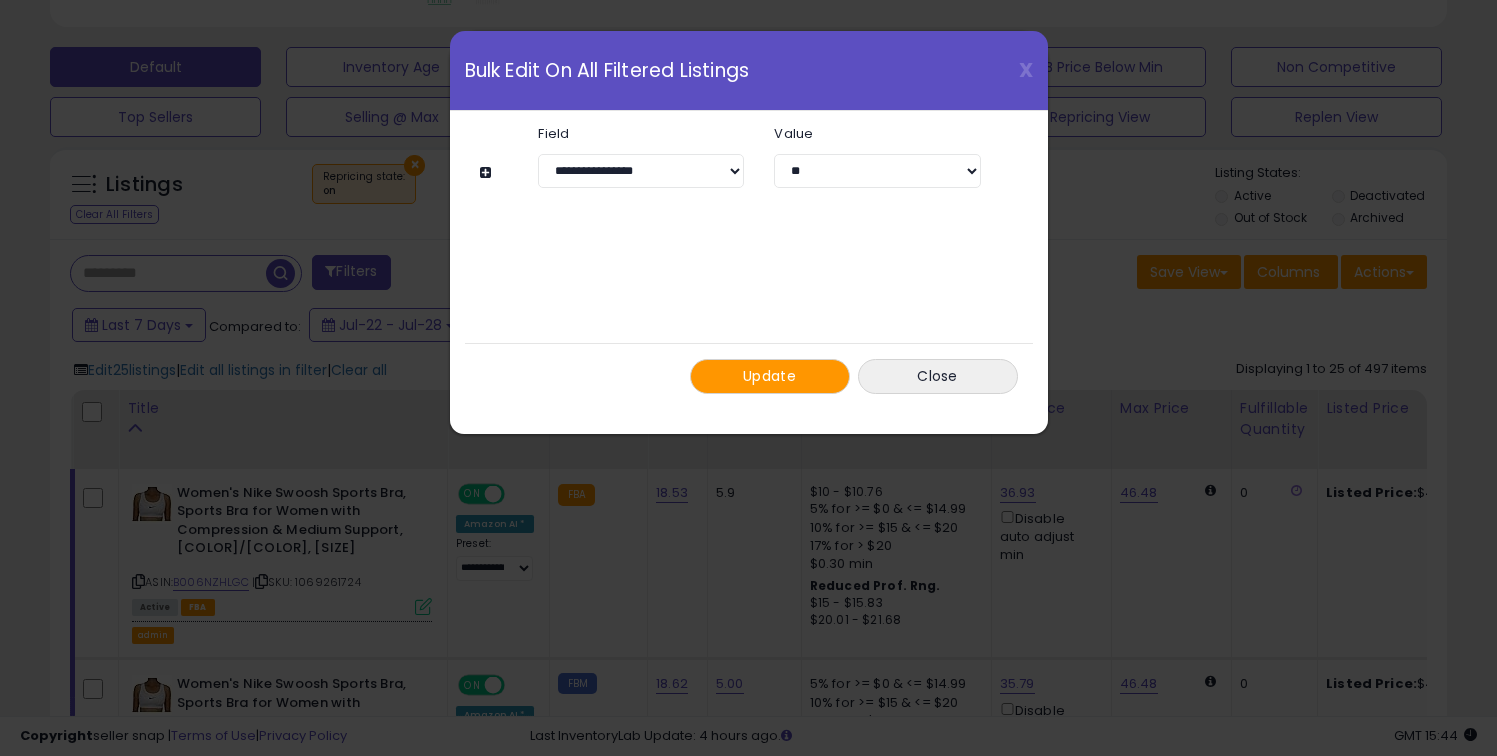 click on "**********" at bounding box center [749, 260] 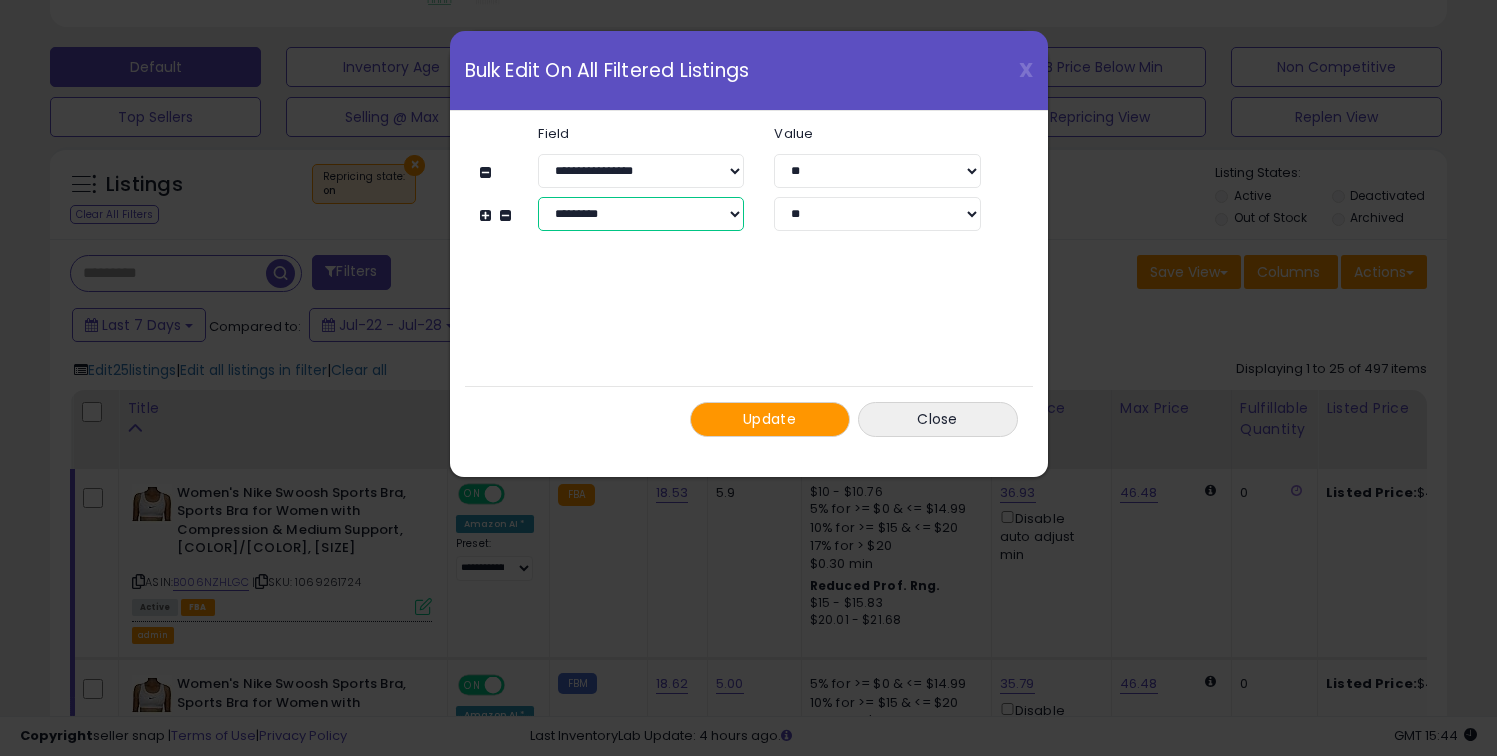 click on "**********" at bounding box center (641, 214) 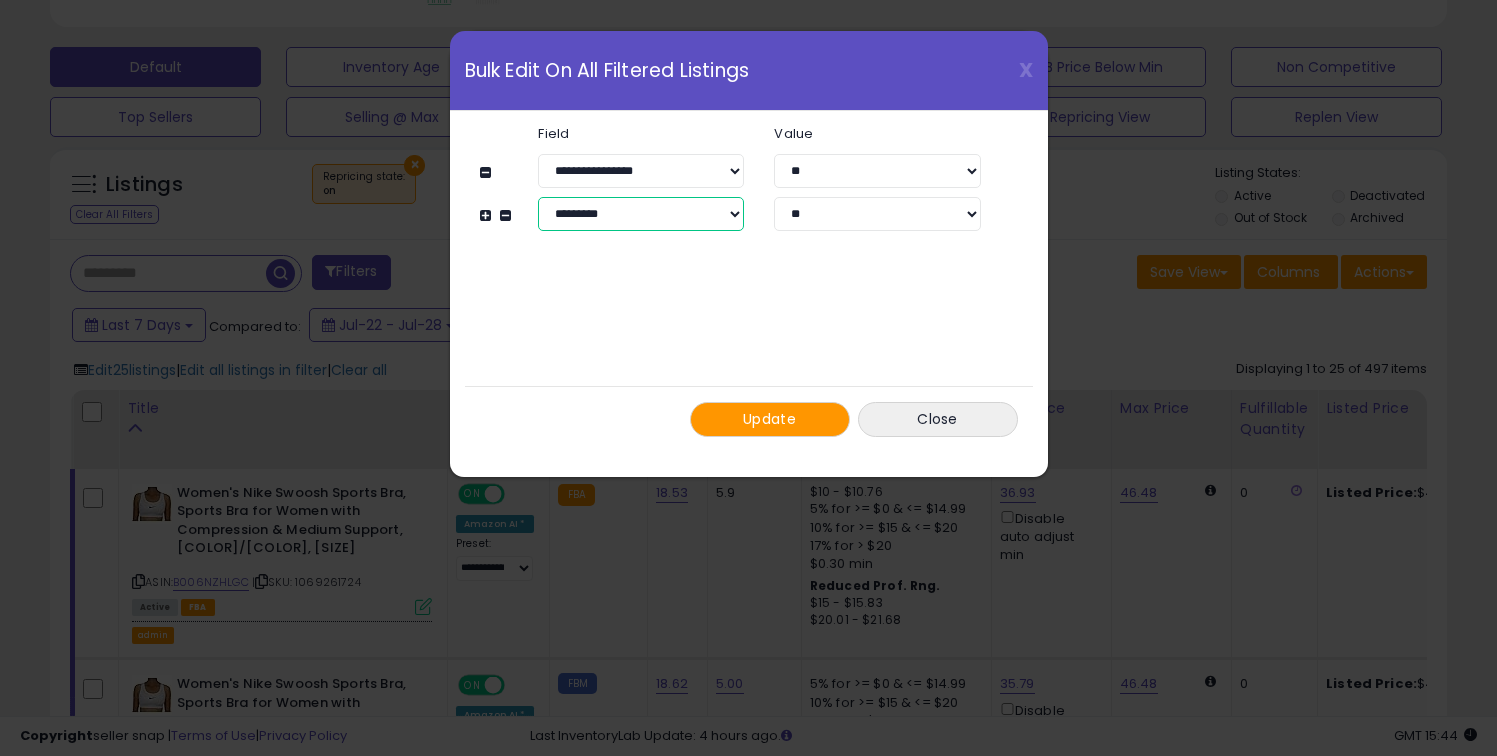 select on "**********" 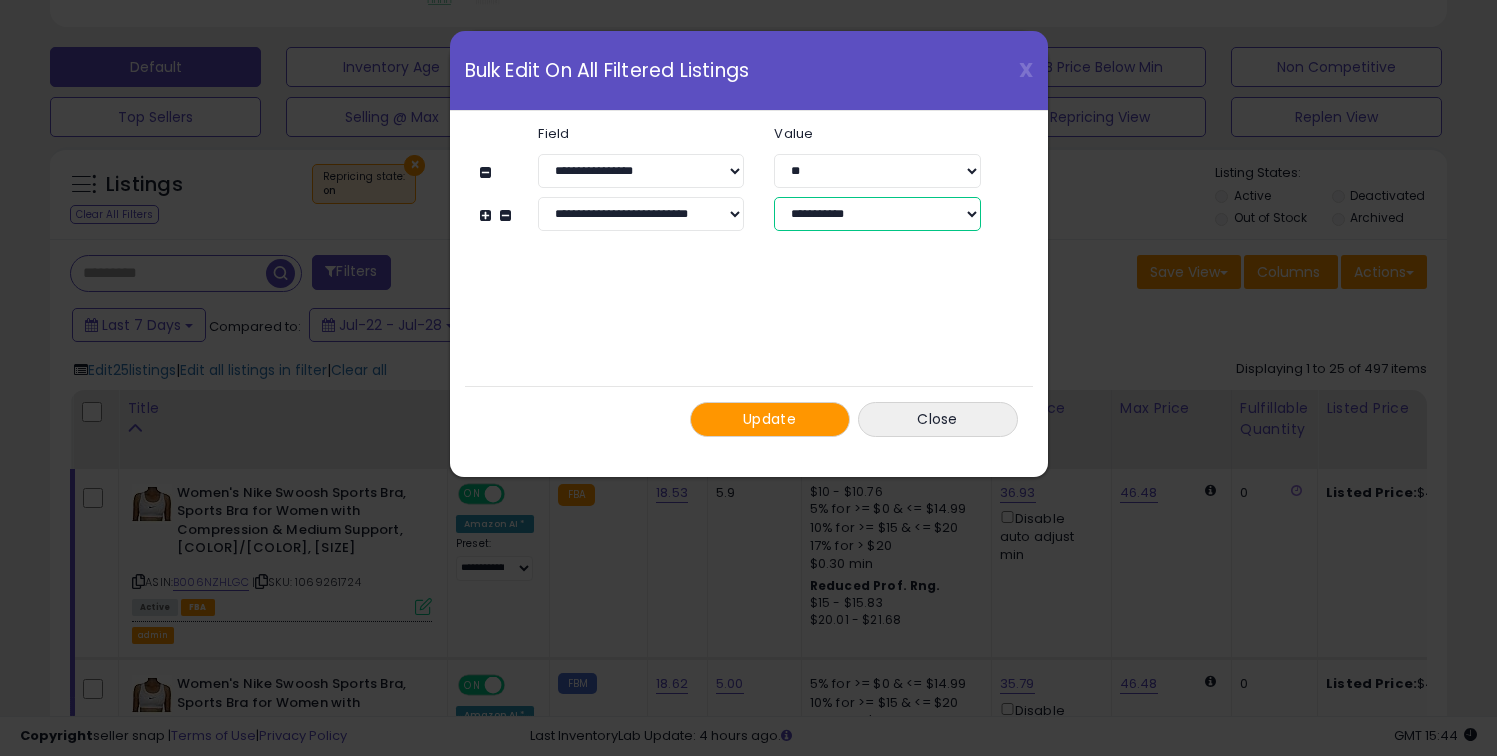 click on "**********" at bounding box center [877, 214] 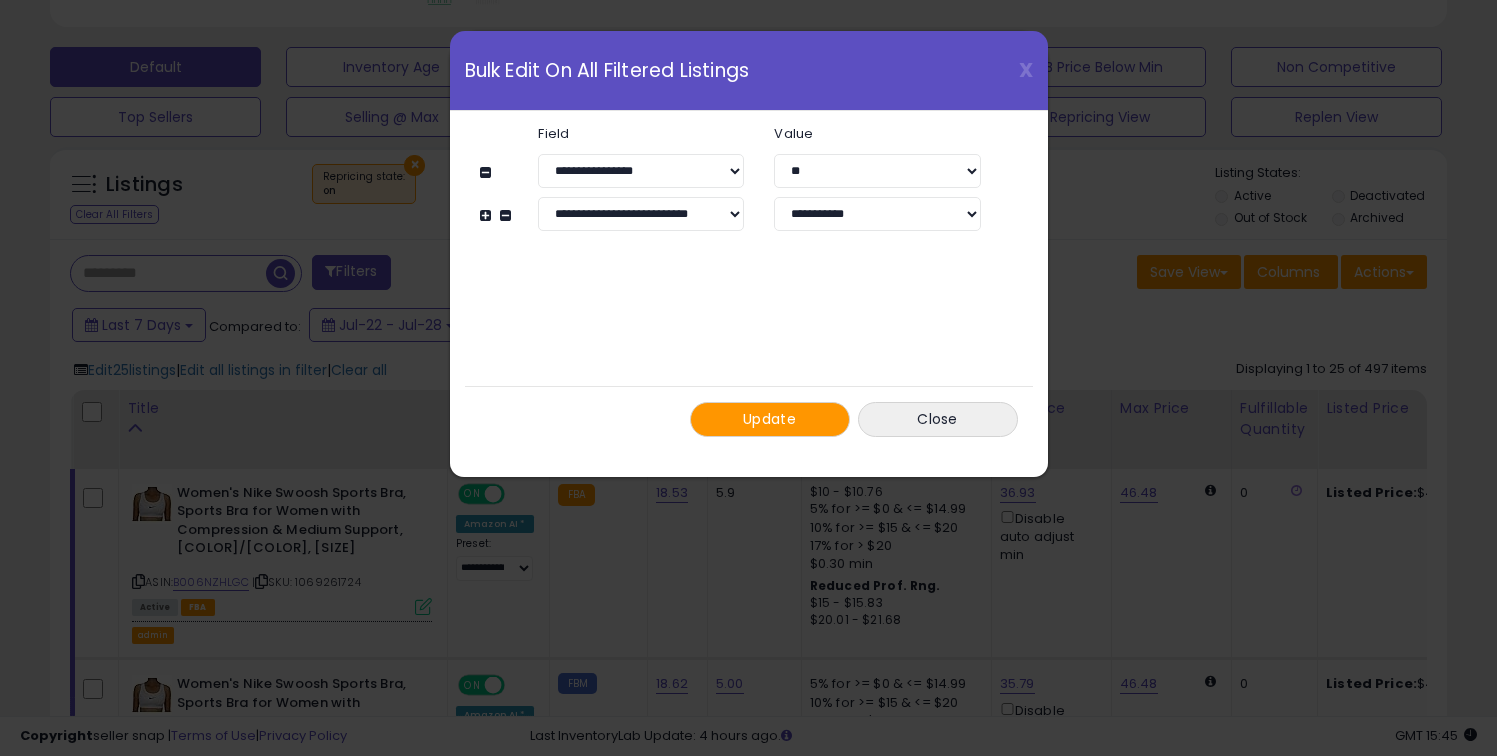 click at bounding box center [488, 215] 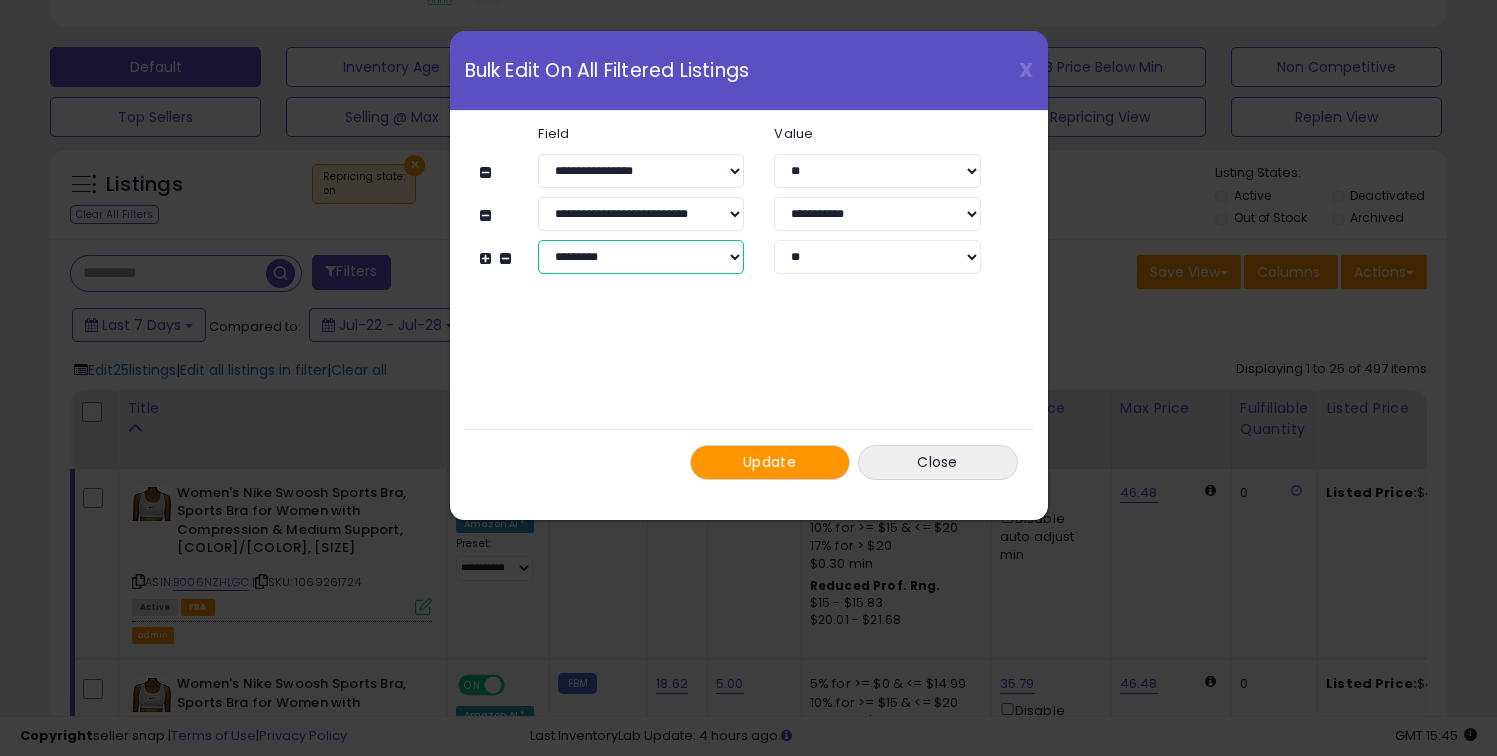 click on "**********" at bounding box center (641, 257) 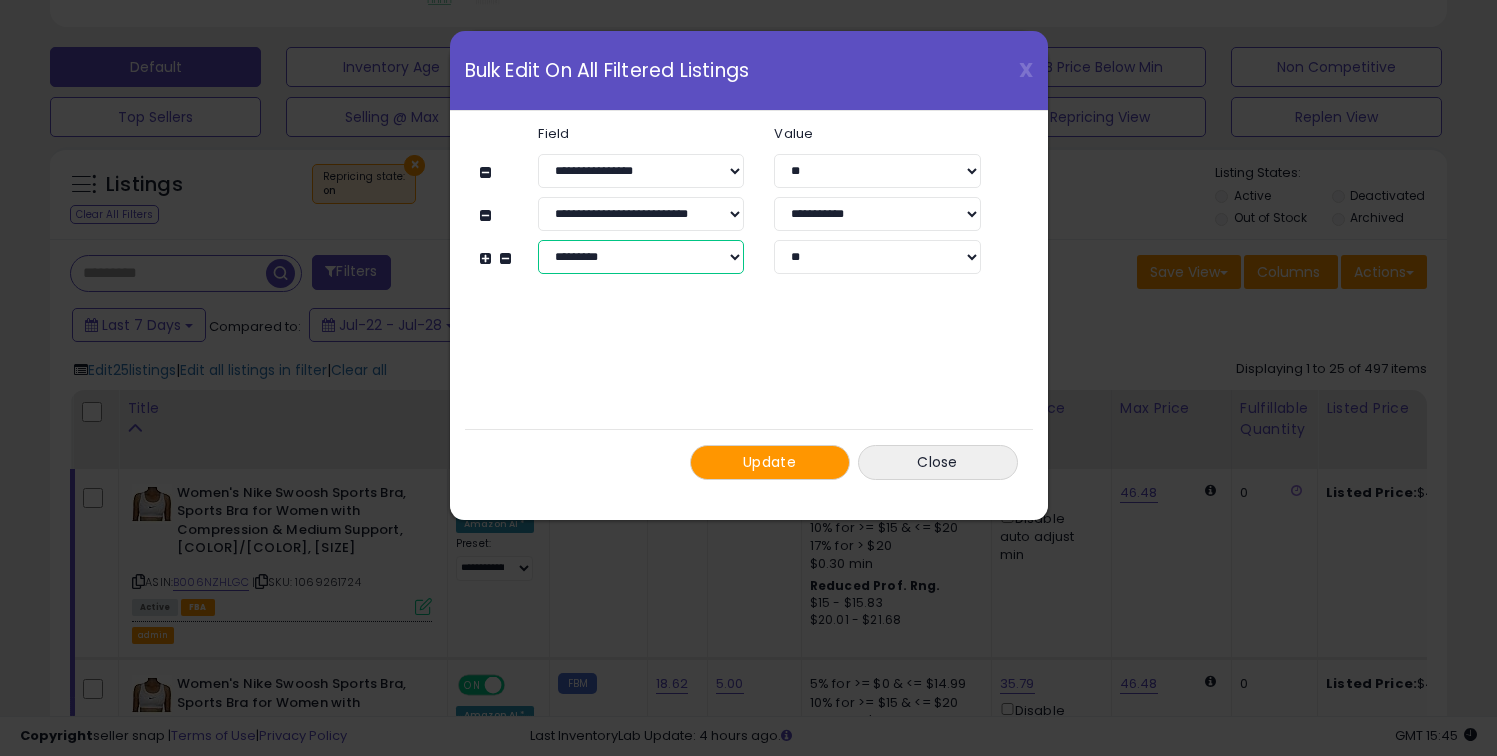 select on "**********" 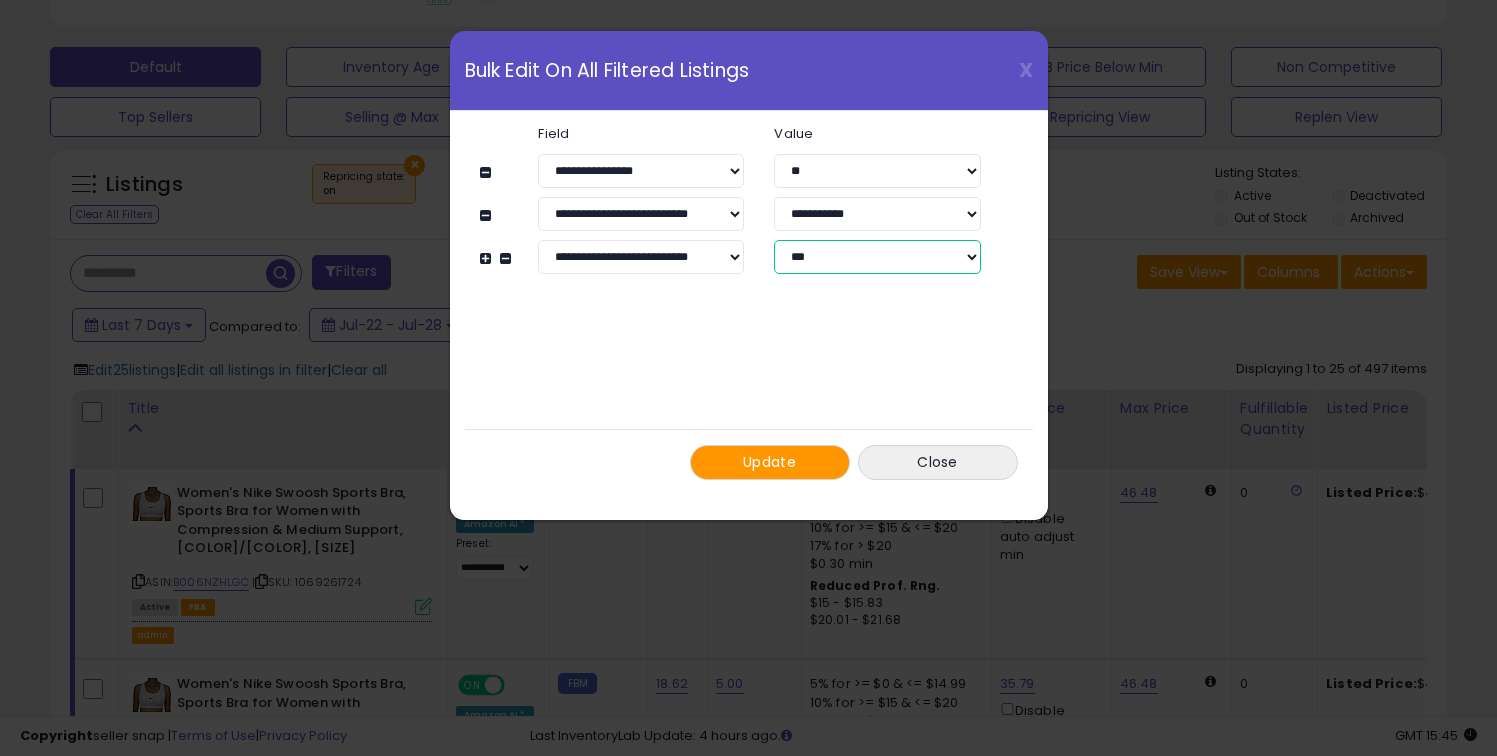 click on "**********" at bounding box center [877, 257] 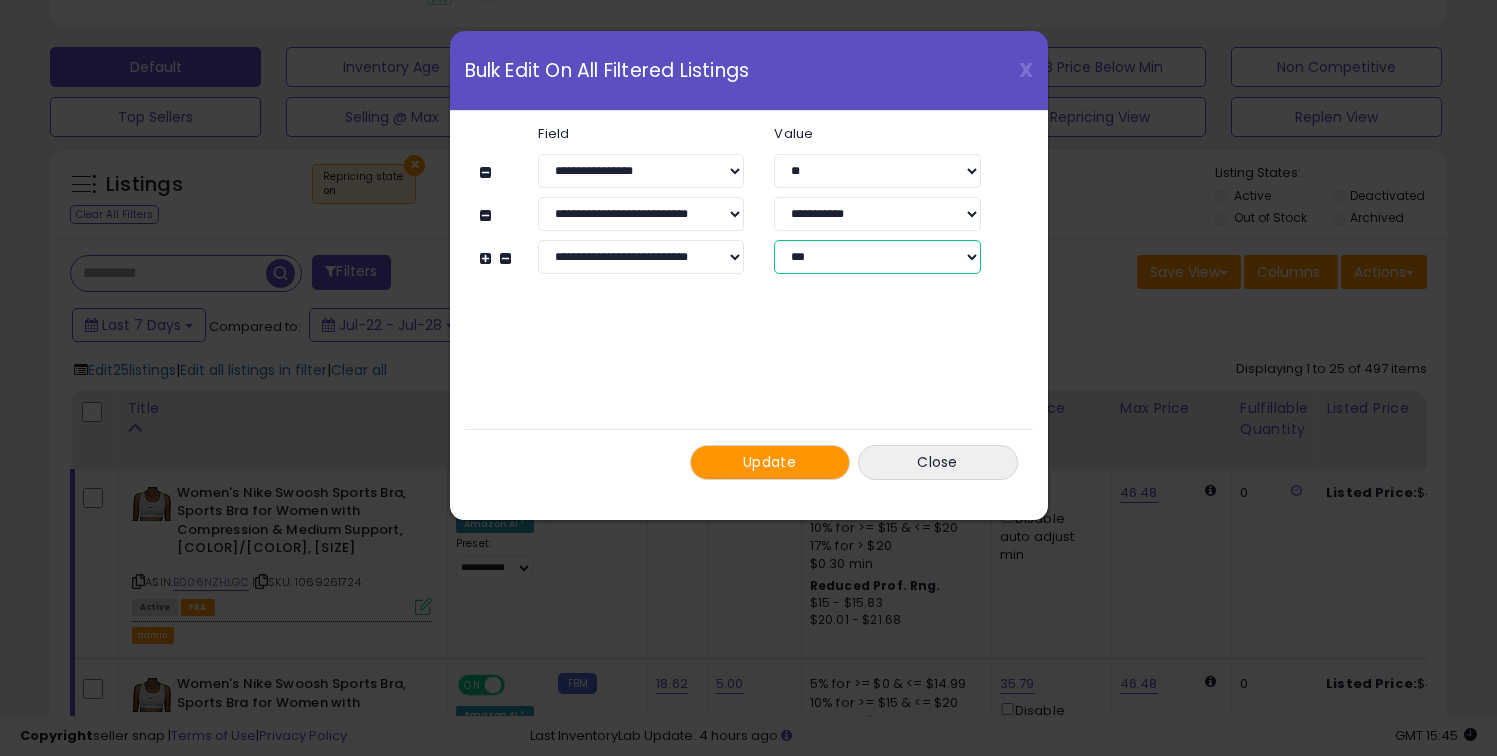 select on "*******" 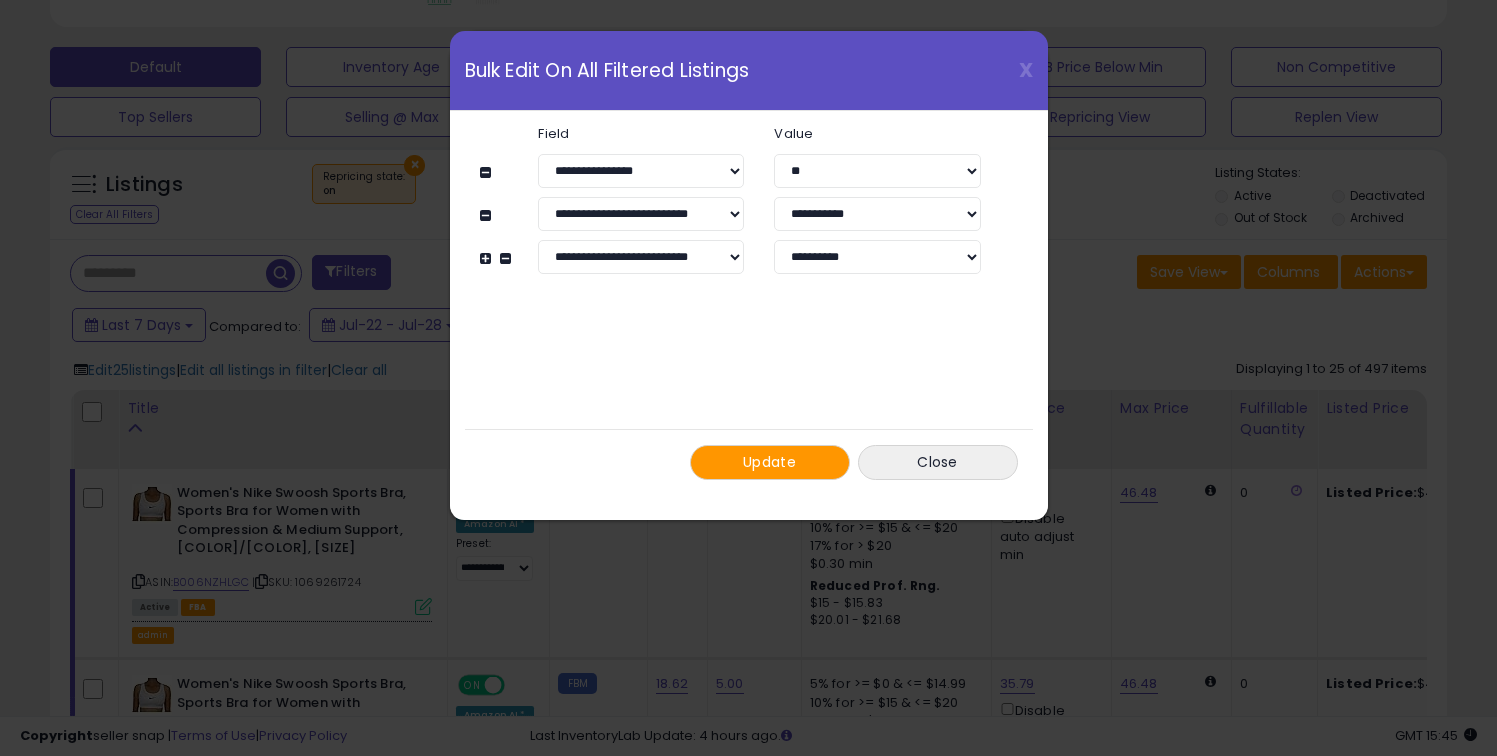 click on "**********" at bounding box center (749, 303) 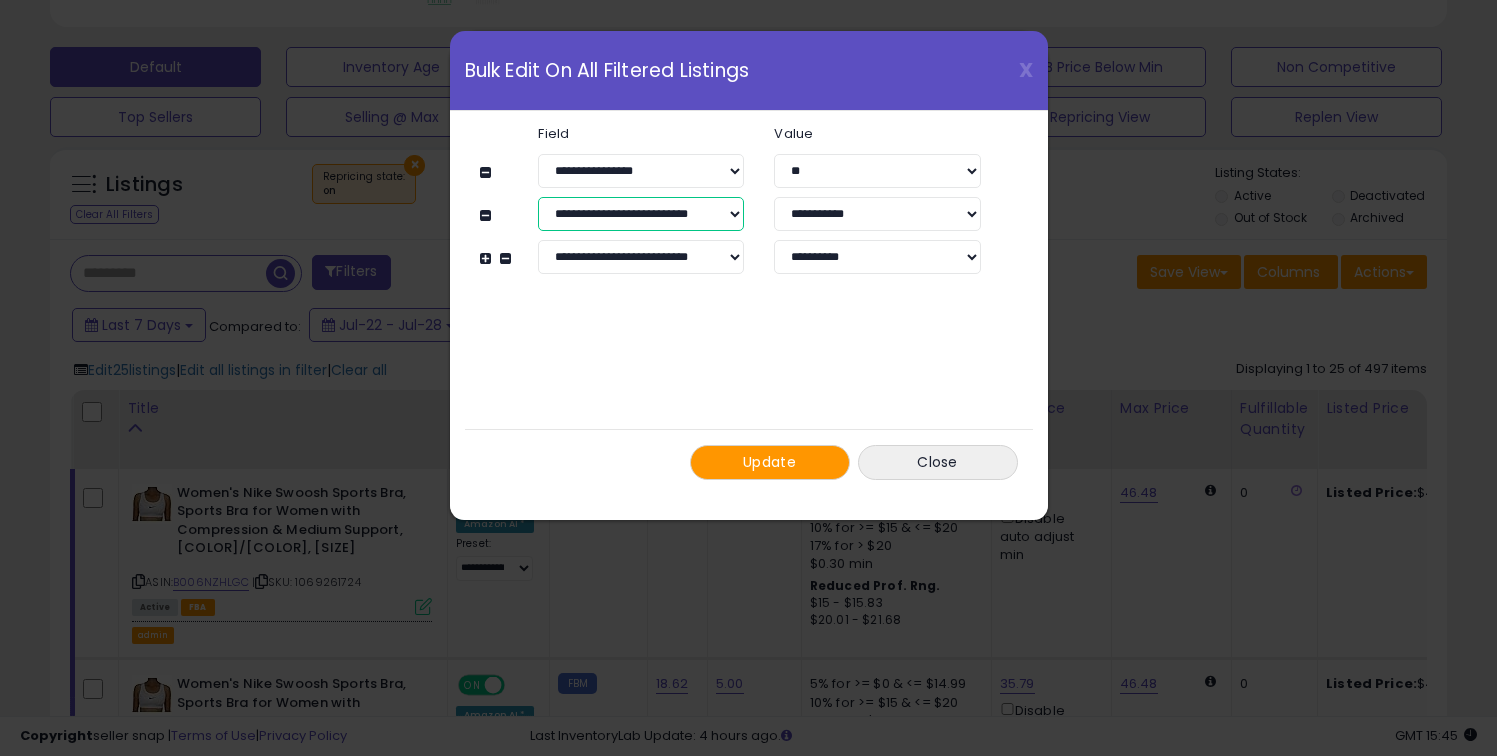 click on "**********" at bounding box center (641, 214) 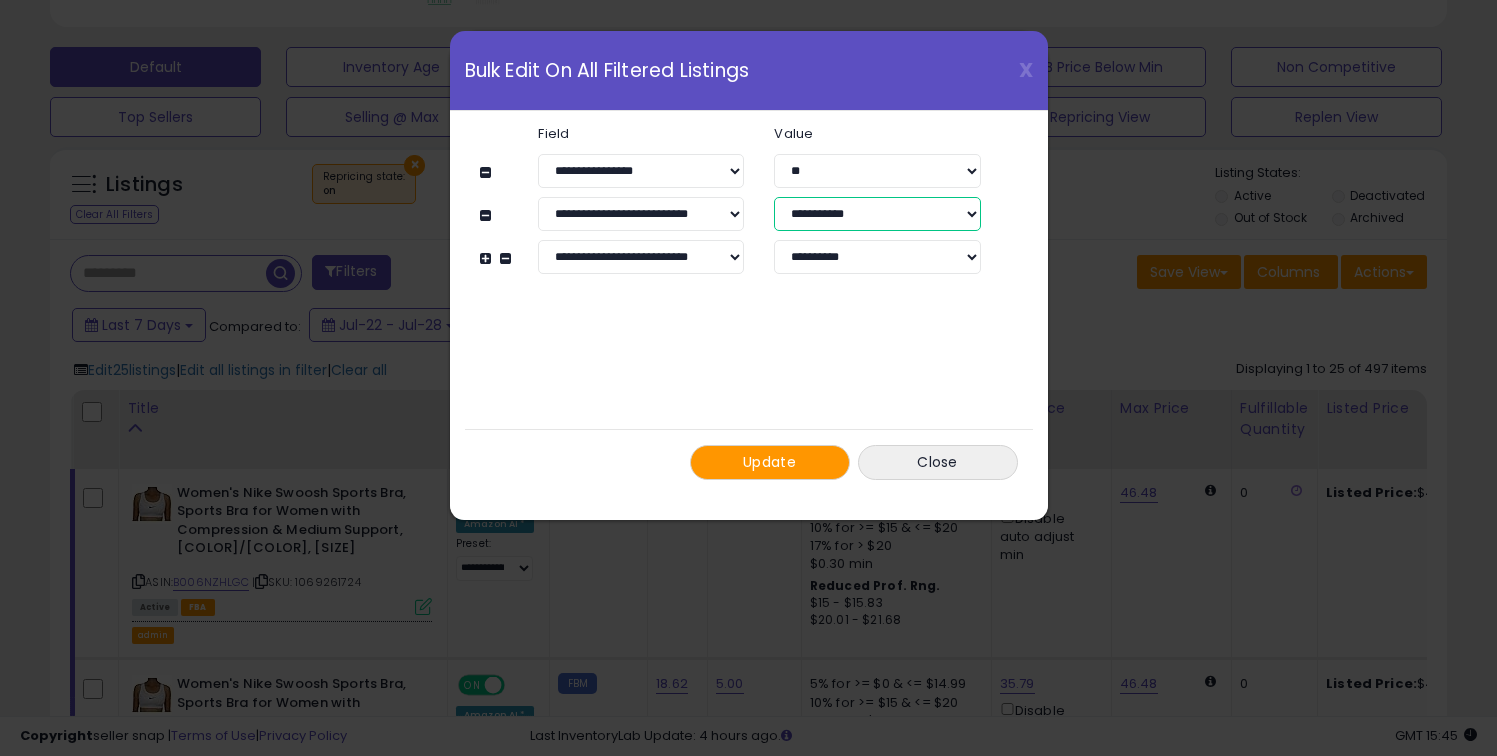 click on "**********" at bounding box center (877, 214) 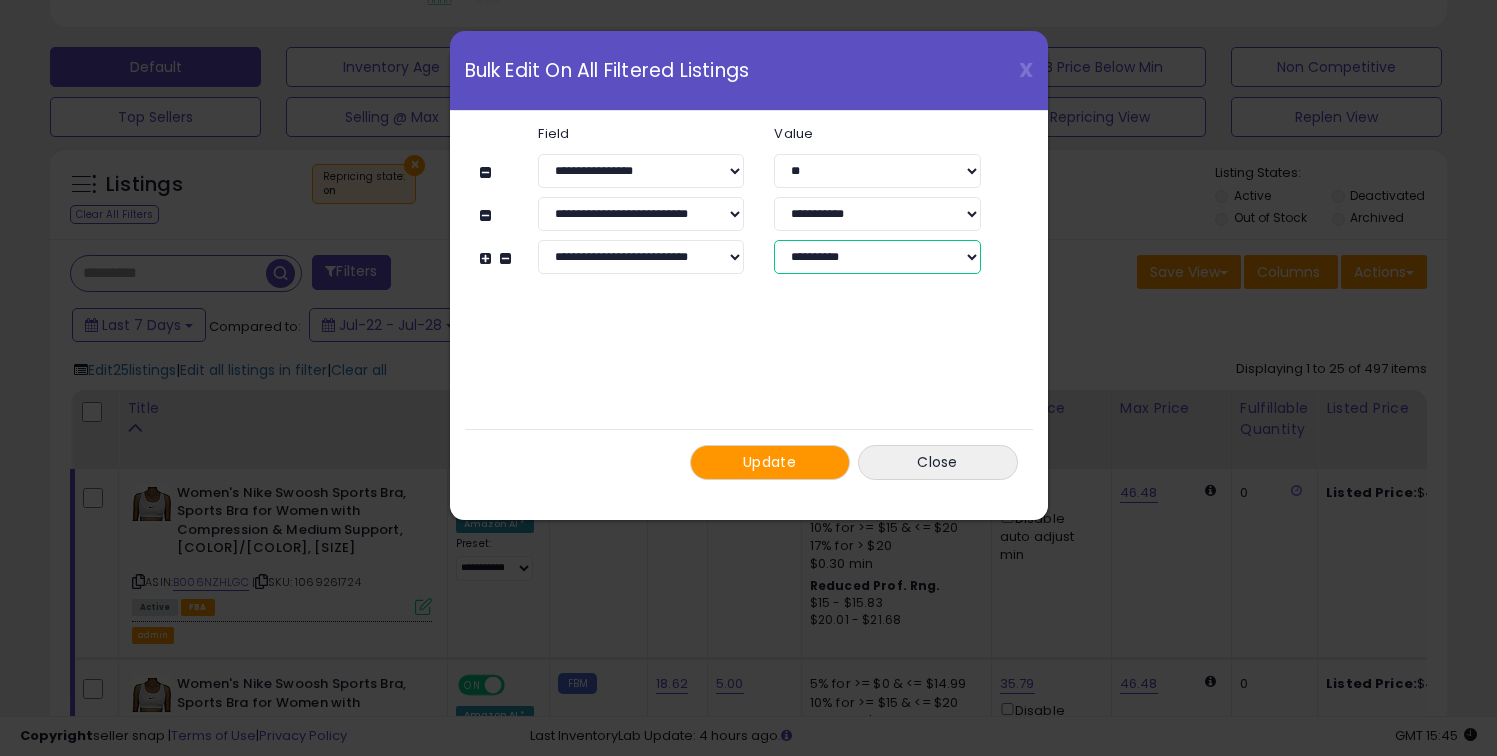 click on "**********" at bounding box center (877, 257) 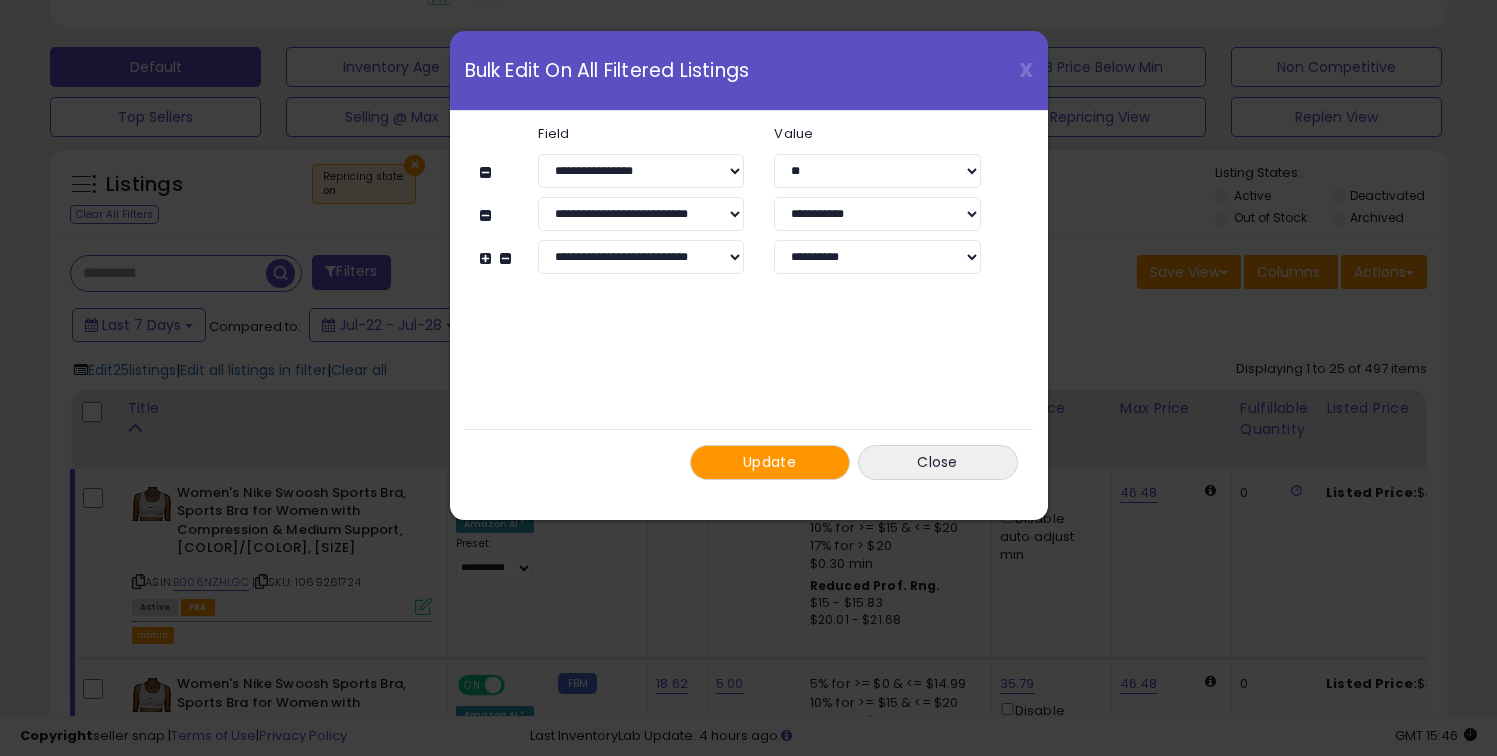 click on "**********" at bounding box center [749, 303] 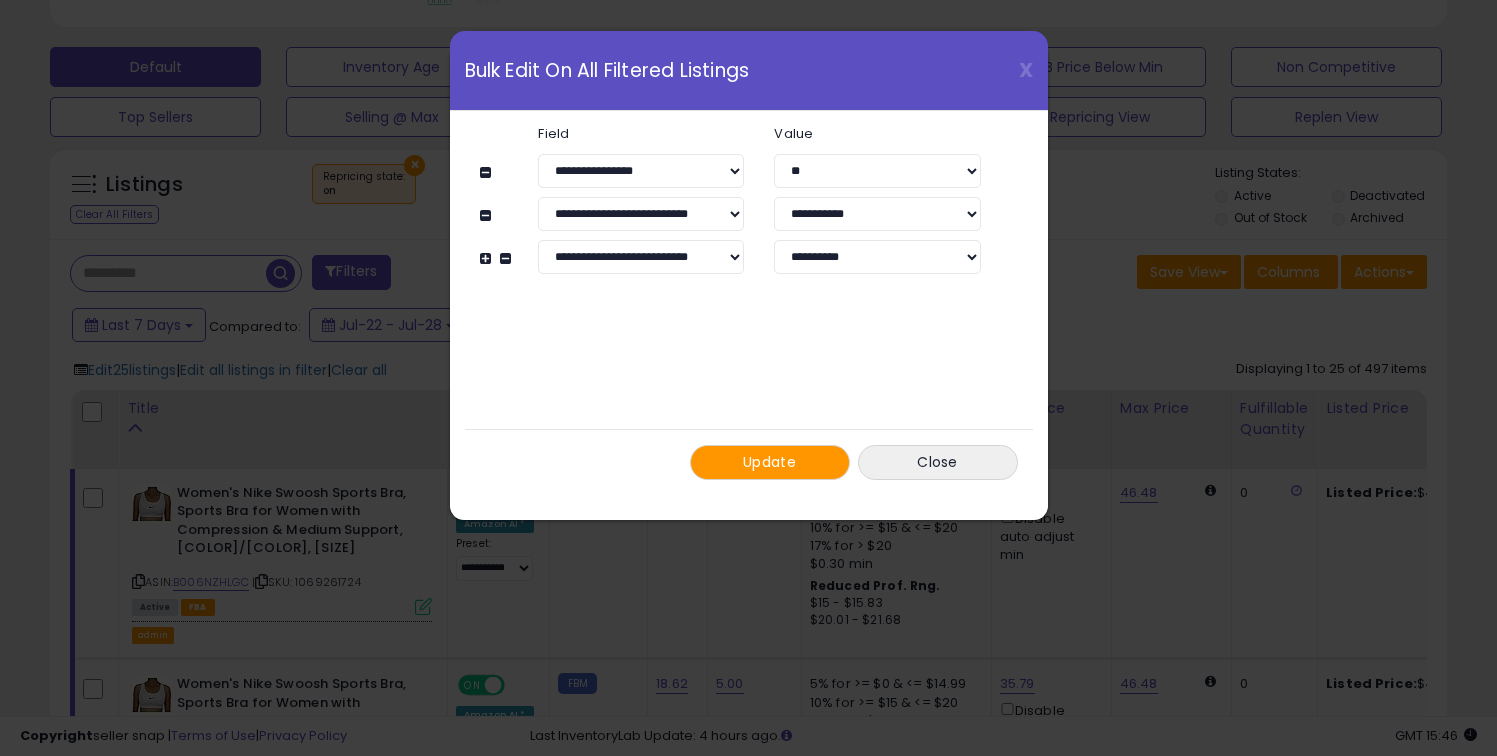 click on "**********" at bounding box center (749, 303) 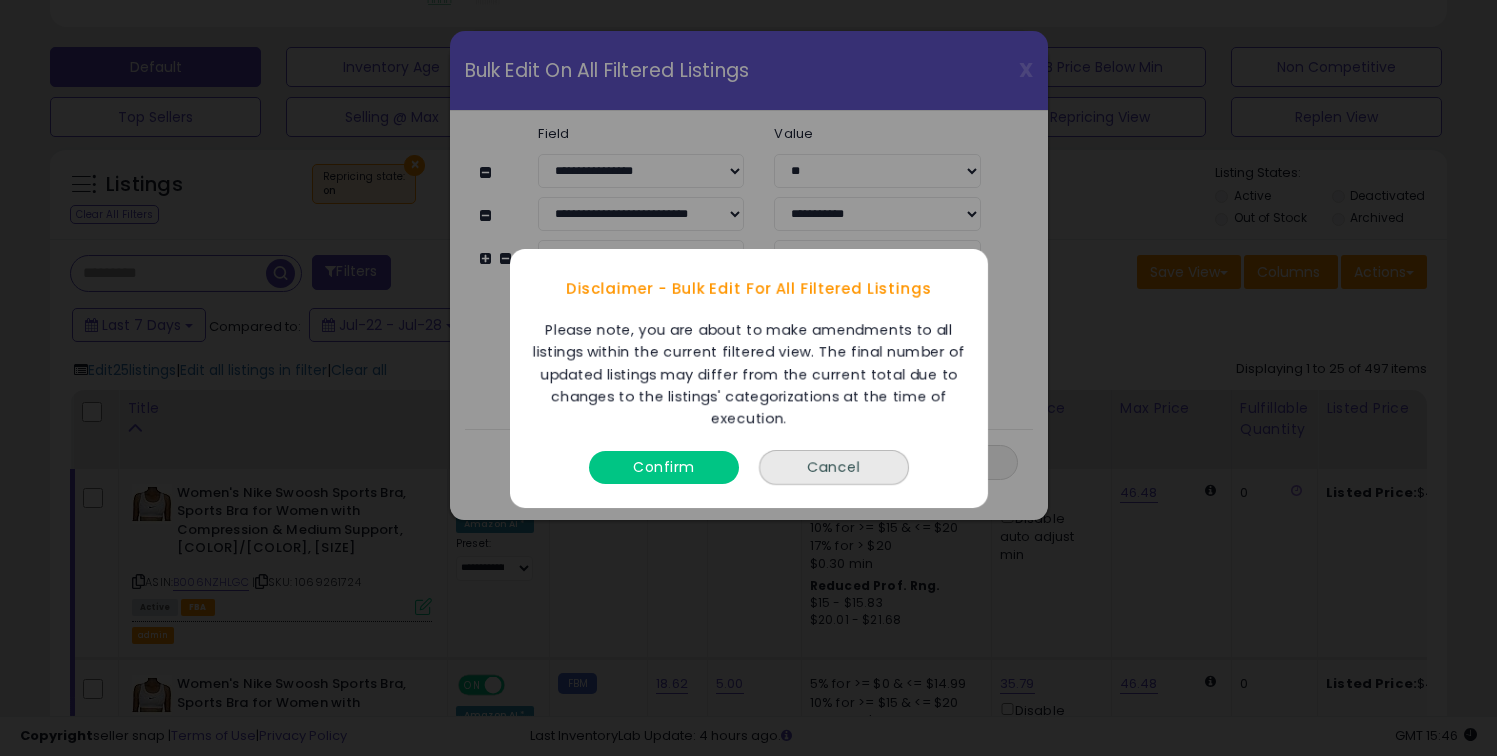 click on "Confirm" at bounding box center (664, 466) 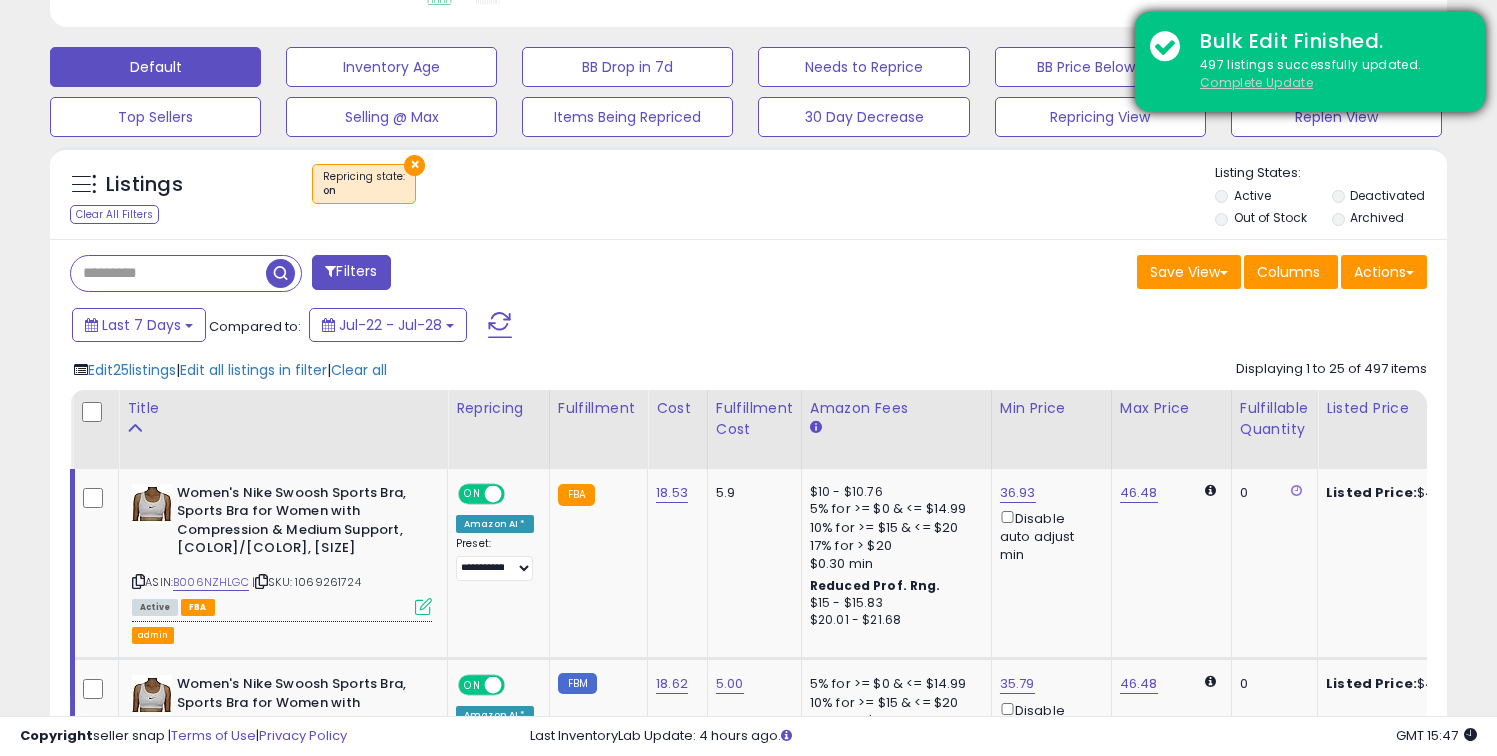 click on "Complete Update" at bounding box center (1256, 82) 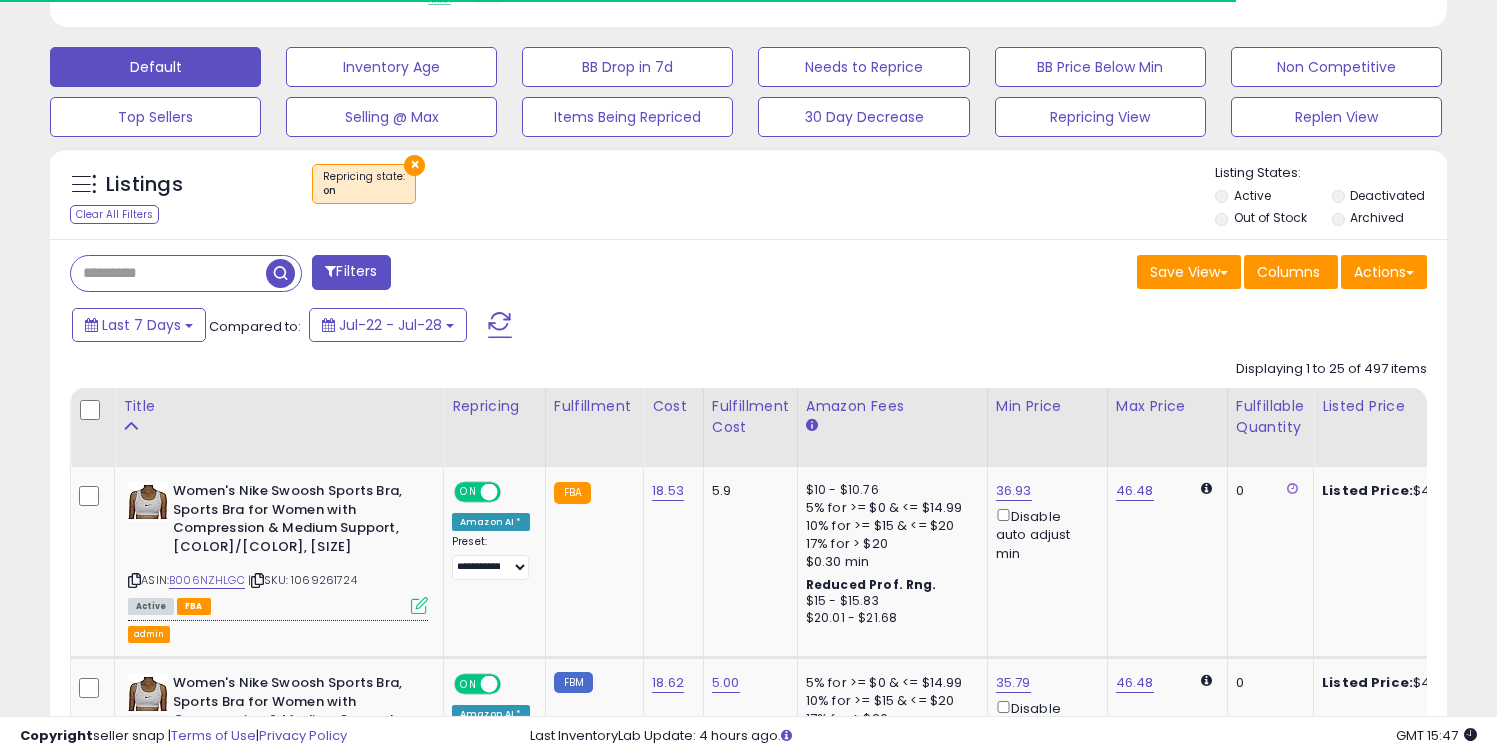 scroll, scrollTop: 644, scrollLeft: 0, axis: vertical 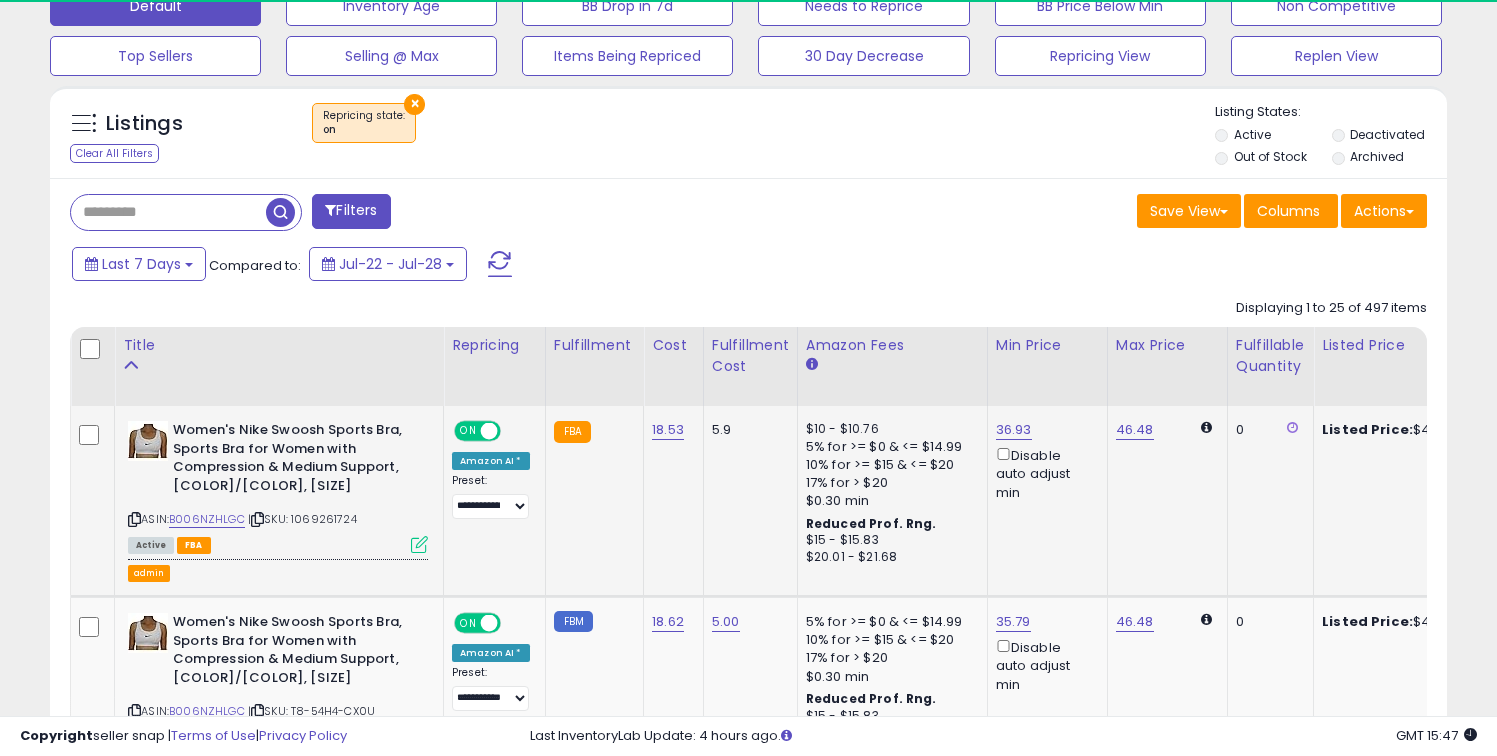 click at bounding box center (419, 544) 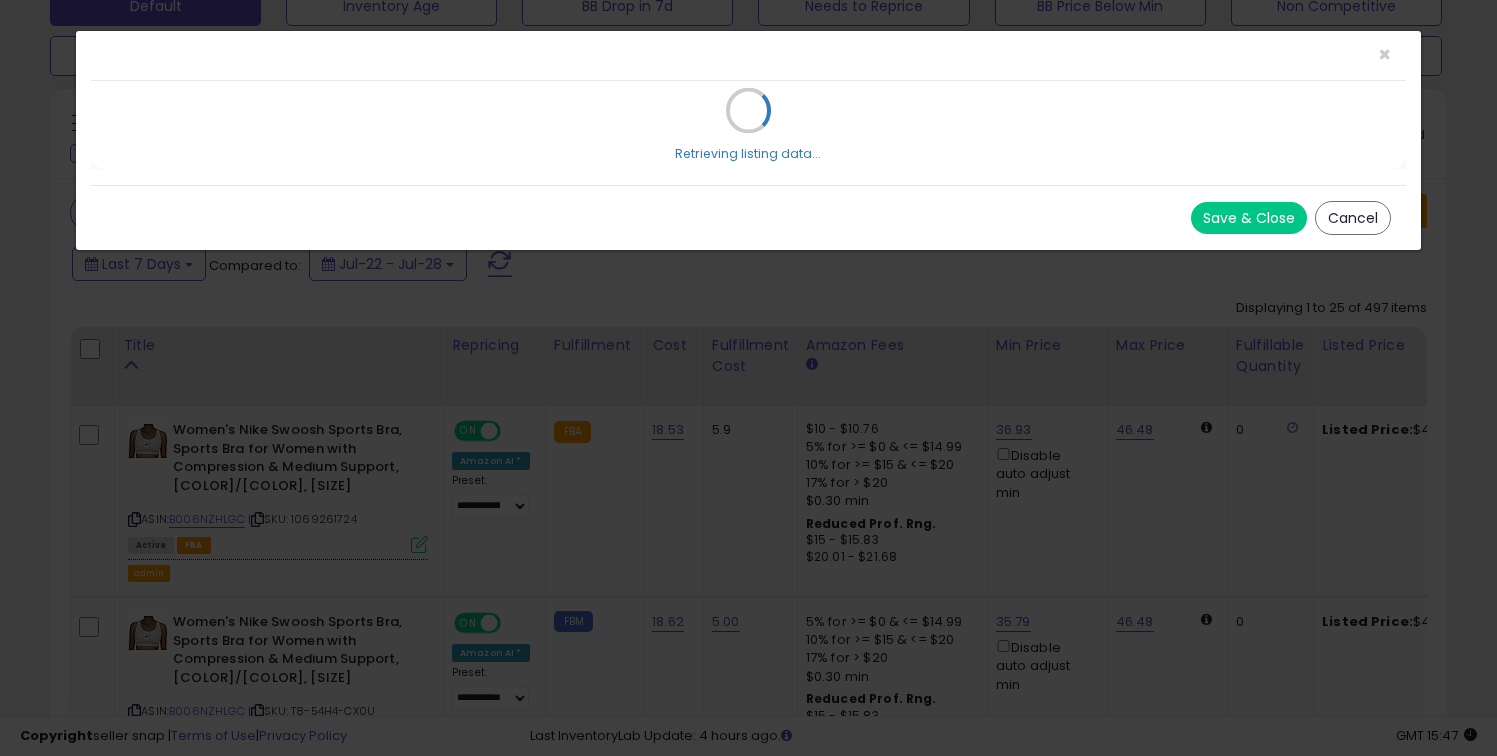 select on "*******" 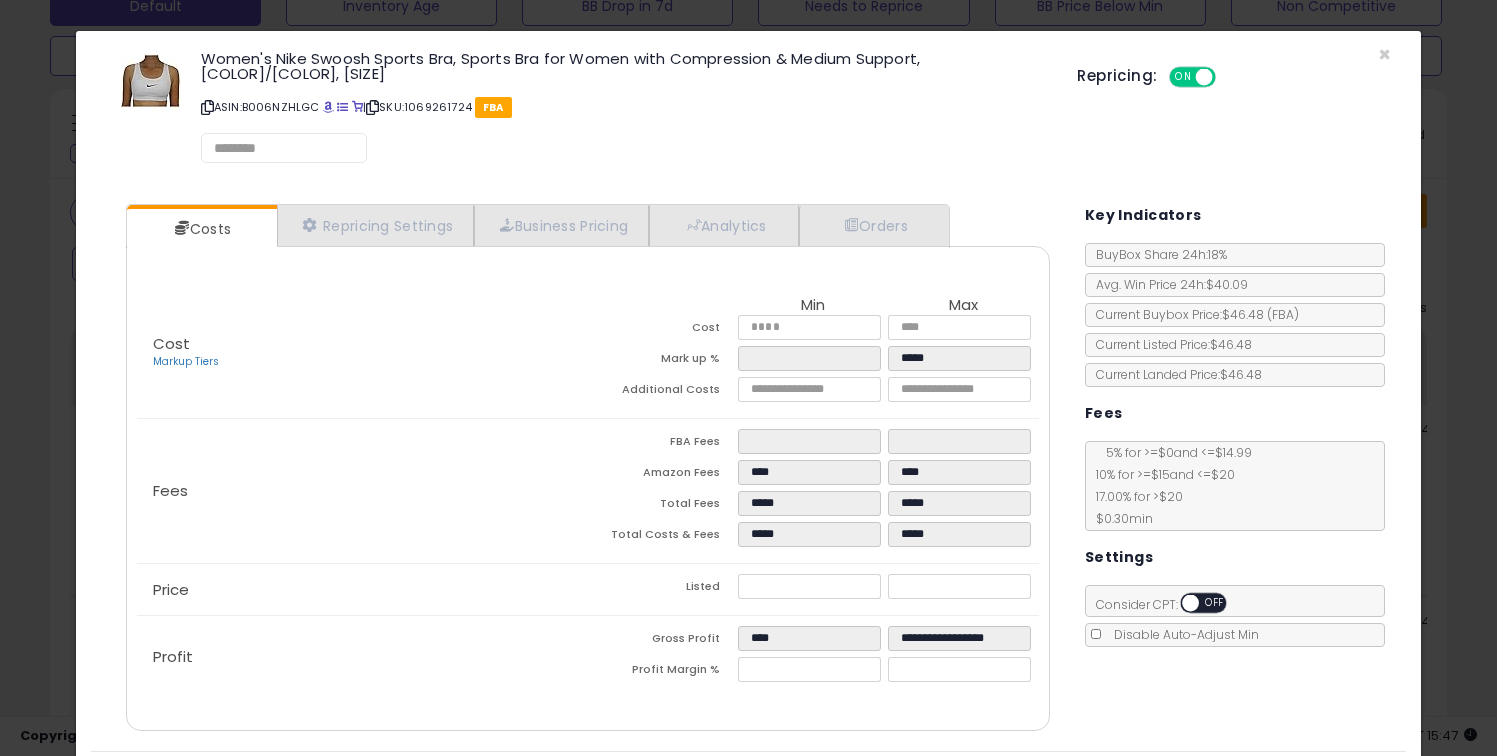 select on "*********" 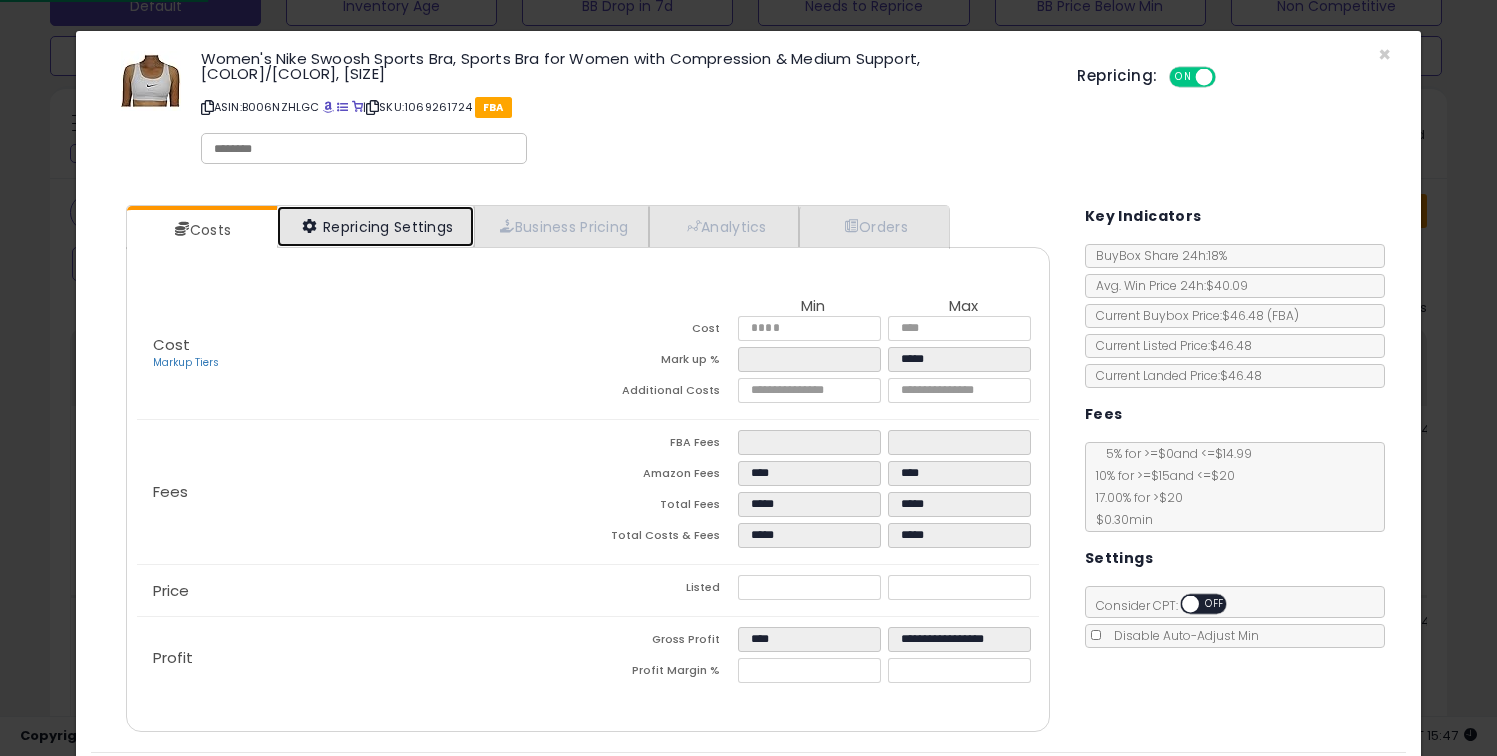 click on "Repricing Settings" at bounding box center (376, 226) 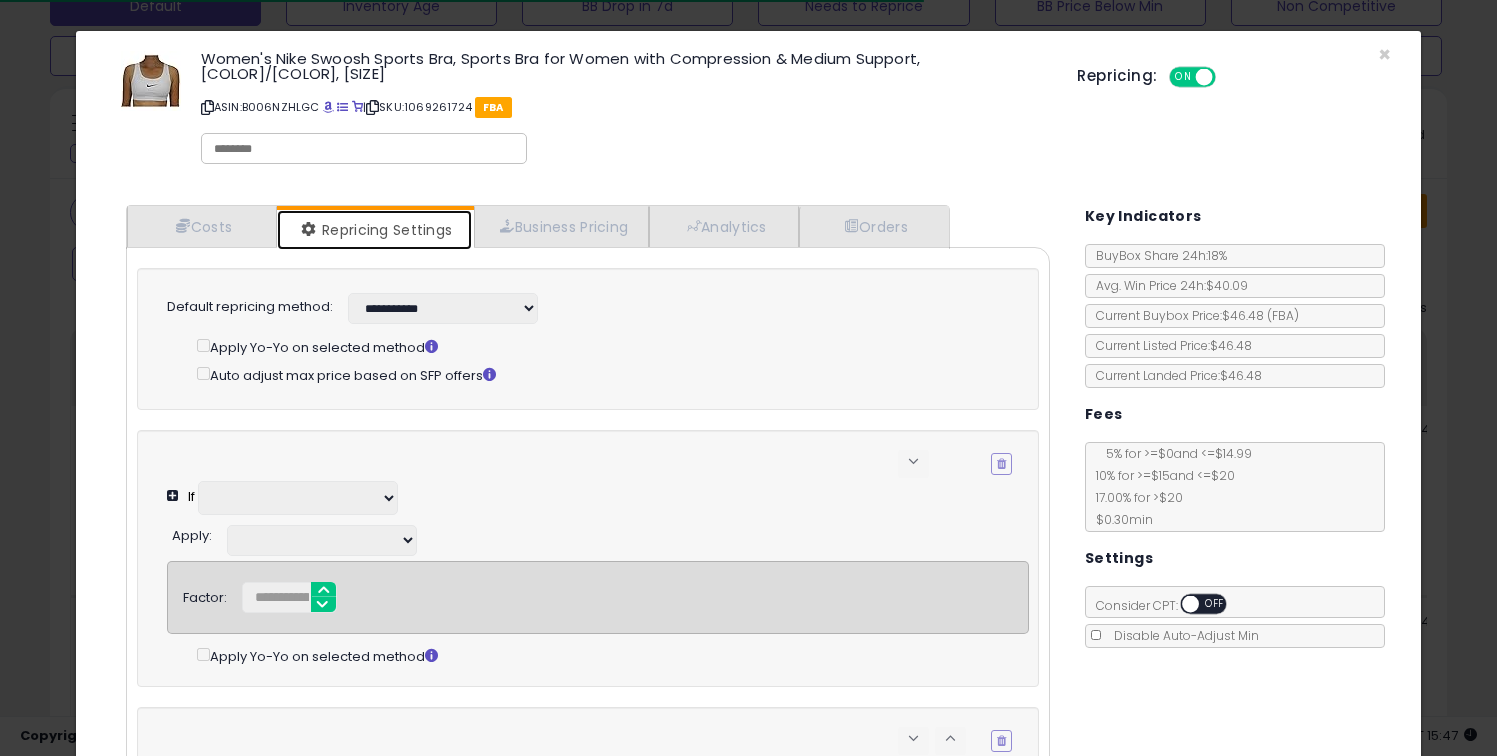 select on "**********" 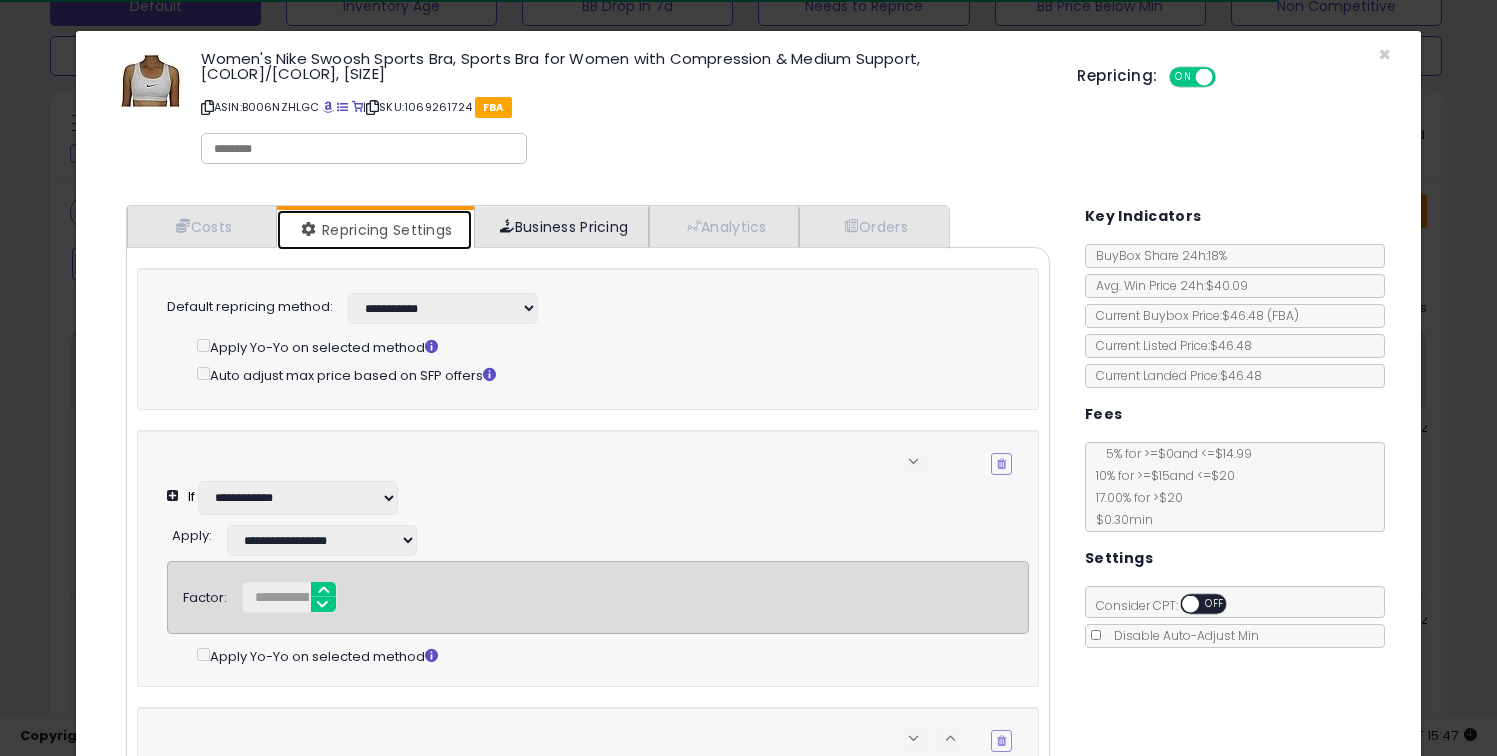 select on "**********" 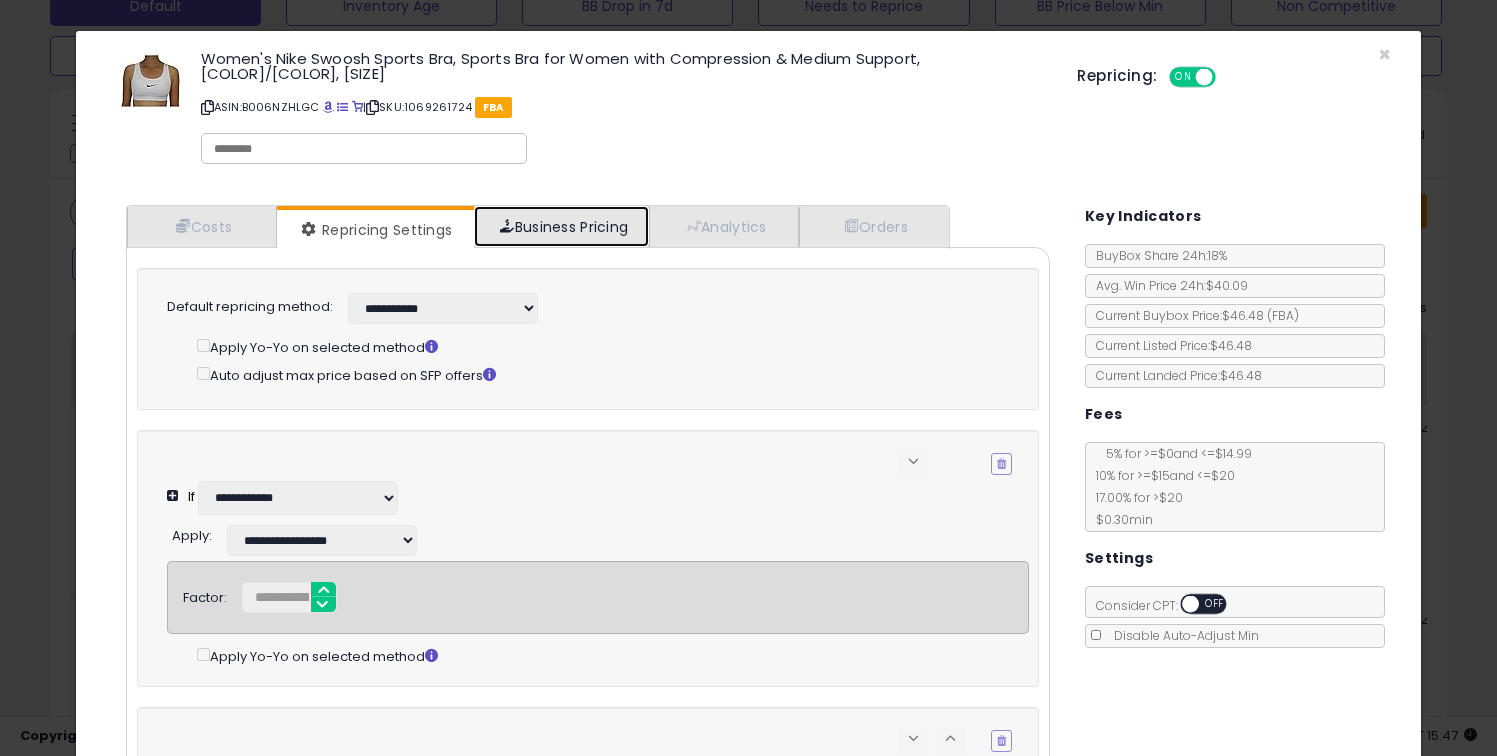 click on "Business Pricing" at bounding box center (561, 226) 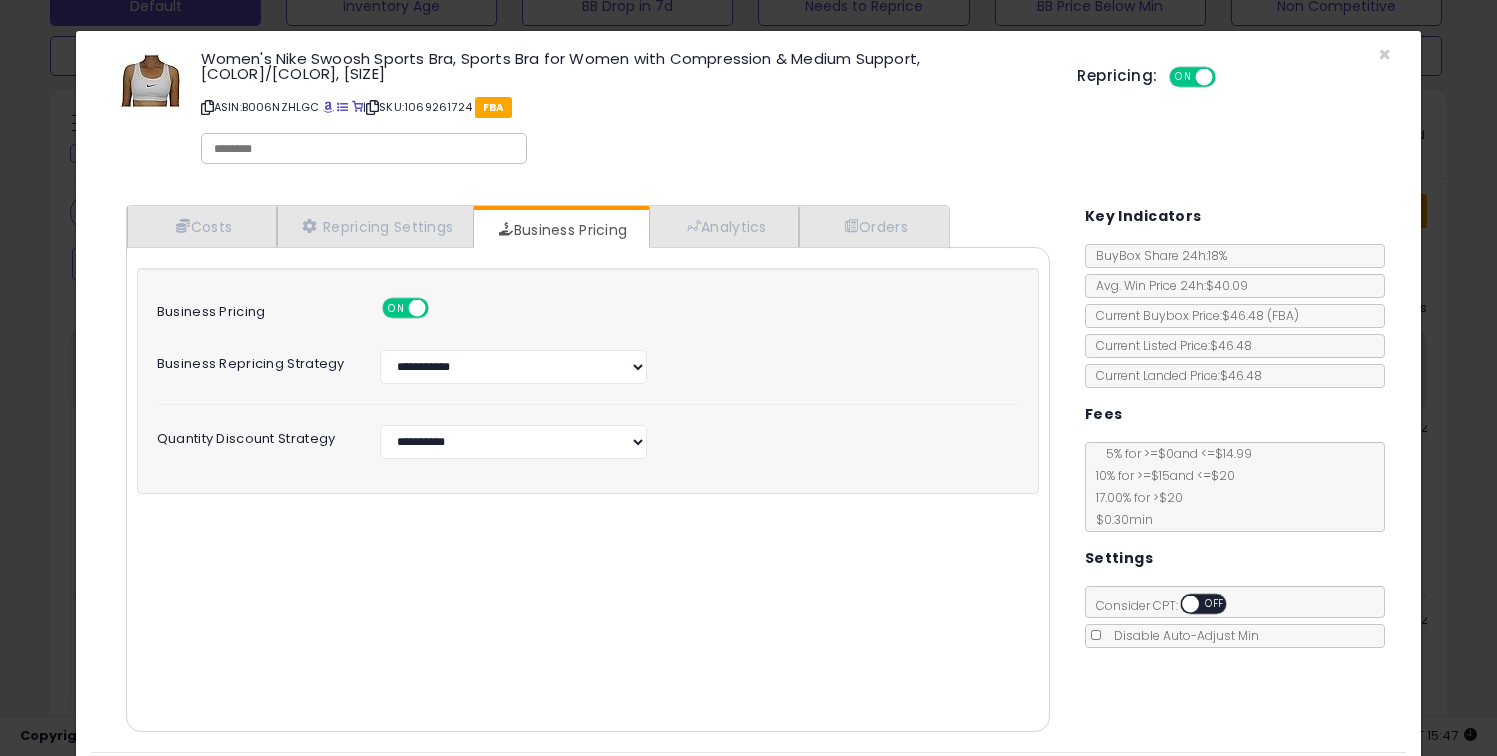 click on "**********" 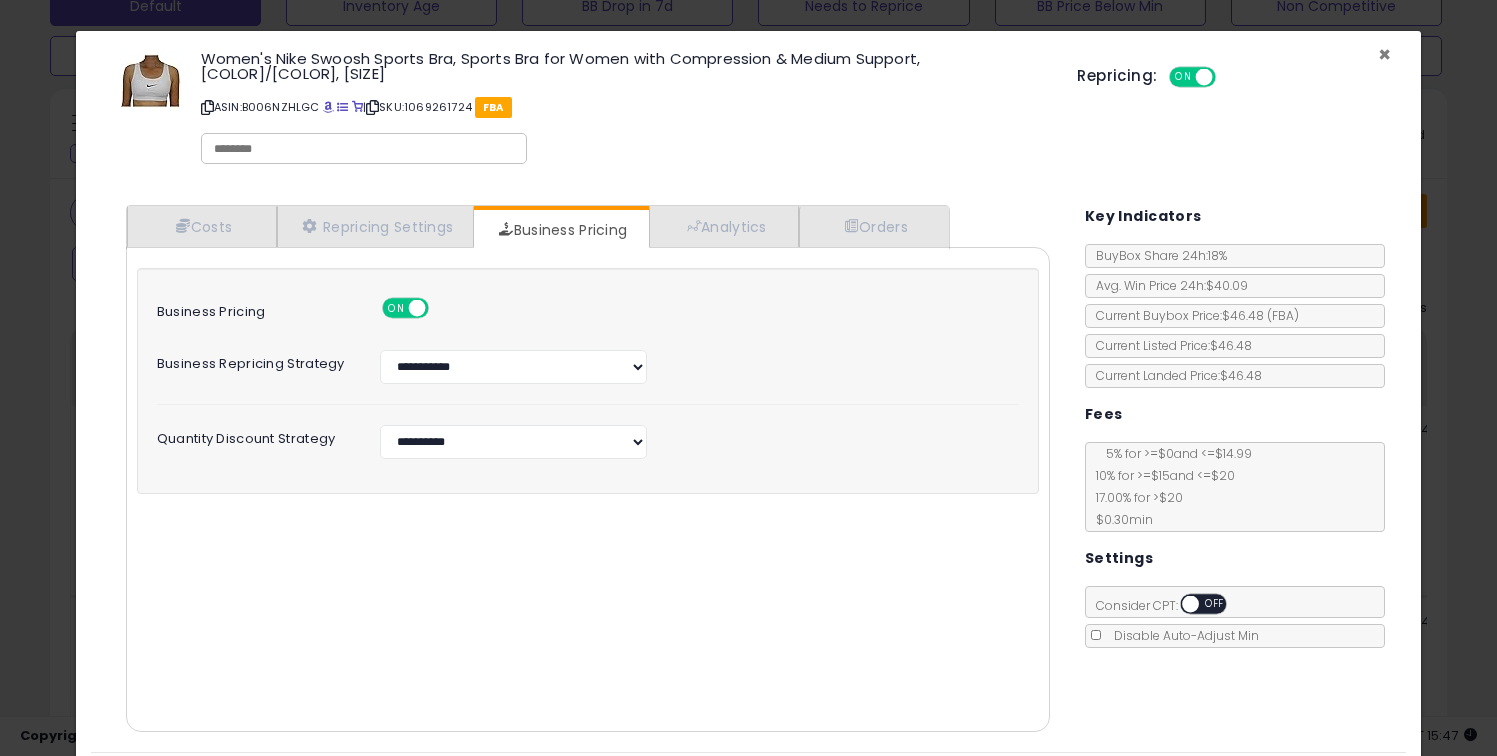 click on "×" at bounding box center (1384, 54) 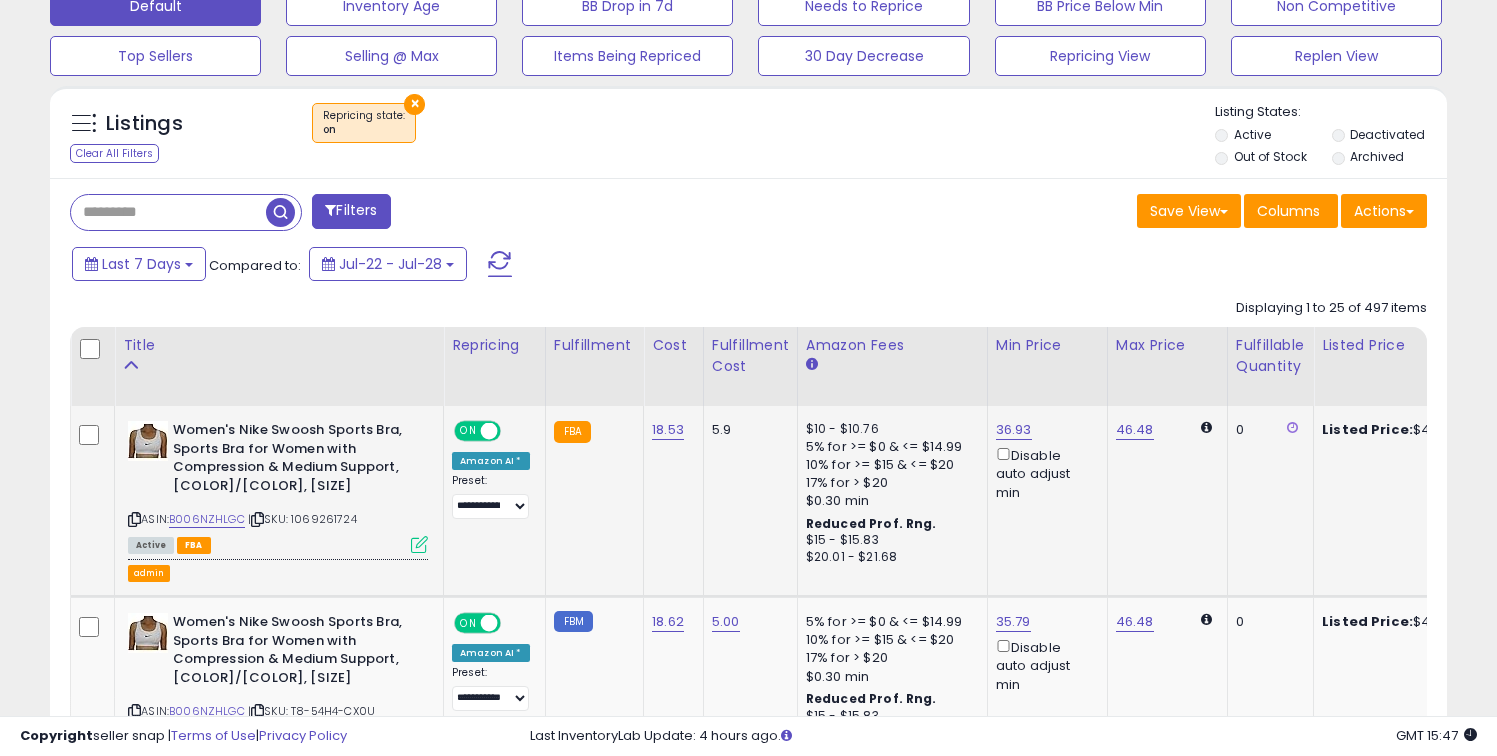 click at bounding box center [419, 544] 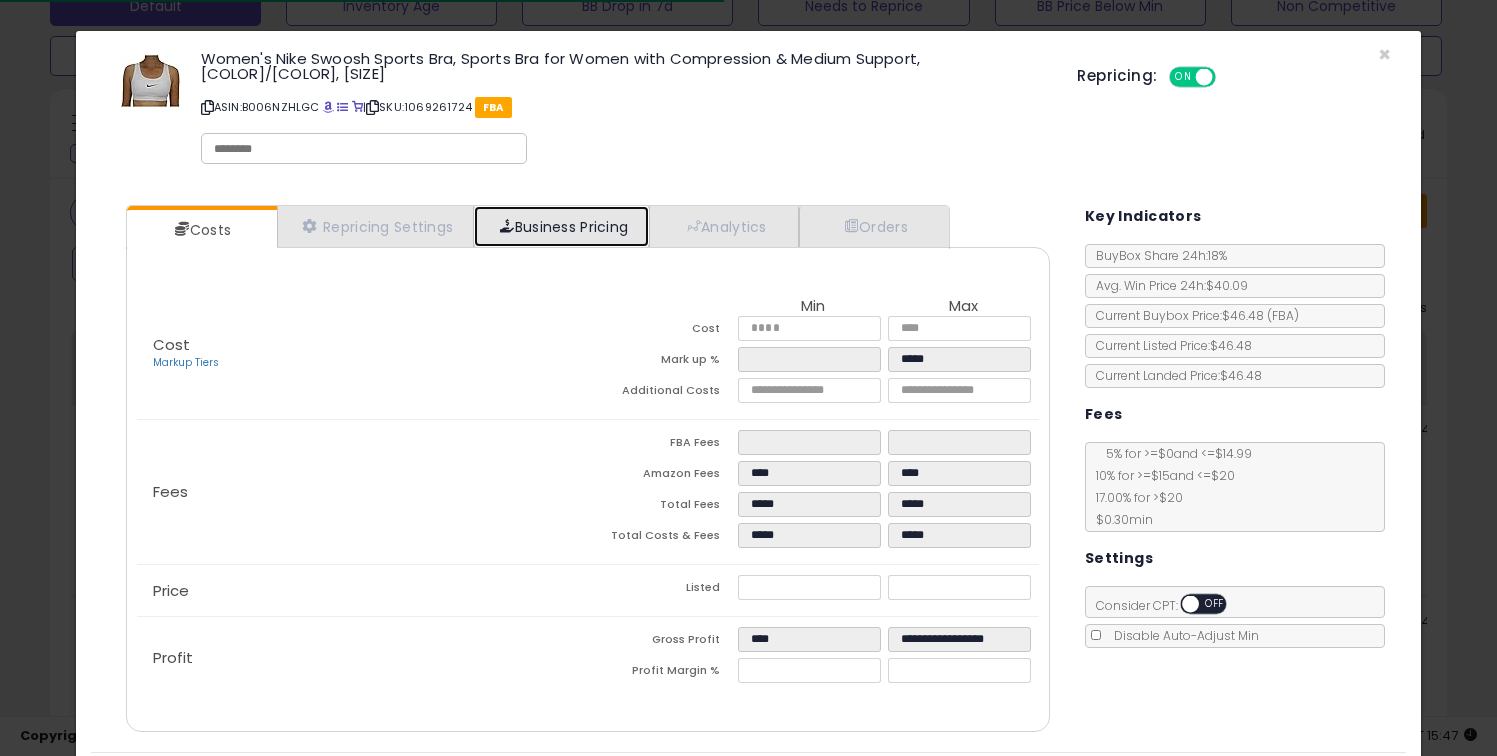 click on "Business Pricing" at bounding box center [561, 226] 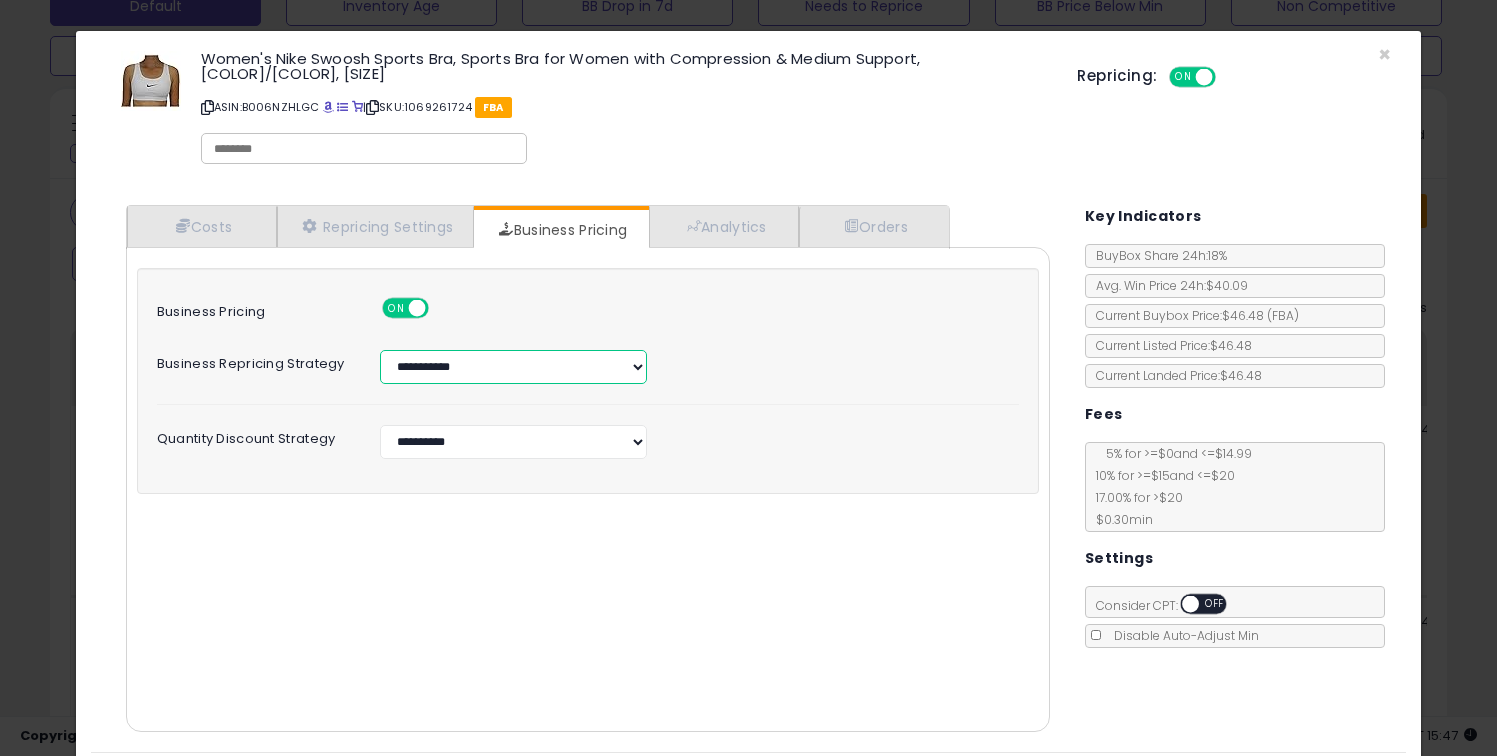 click on "**********" at bounding box center (513, 367) 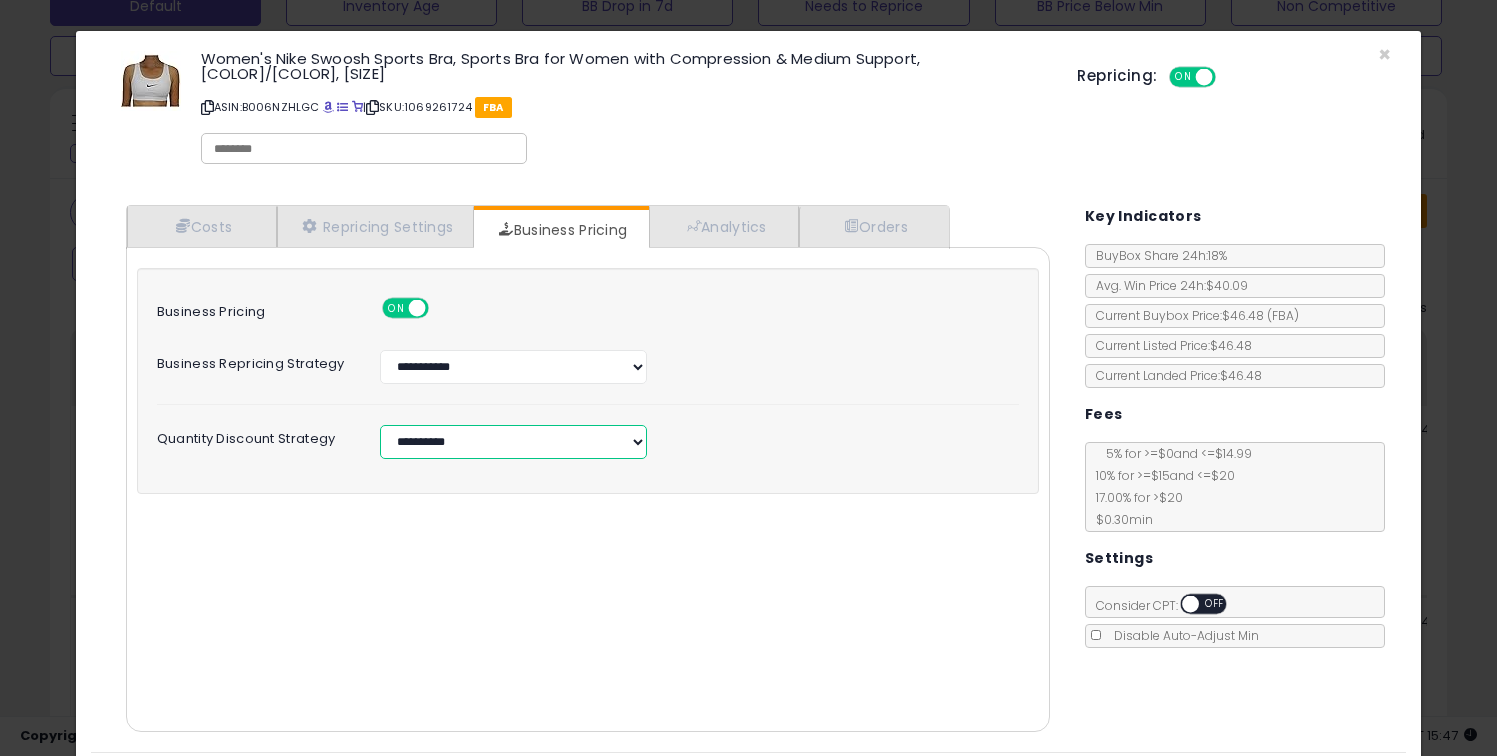 click on "**********" at bounding box center [513, 442] 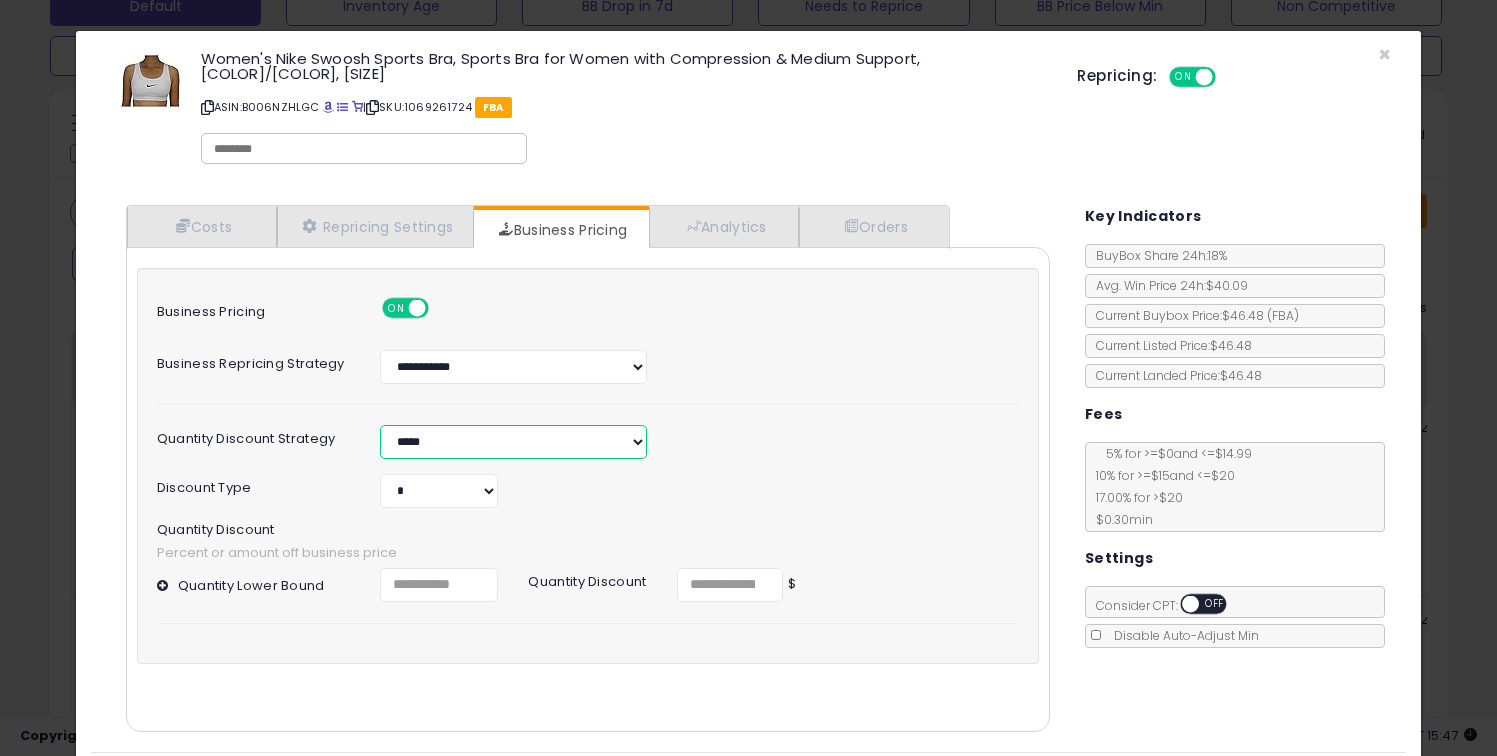 click on "**********" at bounding box center (513, 442) 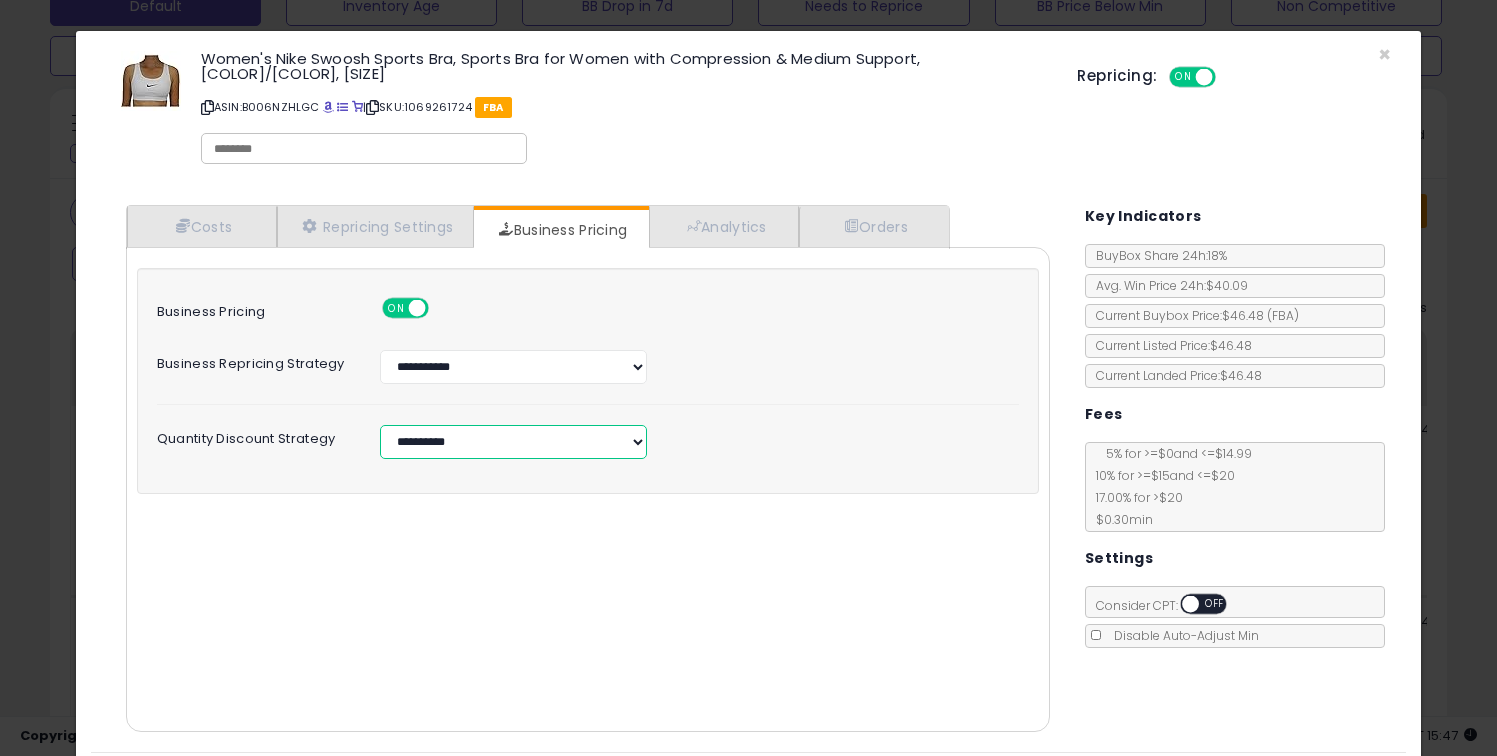click on "**********" at bounding box center [513, 442] 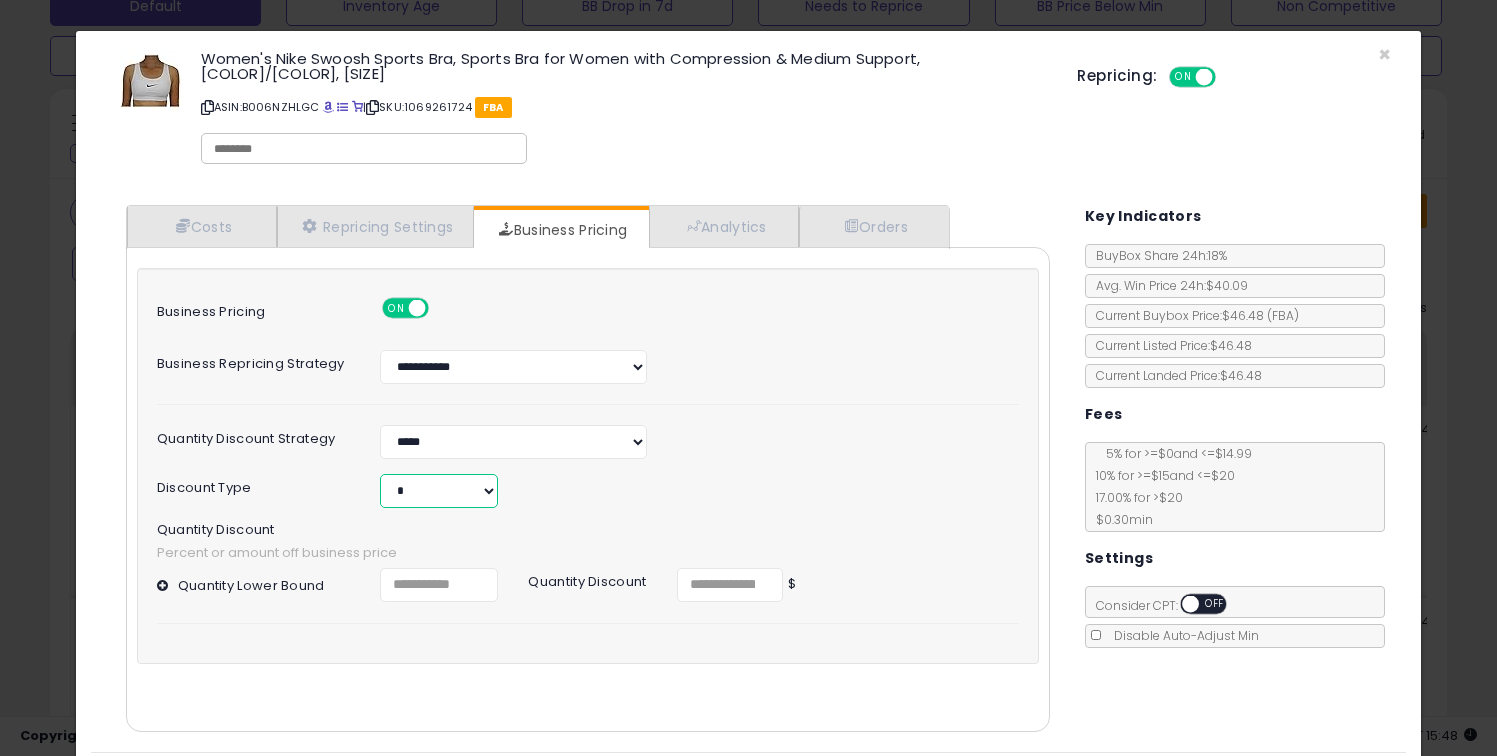 click on "* *" at bounding box center [439, 491] 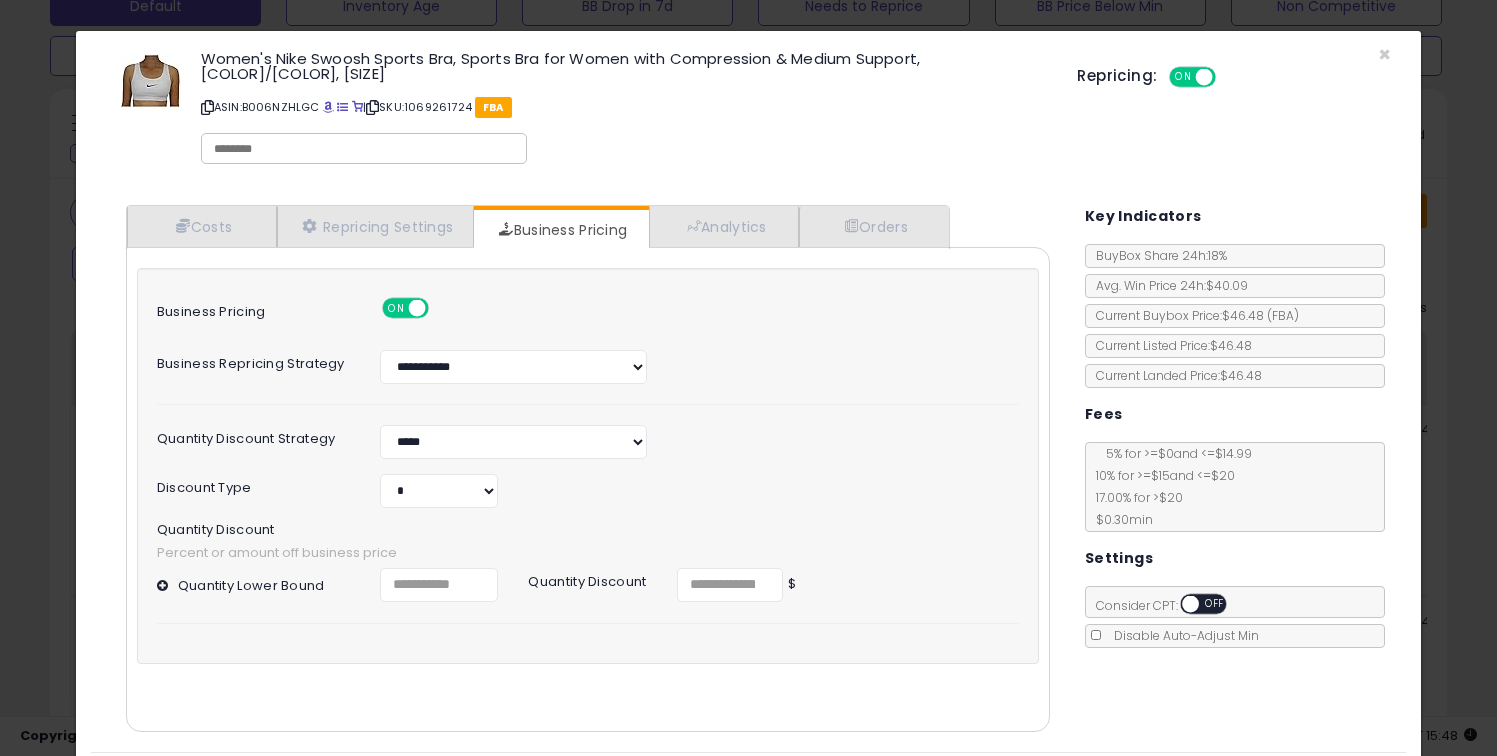 click at bounding box center (165, 585) 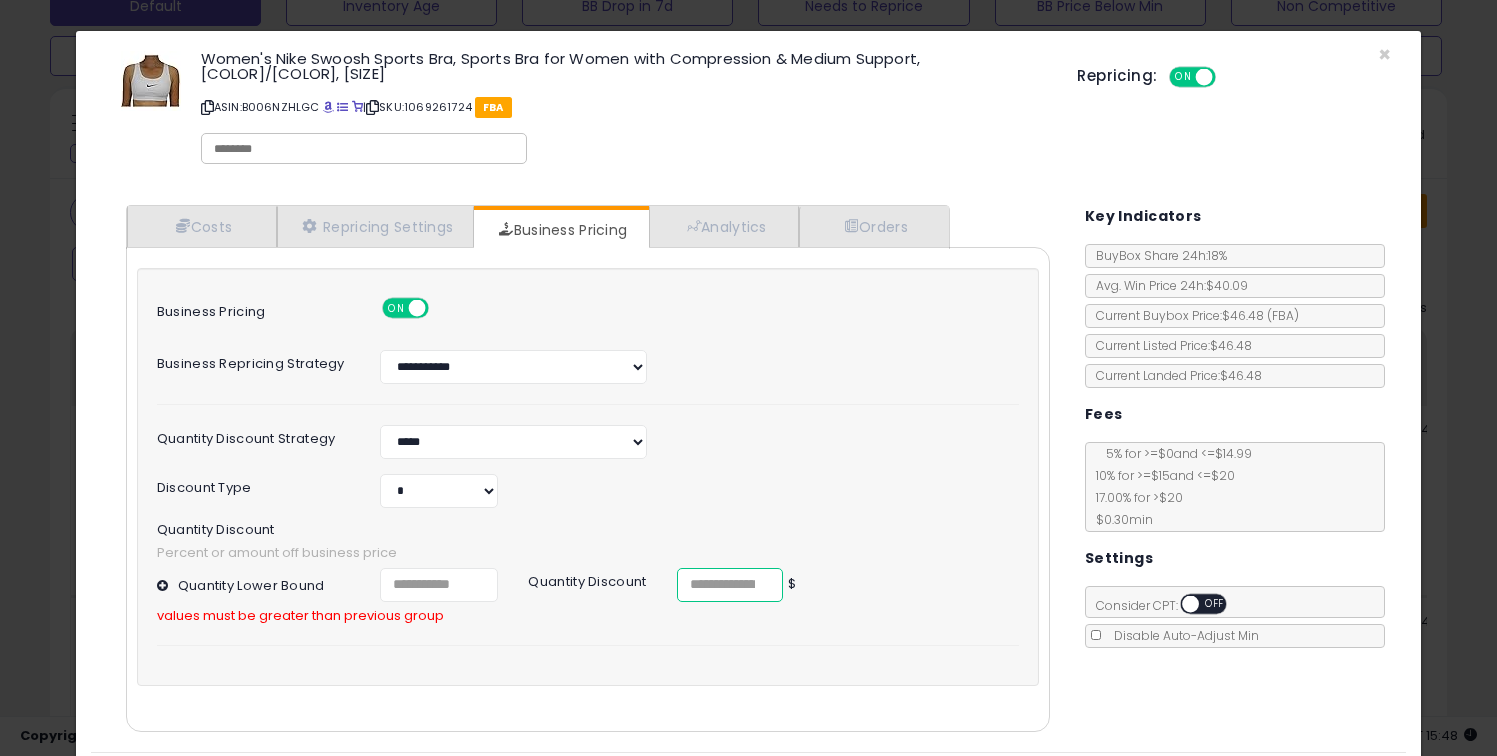 click at bounding box center [730, 585] 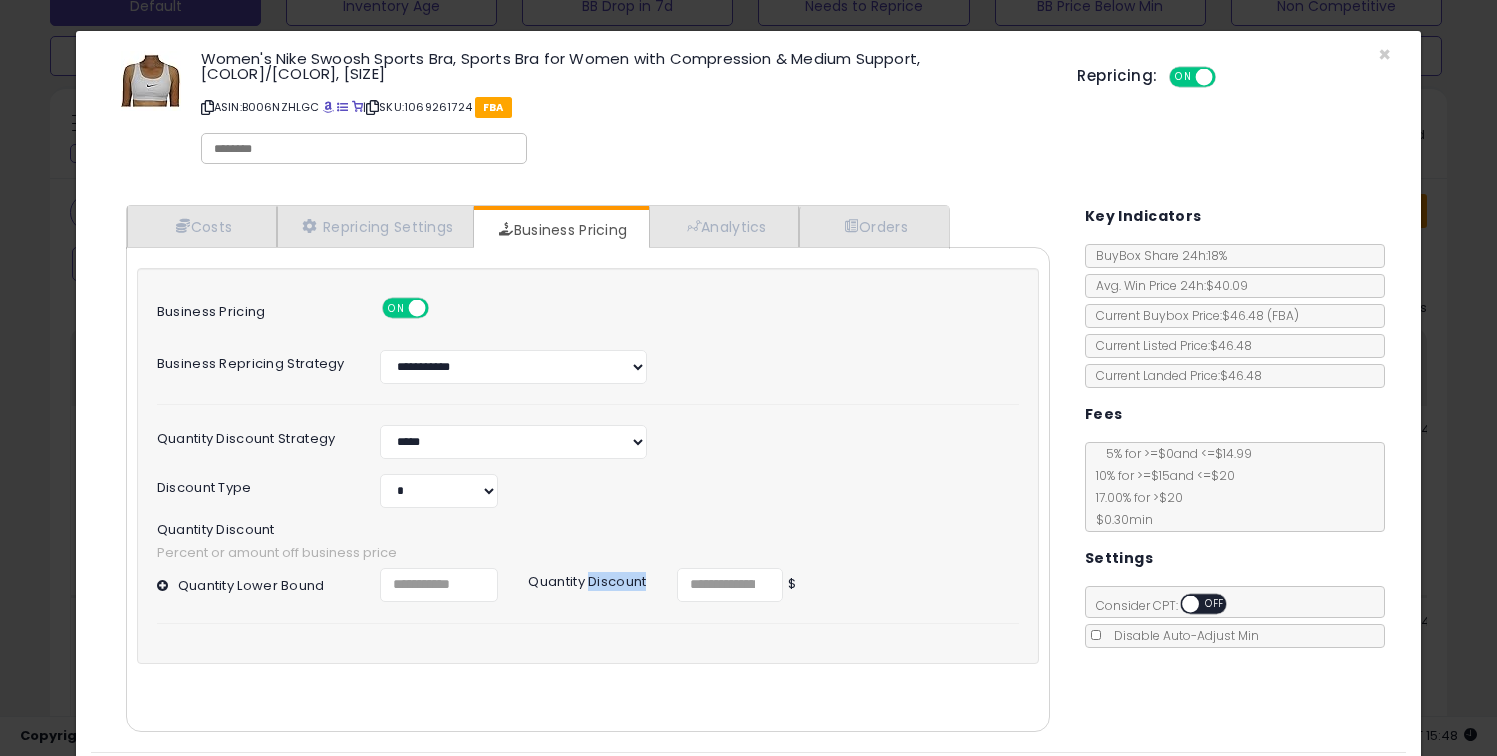 drag, startPoint x: 532, startPoint y: 579, endPoint x: 605, endPoint y: 578, distance: 73.00685 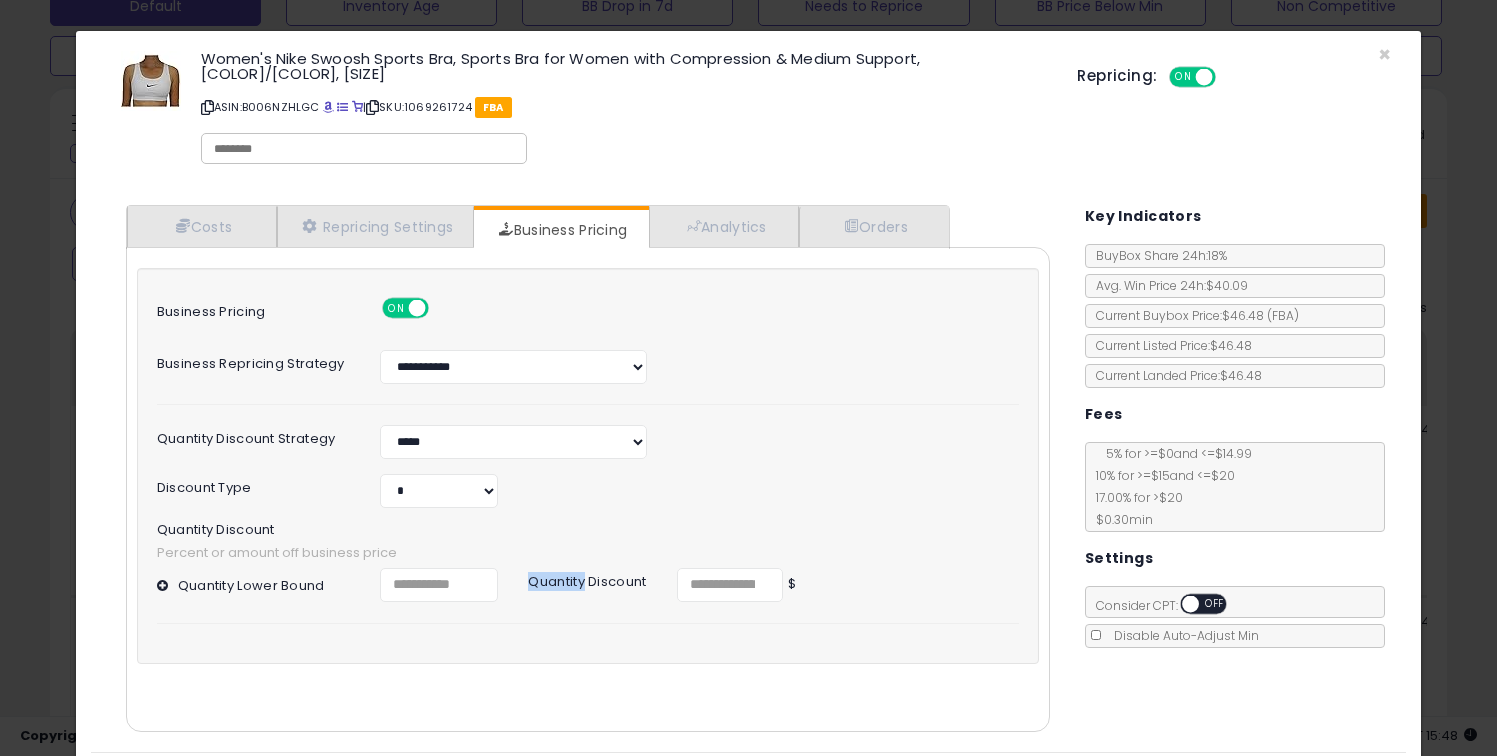 drag, startPoint x: 529, startPoint y: 568, endPoint x: 583, endPoint y: 567, distance: 54.00926 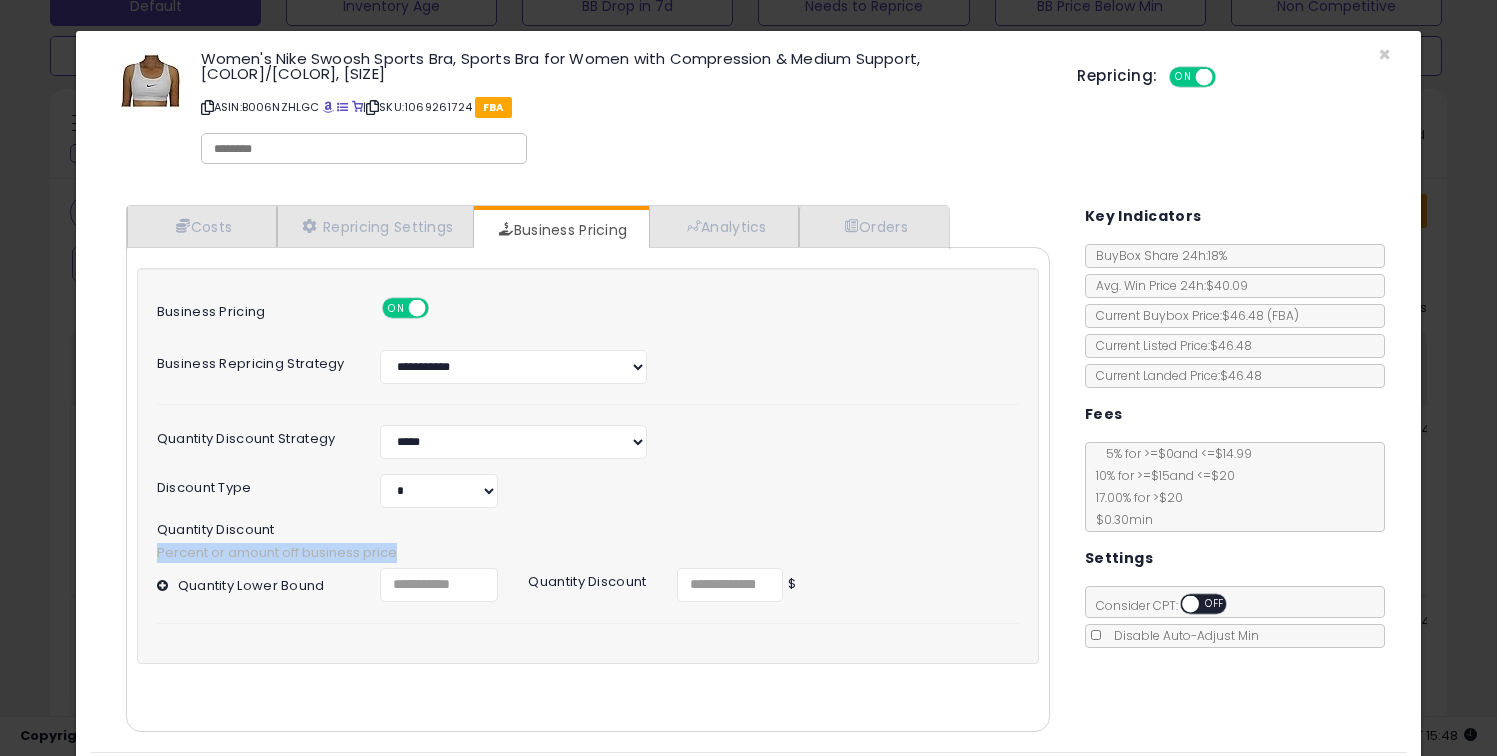 drag, startPoint x: 155, startPoint y: 538, endPoint x: 407, endPoint y: 546, distance: 252.12695 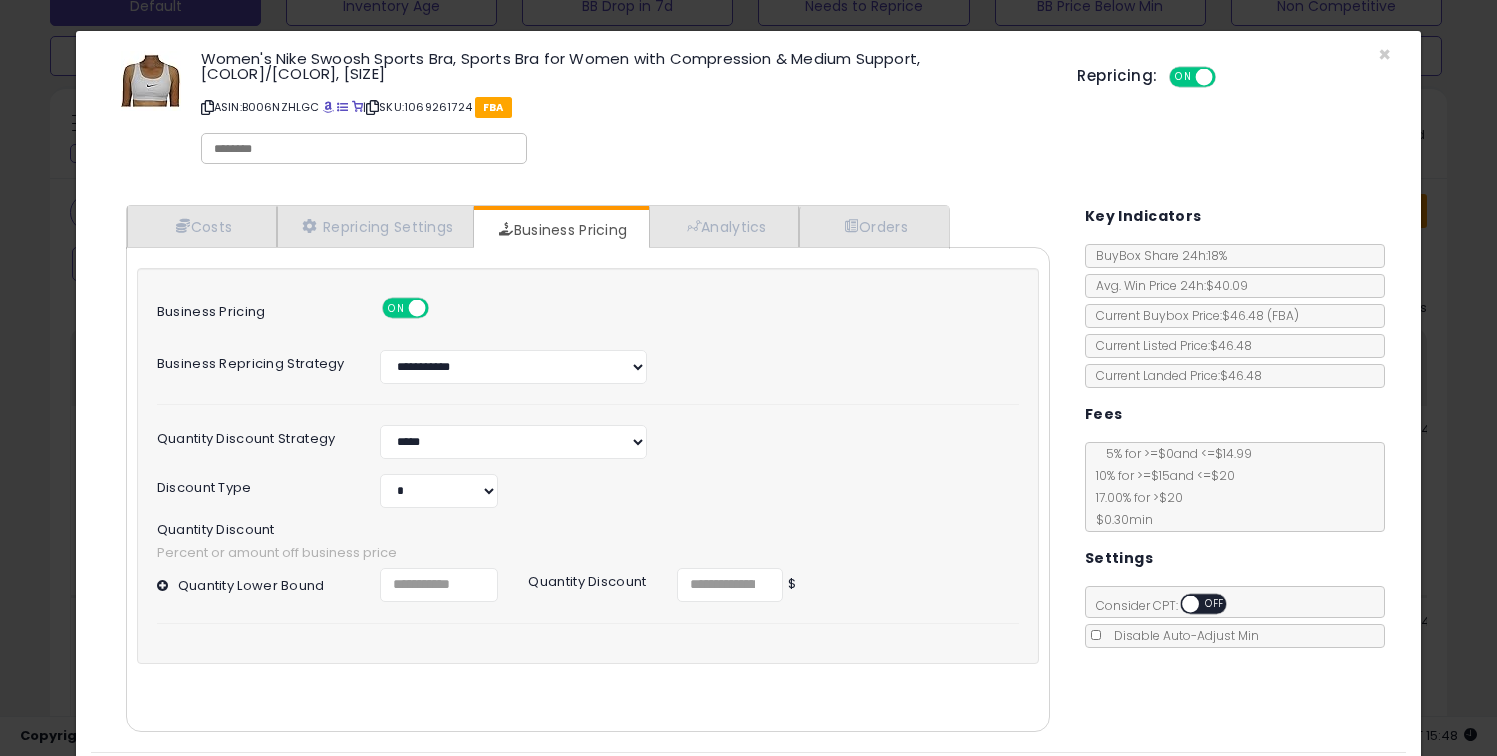 click on "Percent or amount off business price" at bounding box center [588, 553] 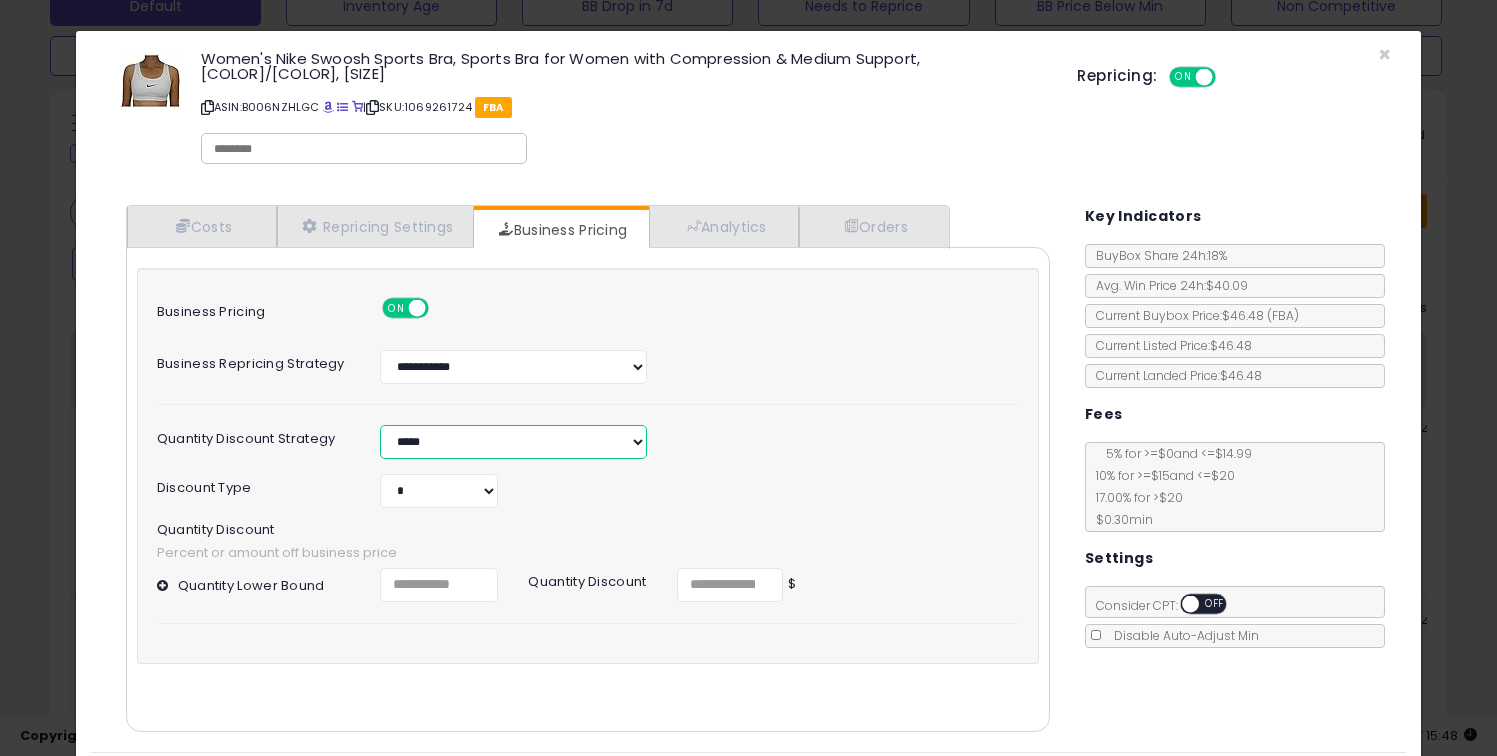 click on "**********" at bounding box center (513, 442) 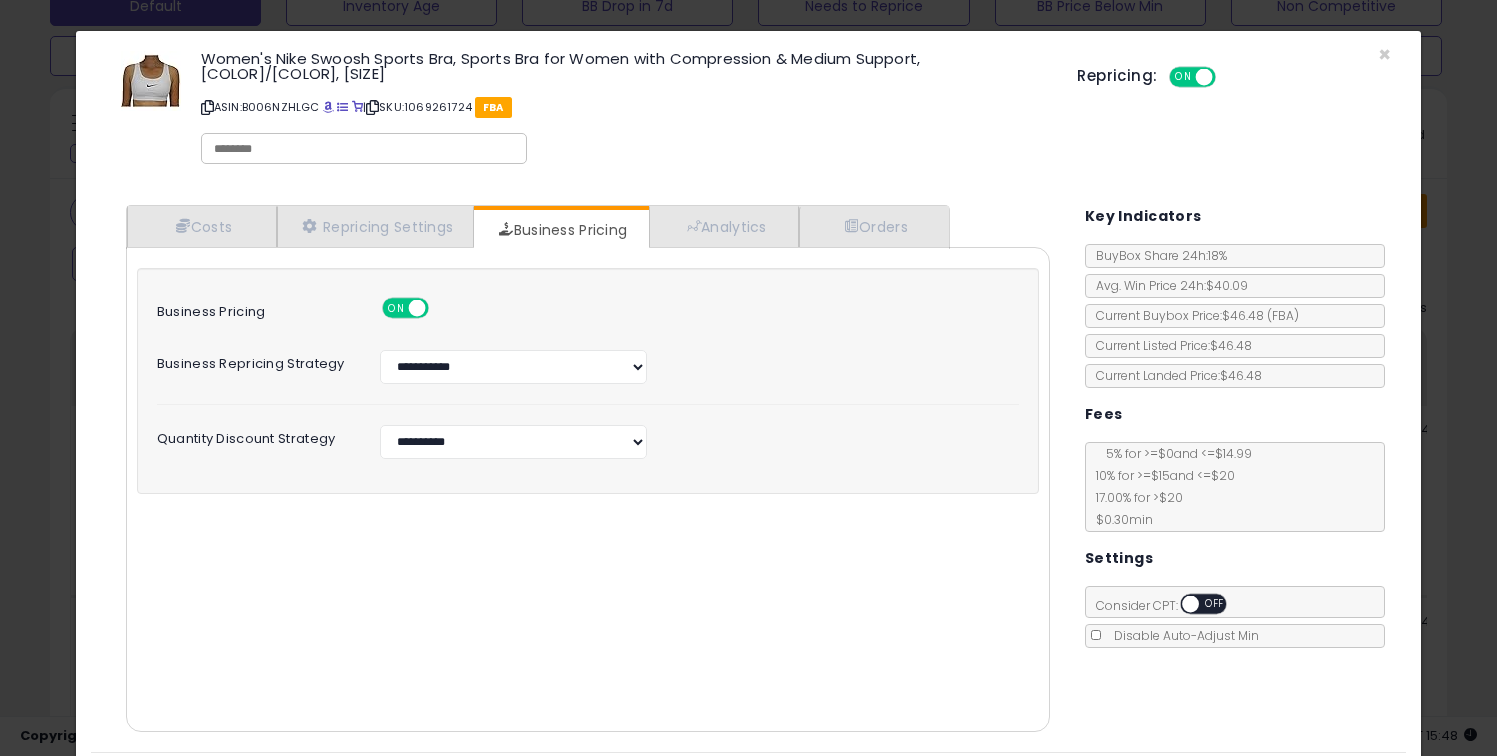 click on "**********" at bounding box center (588, 373) 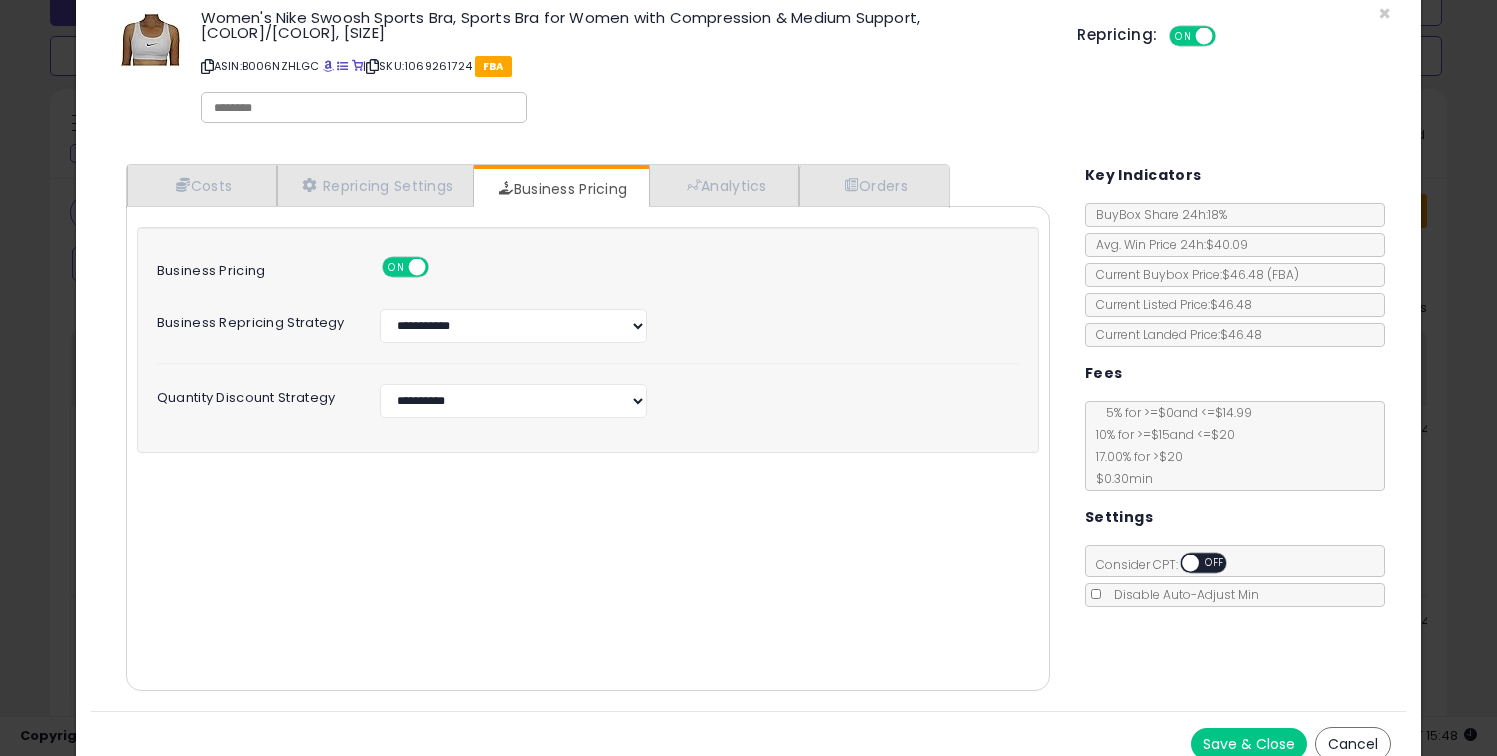scroll, scrollTop: 45, scrollLeft: 0, axis: vertical 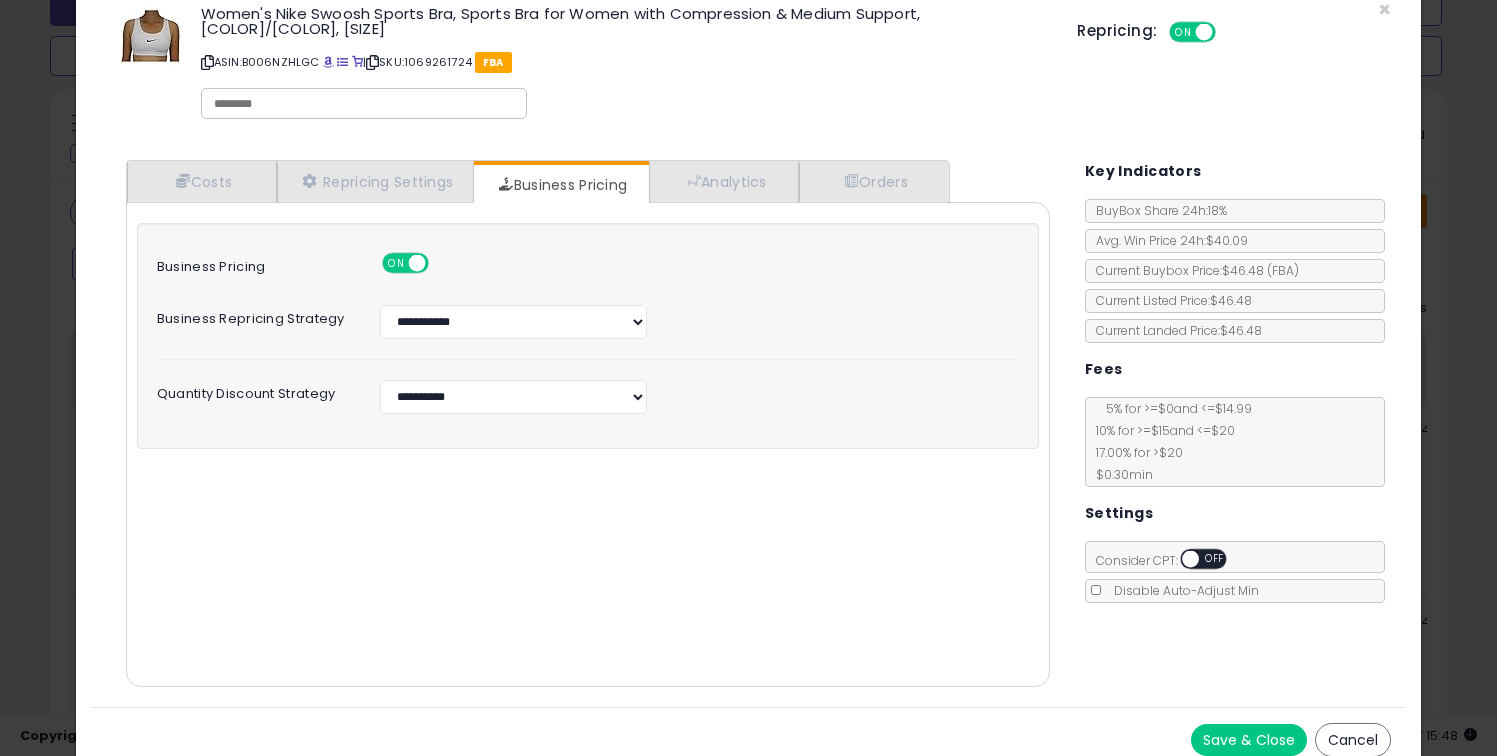 click on "Save & Close" at bounding box center [1249, 740] 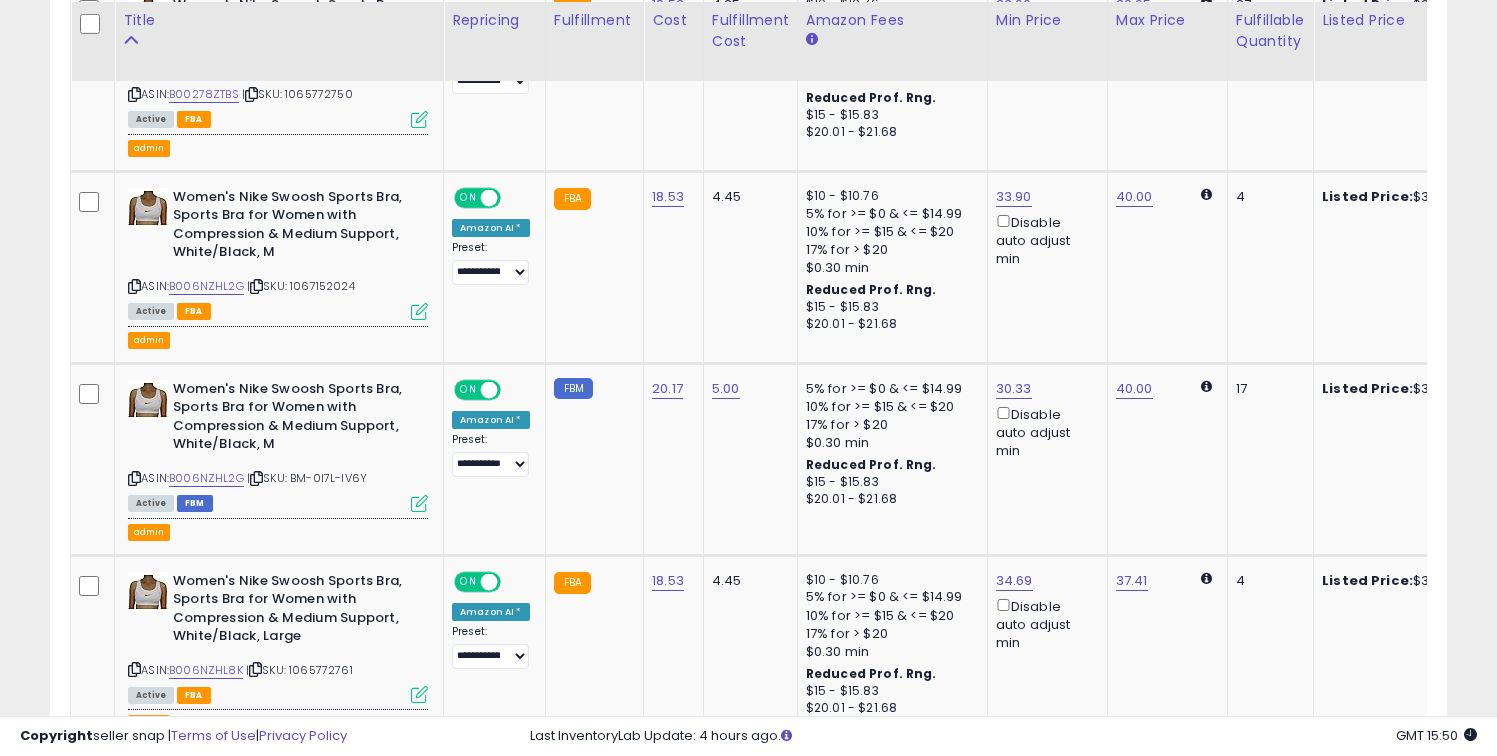 scroll, scrollTop: 1658, scrollLeft: 0, axis: vertical 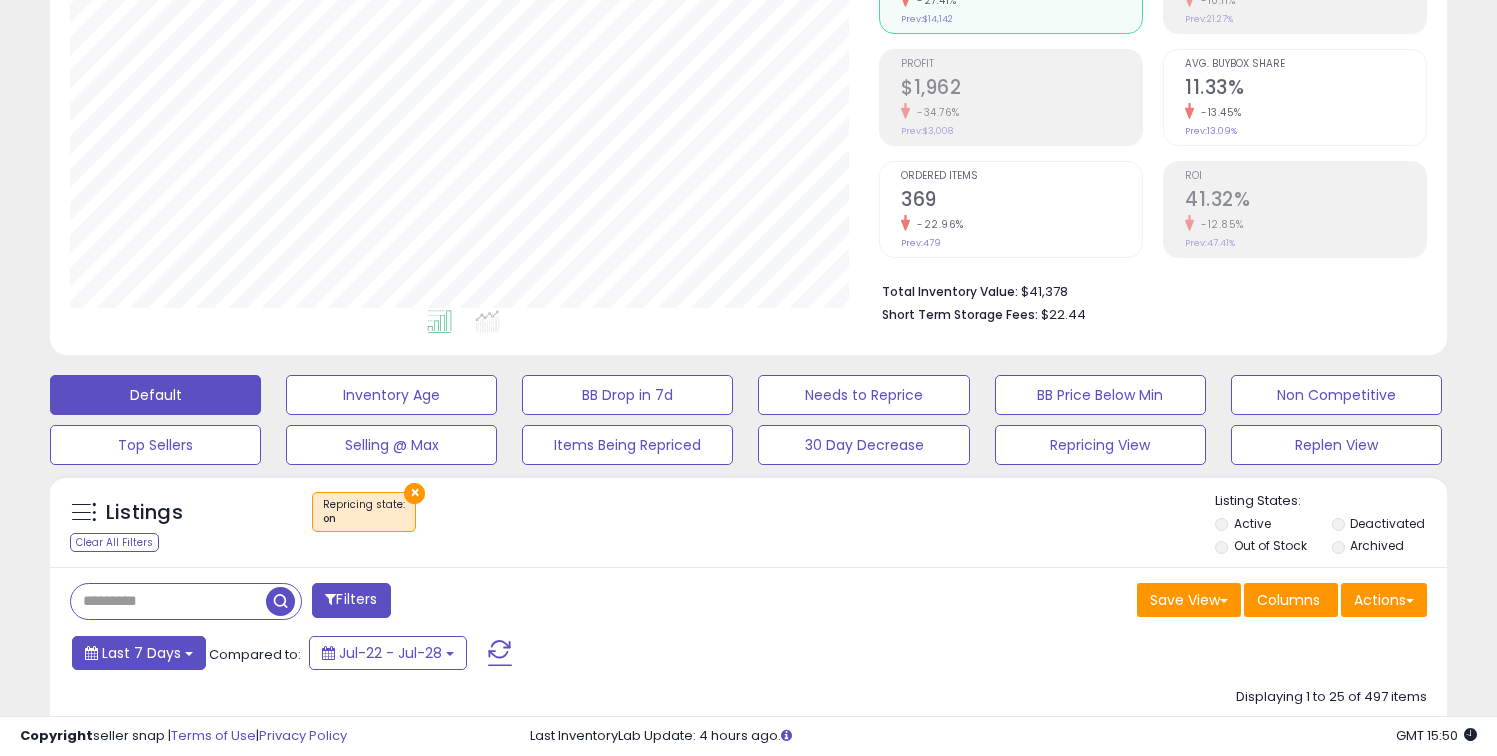 click on "Last 7 Days" at bounding box center [141, 653] 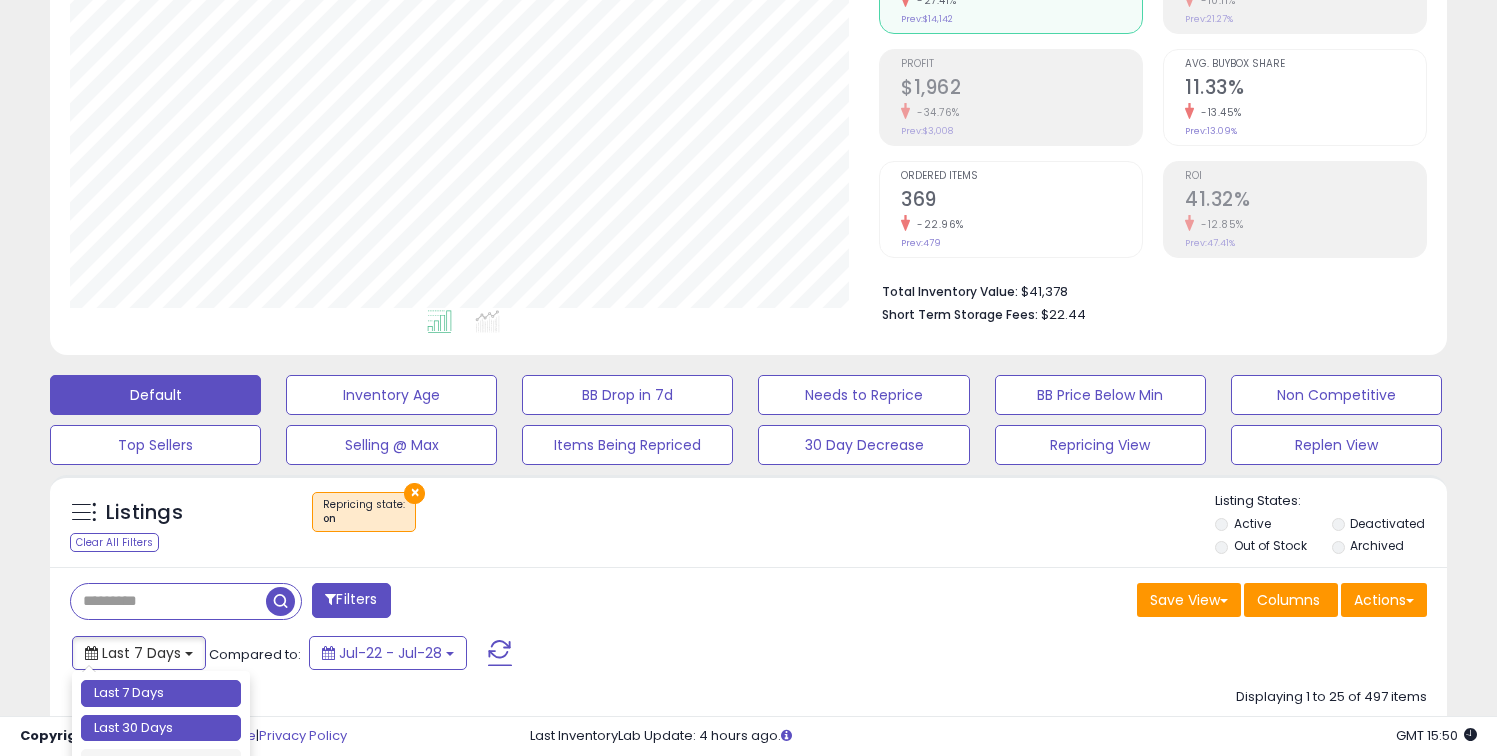 type on "**********" 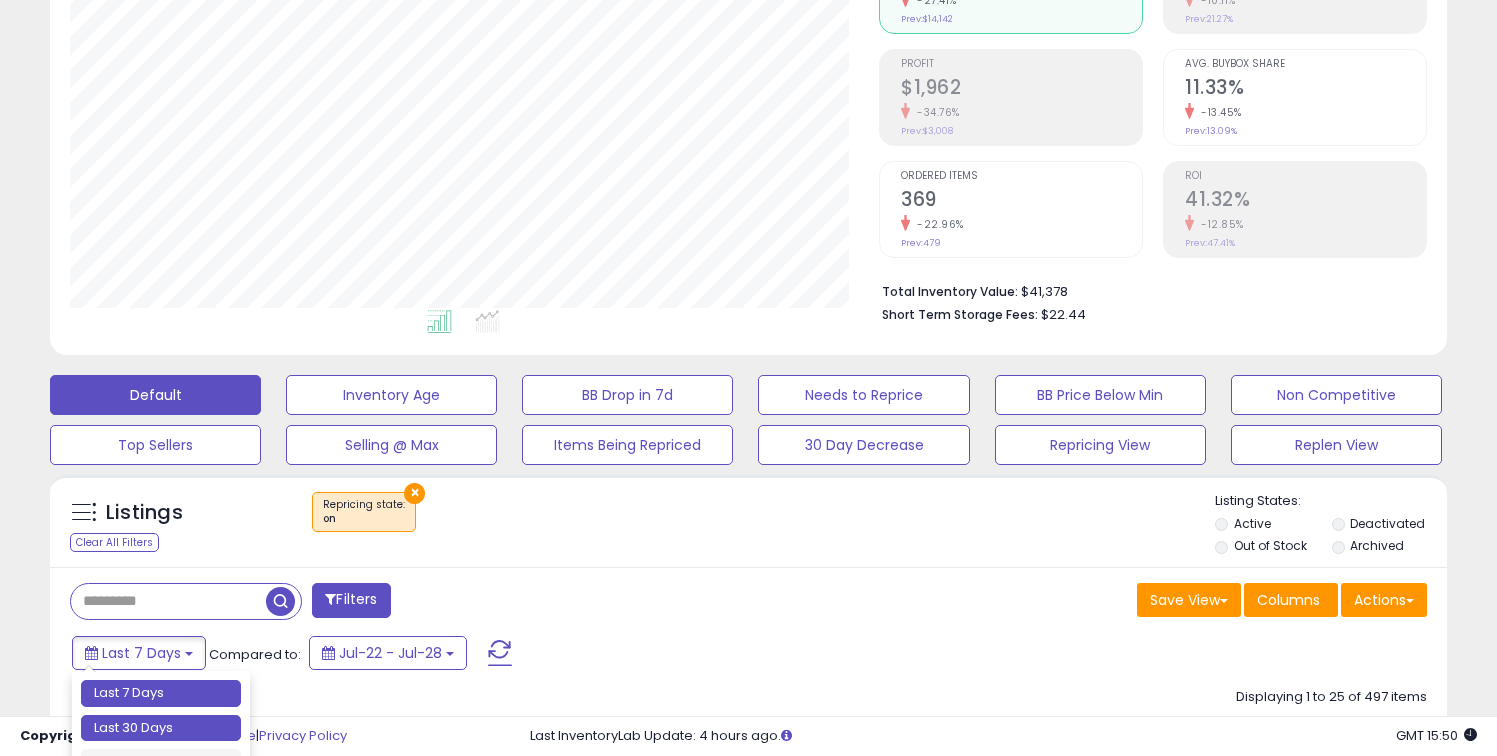 click on "Last 30 Days" at bounding box center (161, 728) 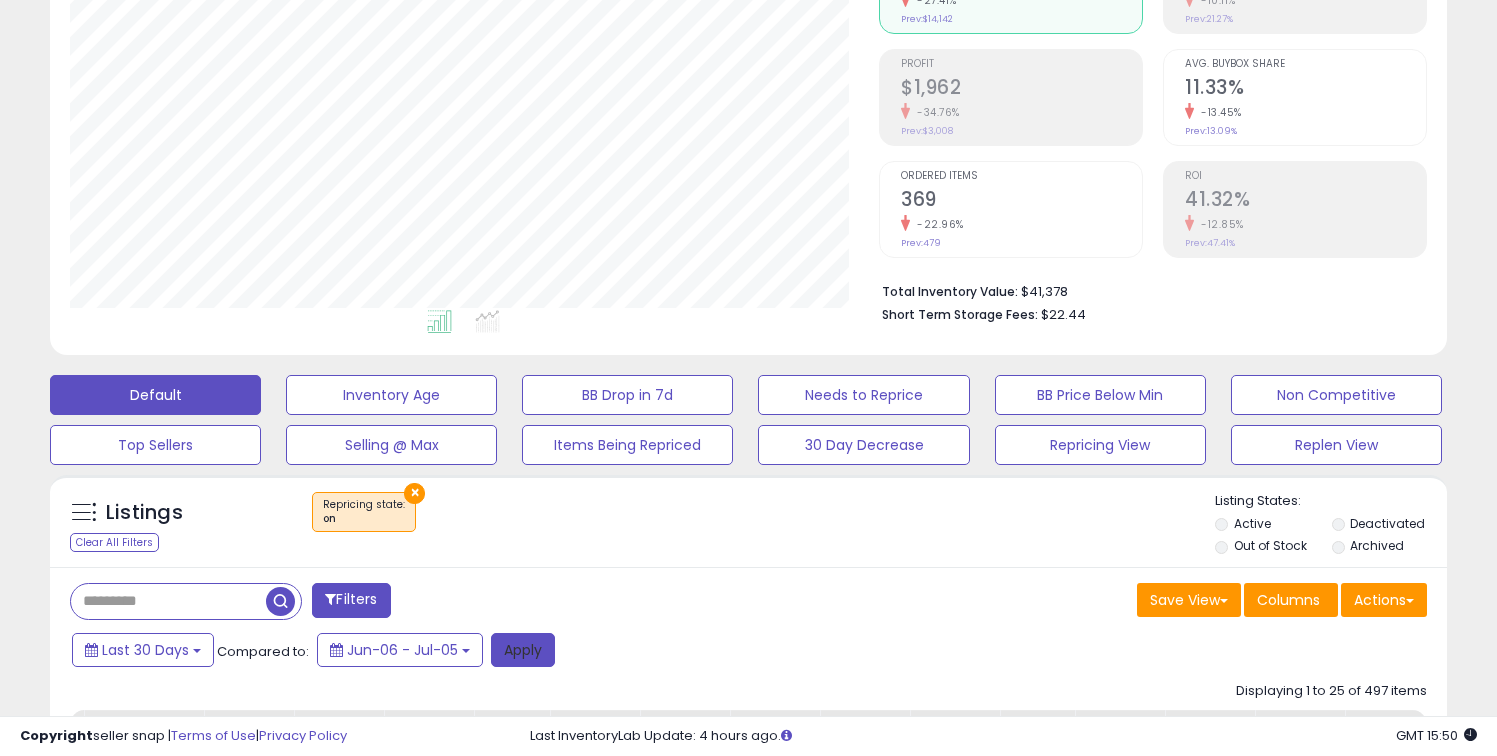 click on "Apply" at bounding box center (523, 650) 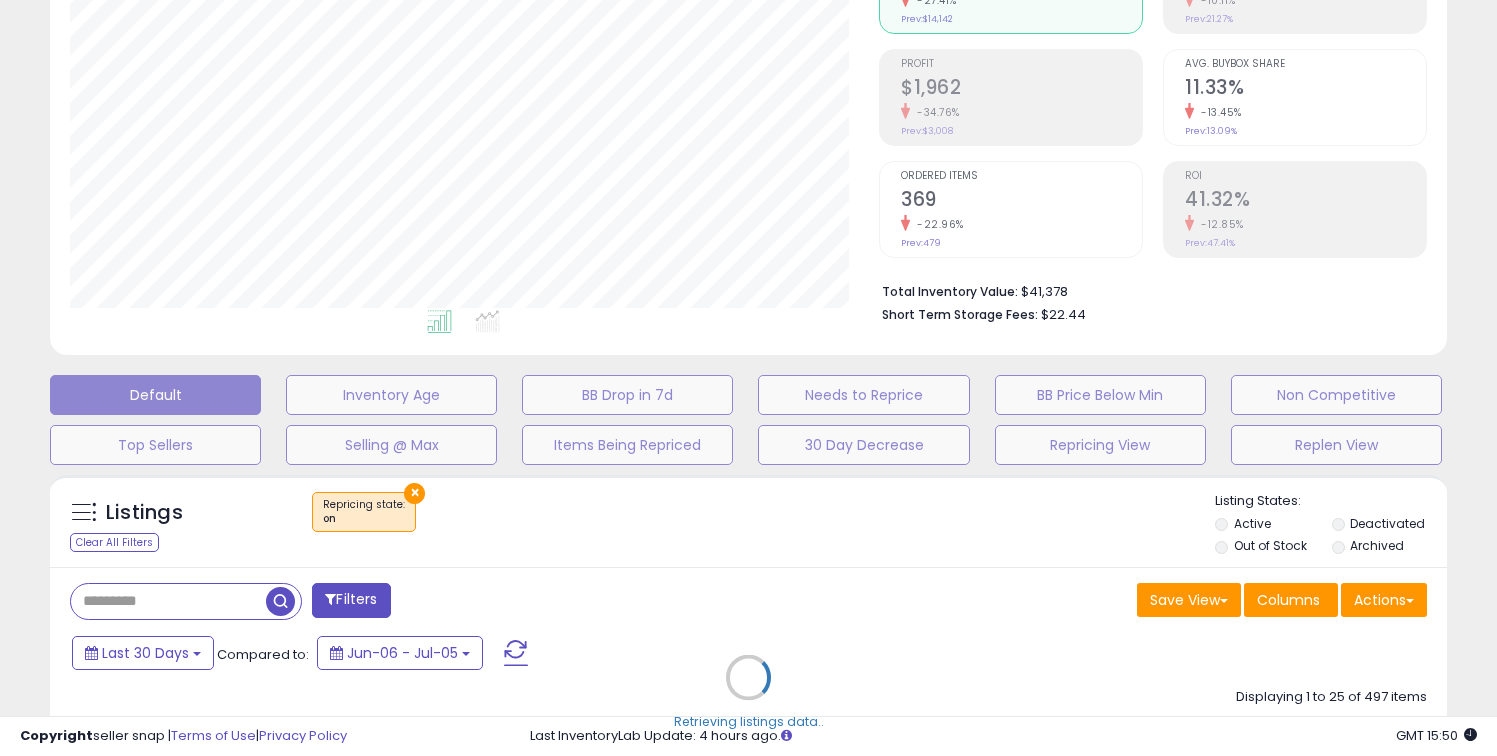 scroll, scrollTop: 0, scrollLeft: 1137, axis: horizontal 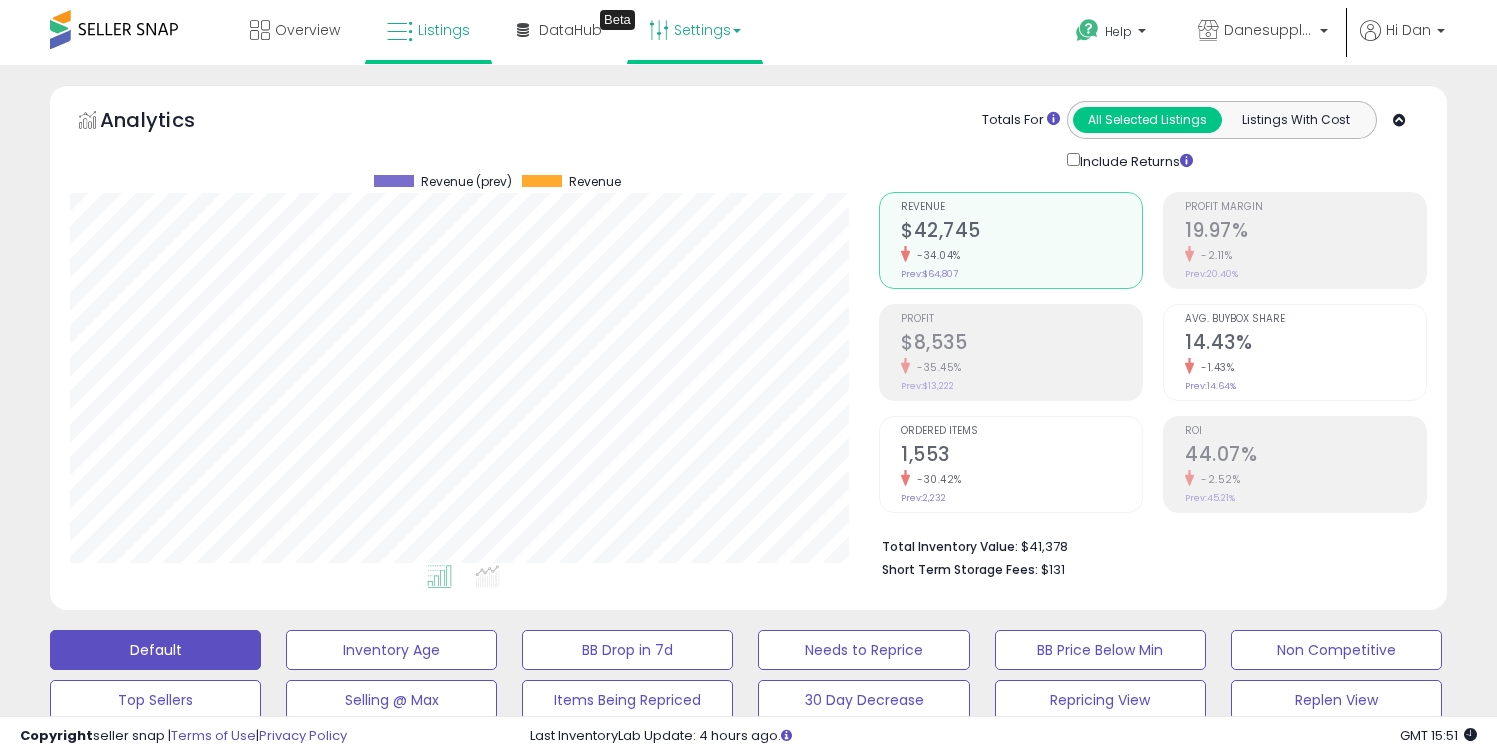 click on "Settings" at bounding box center (695, 30) 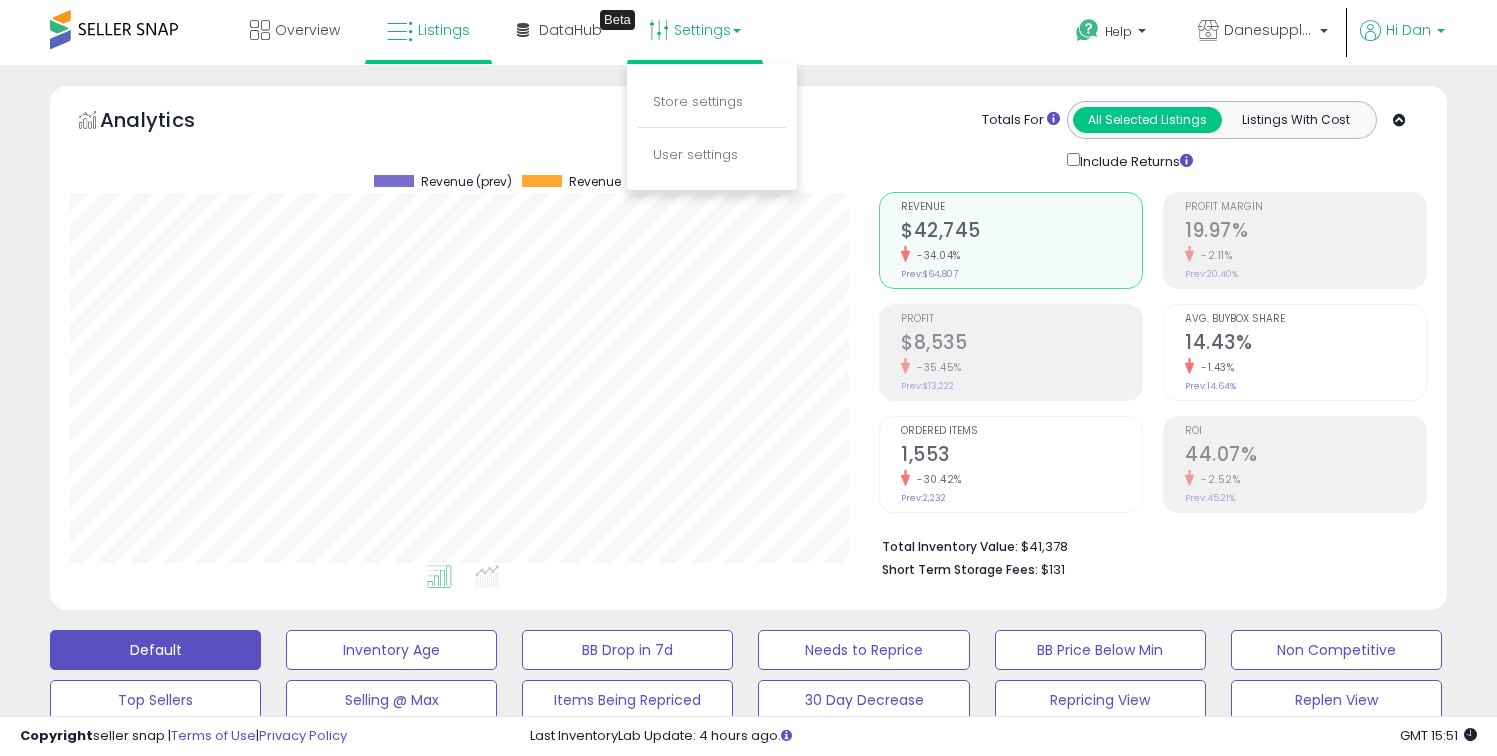 click on "Hi Dan" at bounding box center (1402, 32) 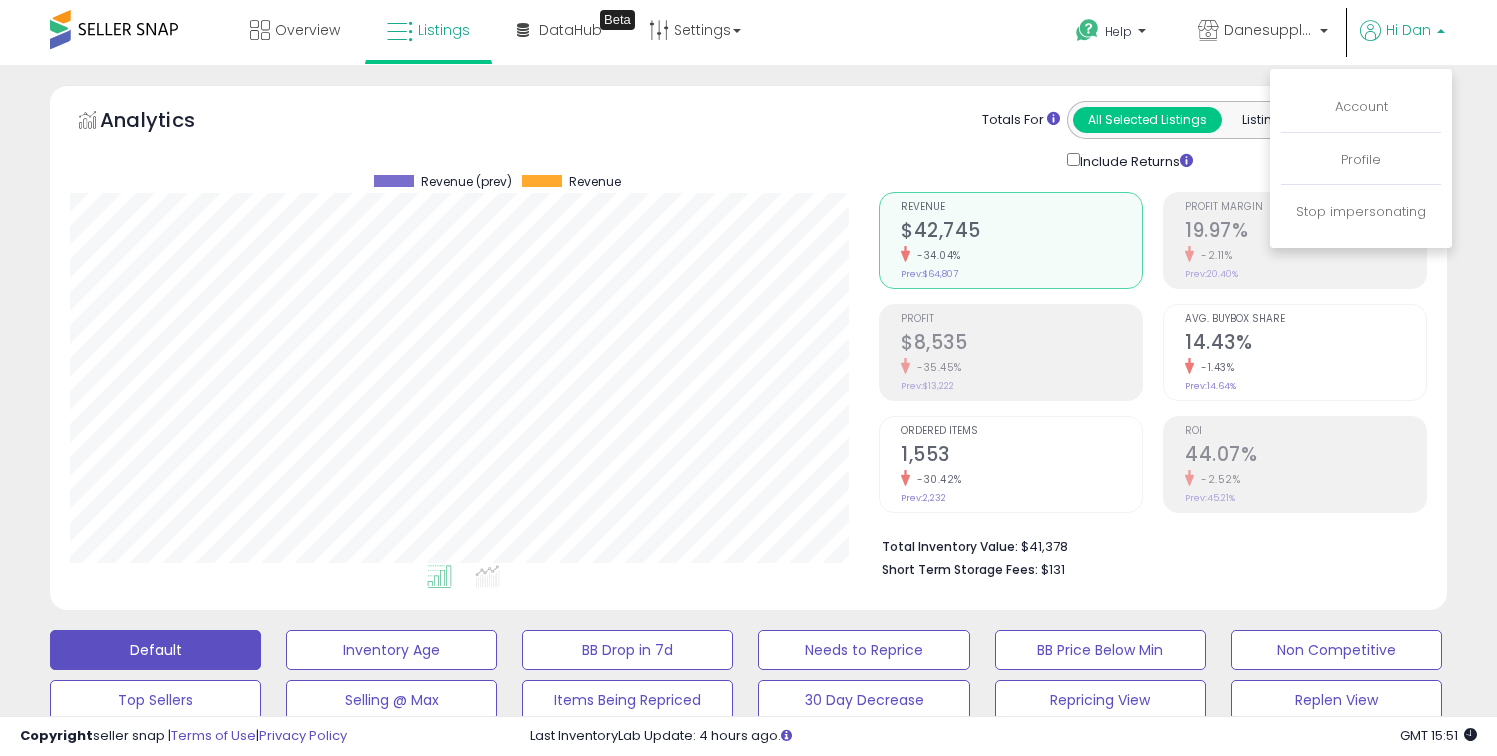 click on "Account" at bounding box center (1361, 108) 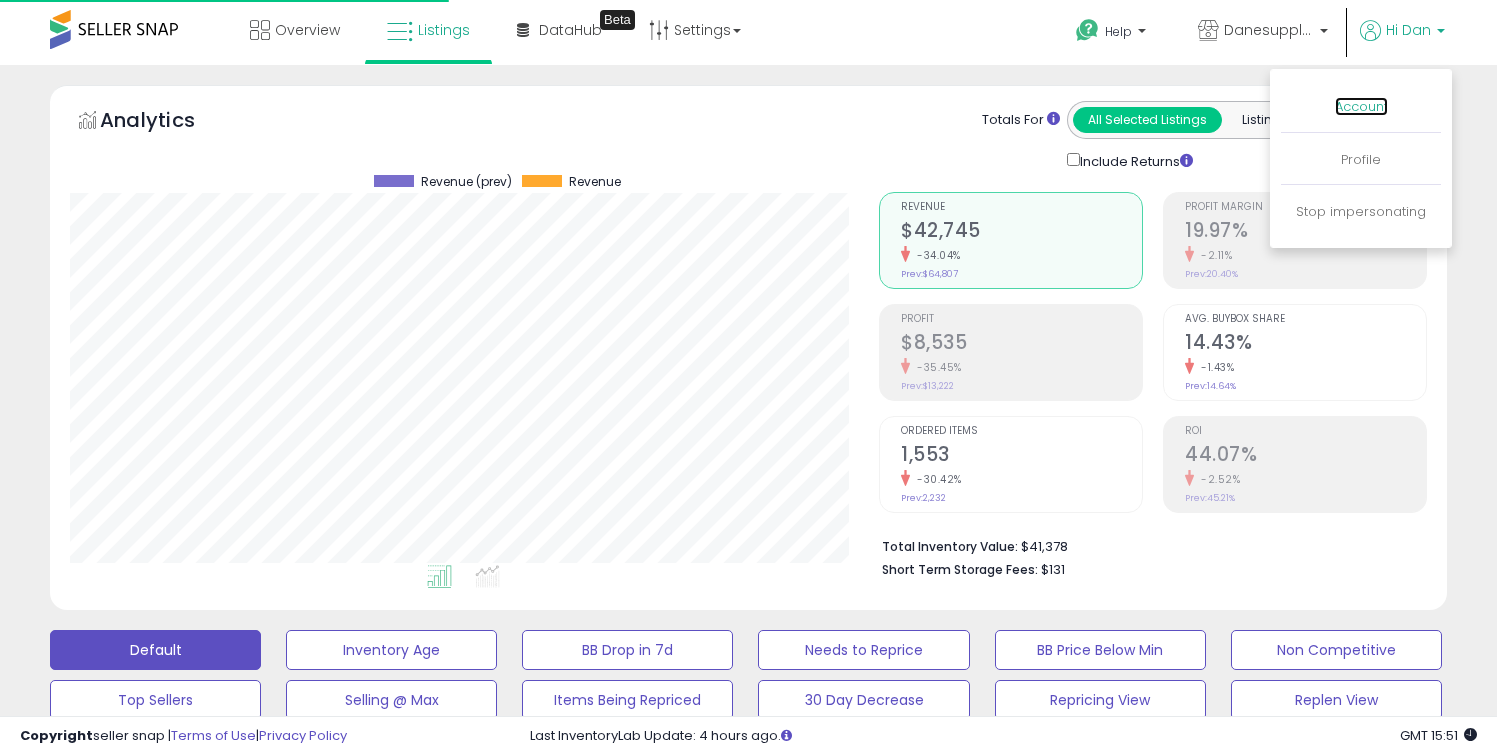 click on "Account" at bounding box center [1361, 106] 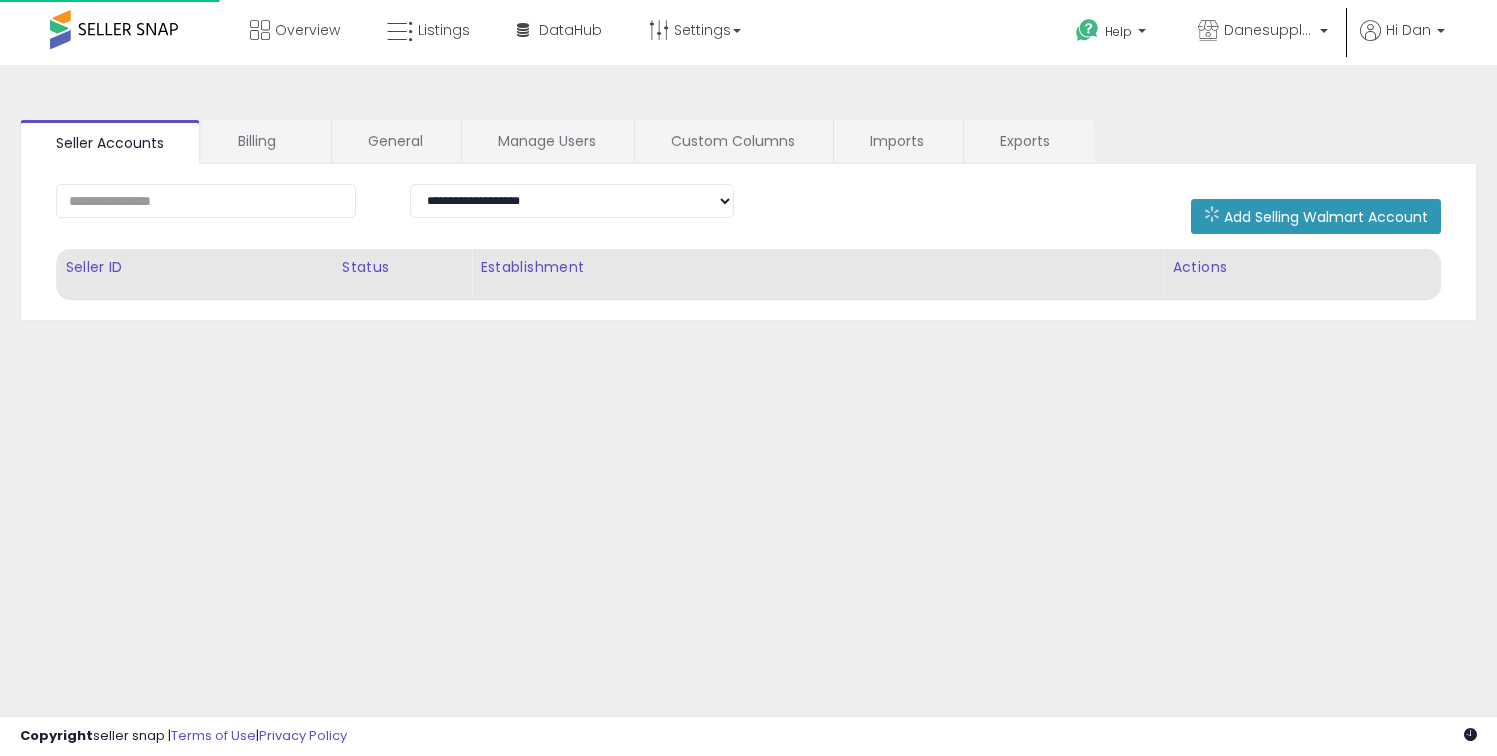 scroll, scrollTop: 0, scrollLeft: 0, axis: both 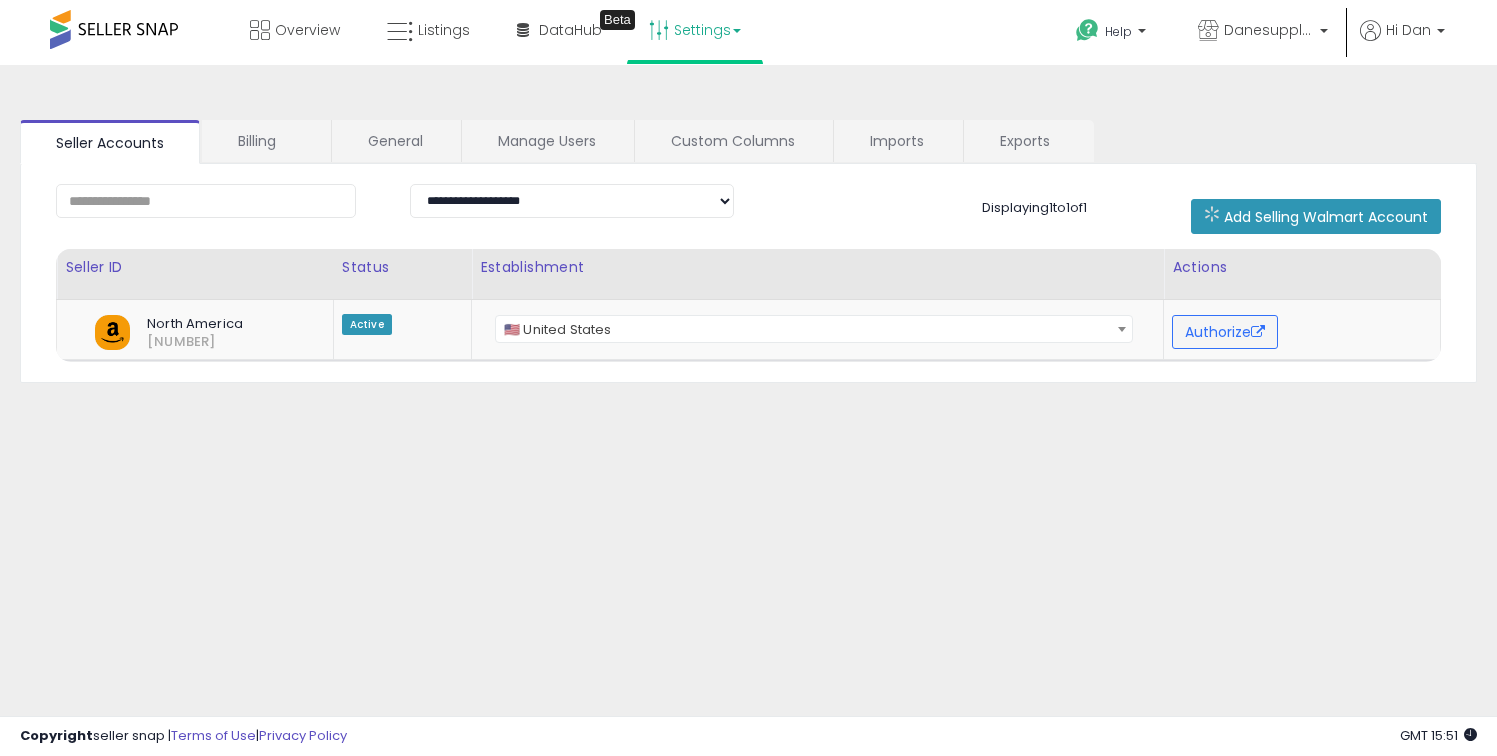 click on "Settings" at bounding box center [695, 30] 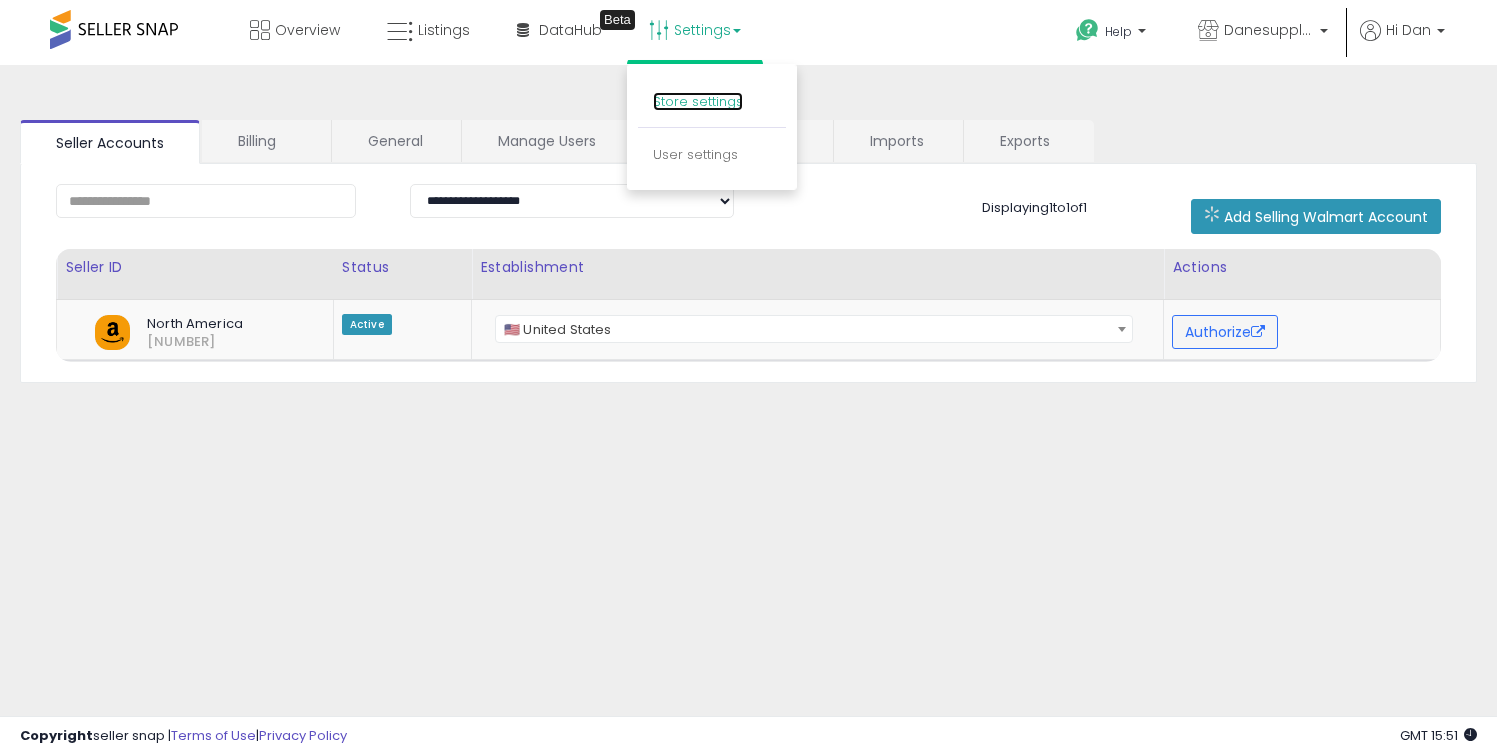 click on "Store
settings" at bounding box center (698, 101) 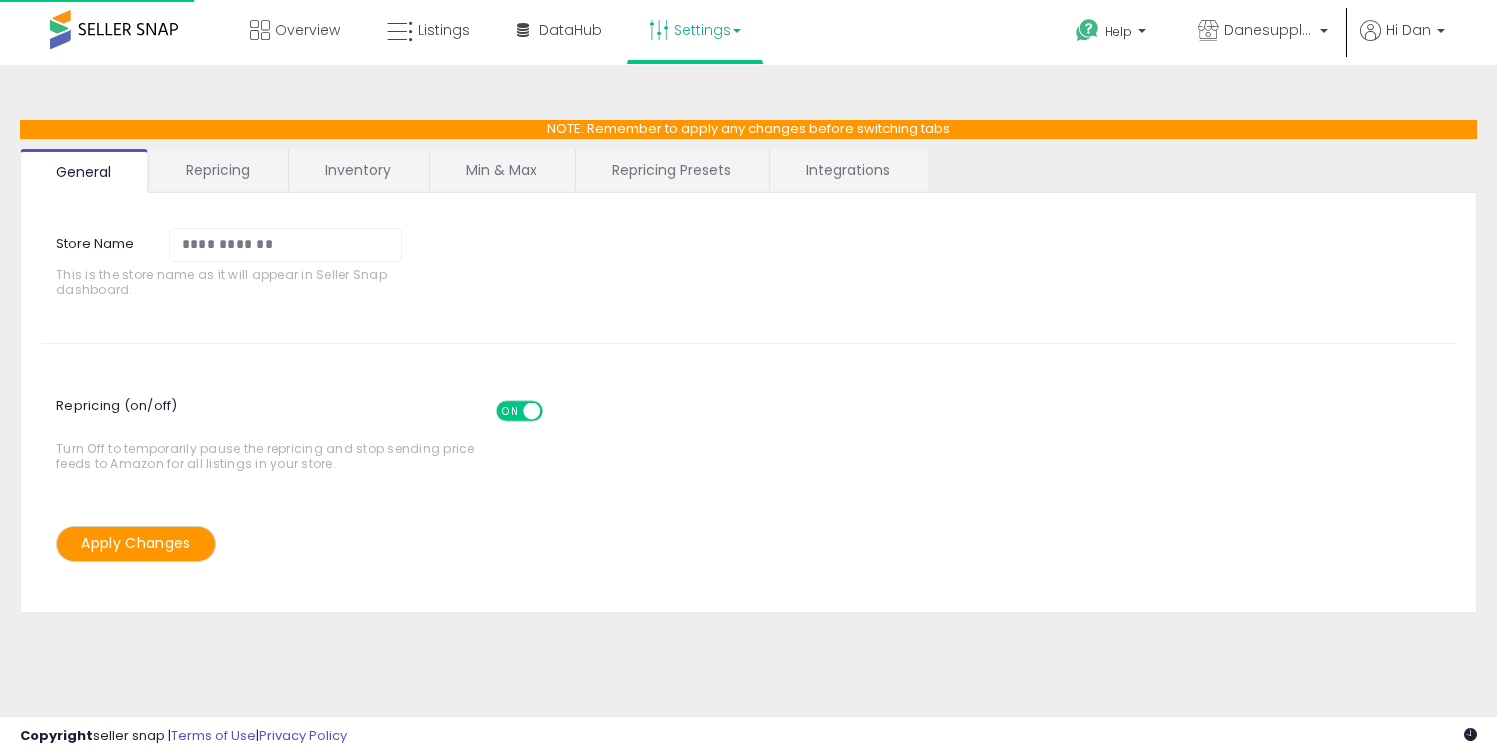 scroll, scrollTop: 0, scrollLeft: 0, axis: both 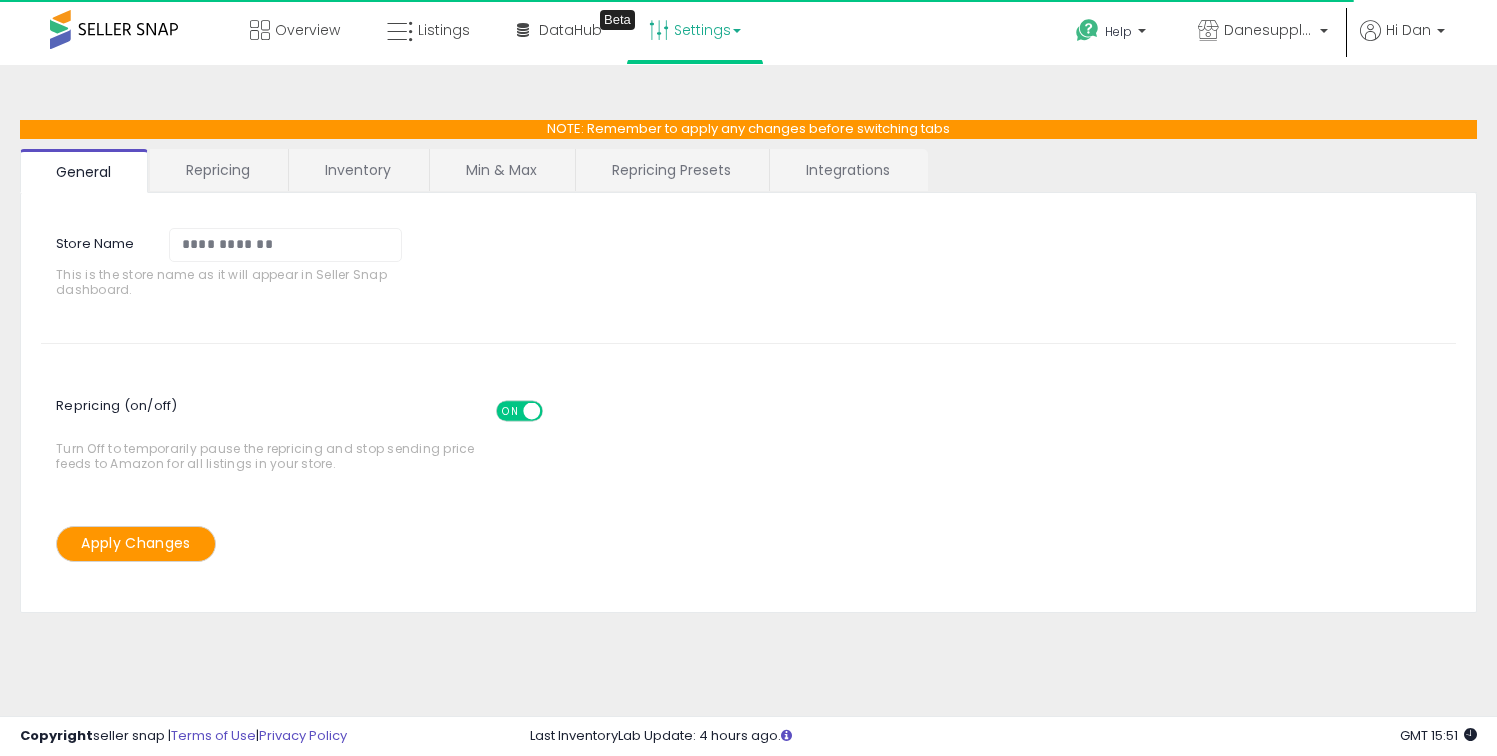 click on "Integrations" at bounding box center [848, 170] 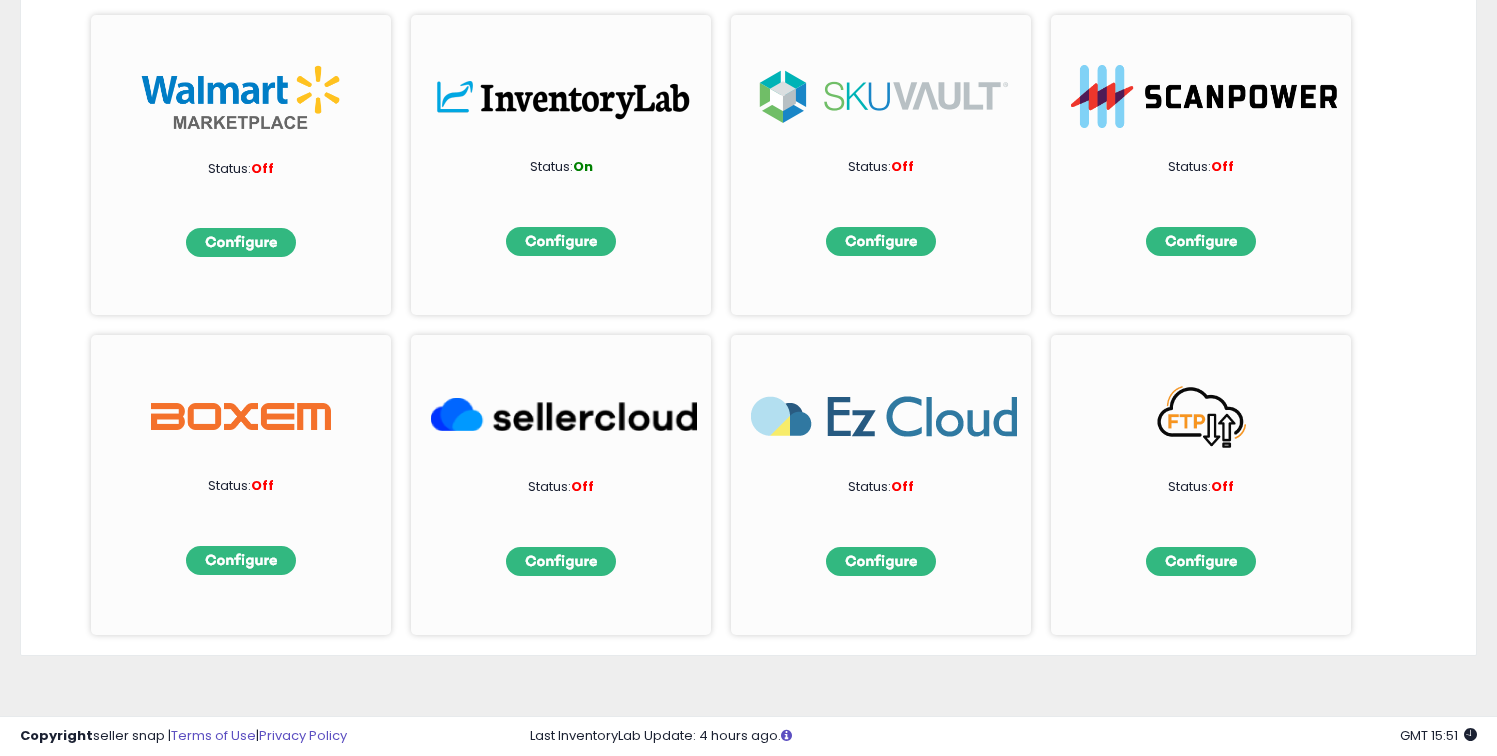 scroll, scrollTop: 0, scrollLeft: 0, axis: both 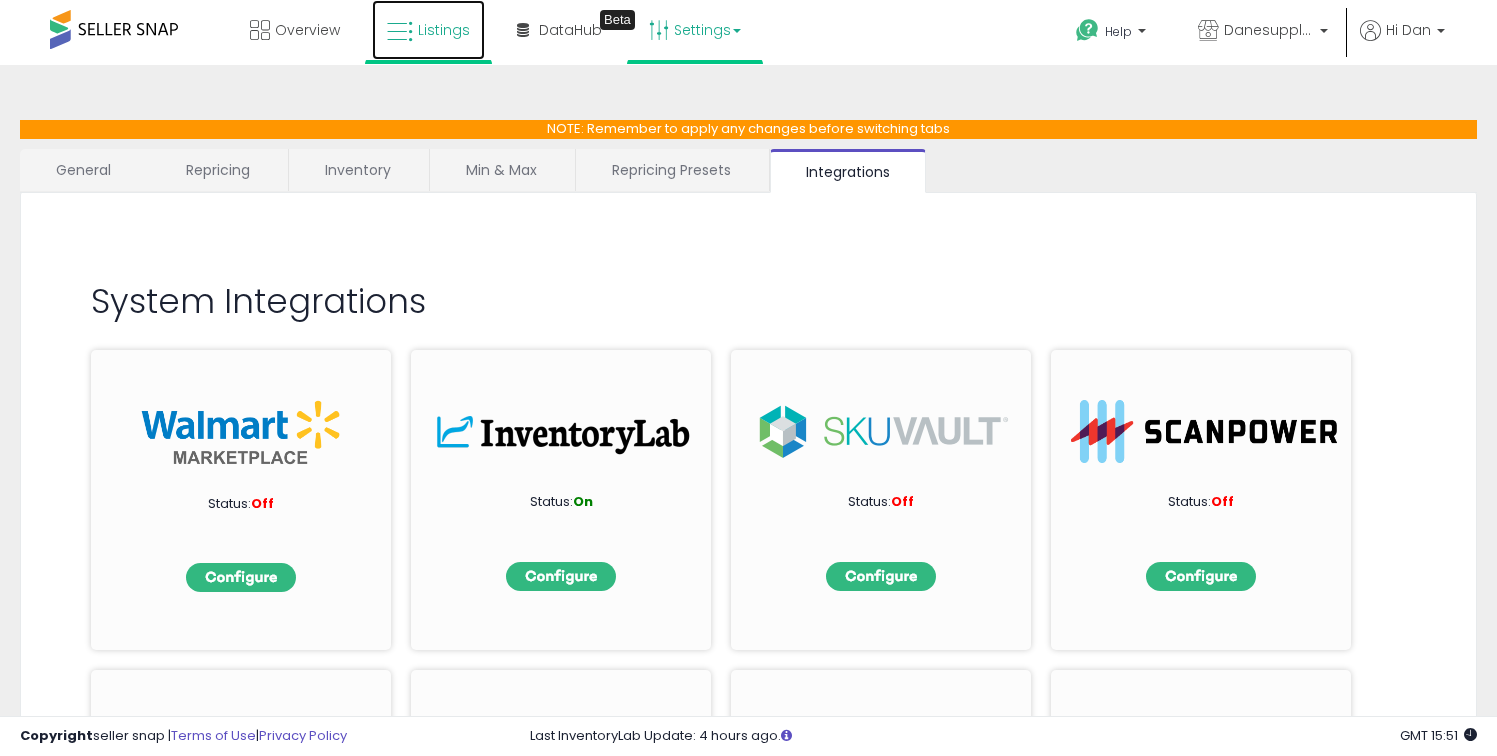 click at bounding box center [400, 32] 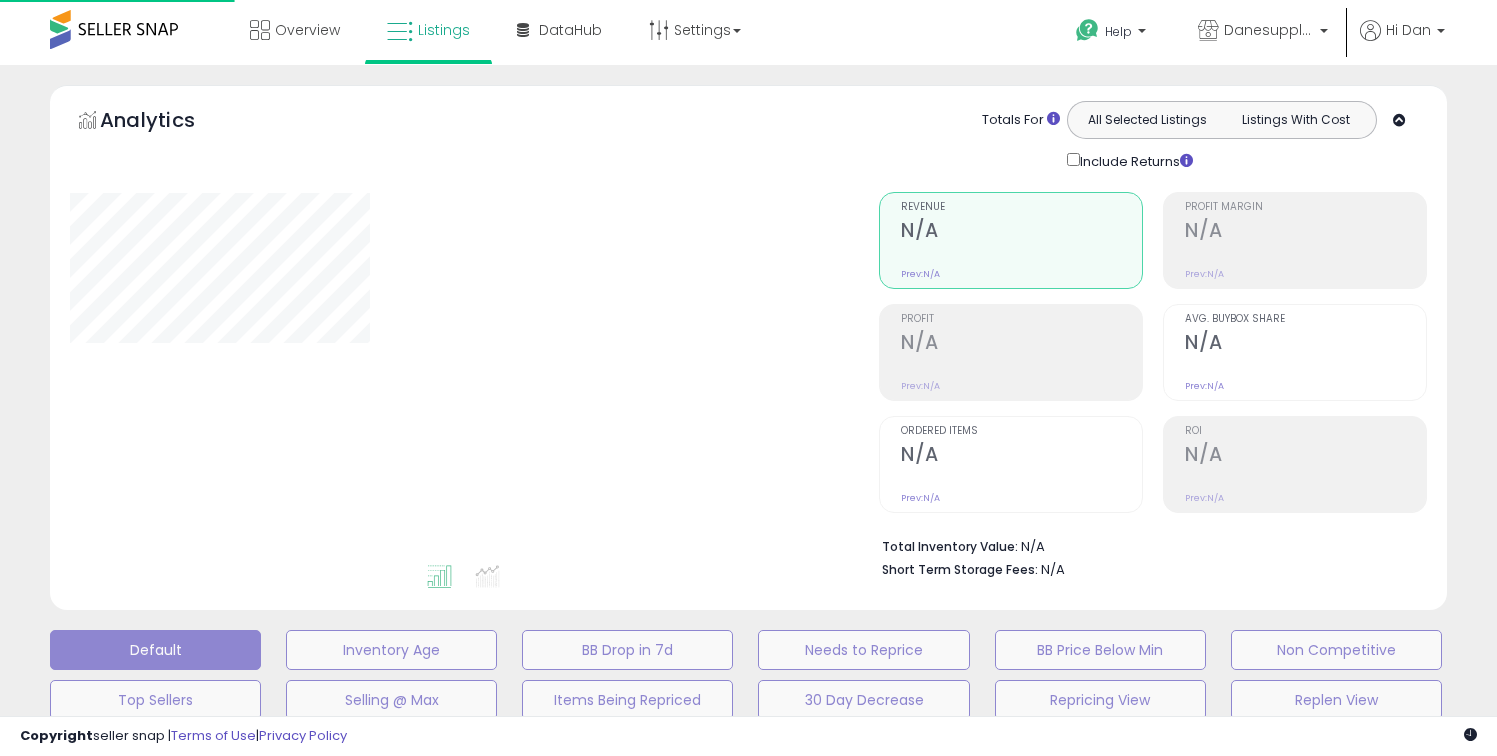 scroll, scrollTop: 0, scrollLeft: 0, axis: both 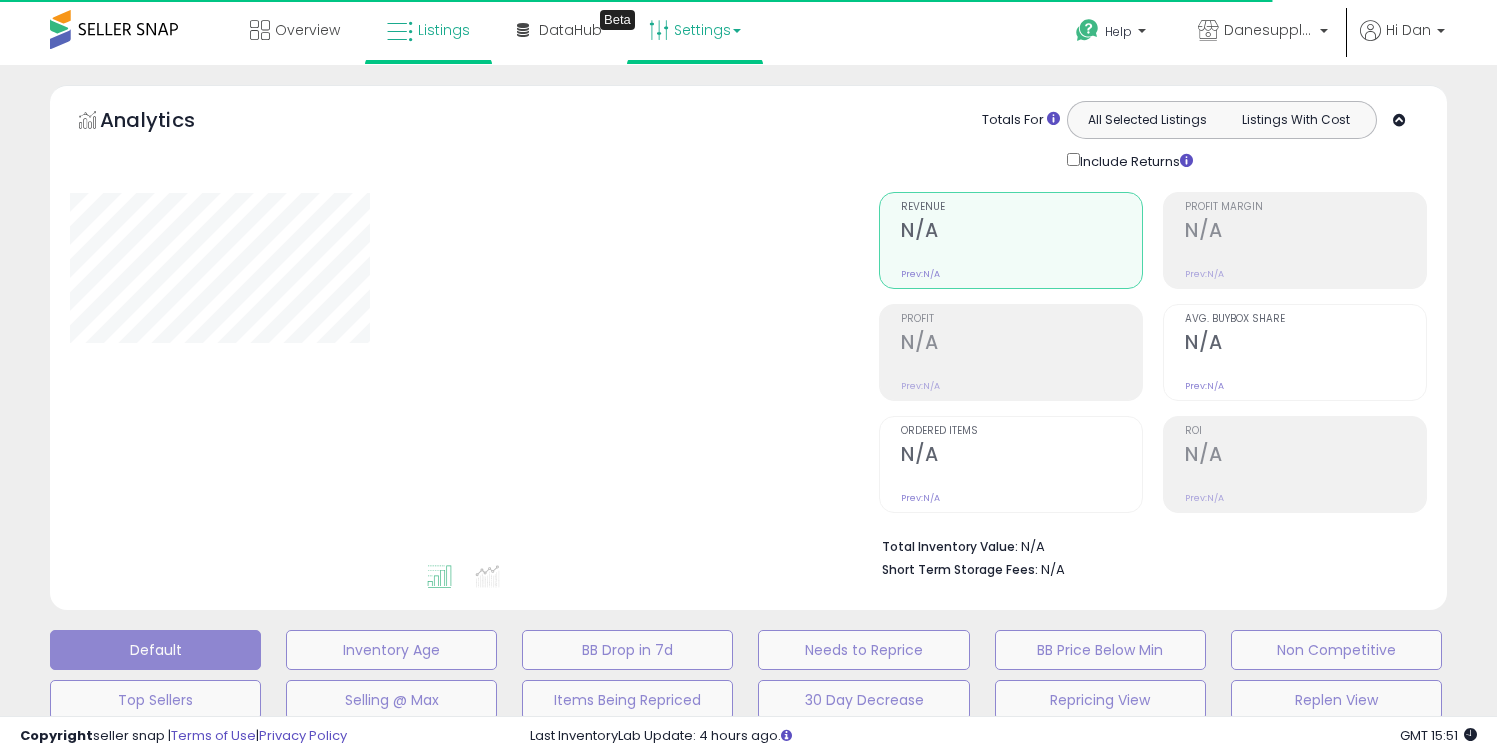click on "Settings" at bounding box center (695, 30) 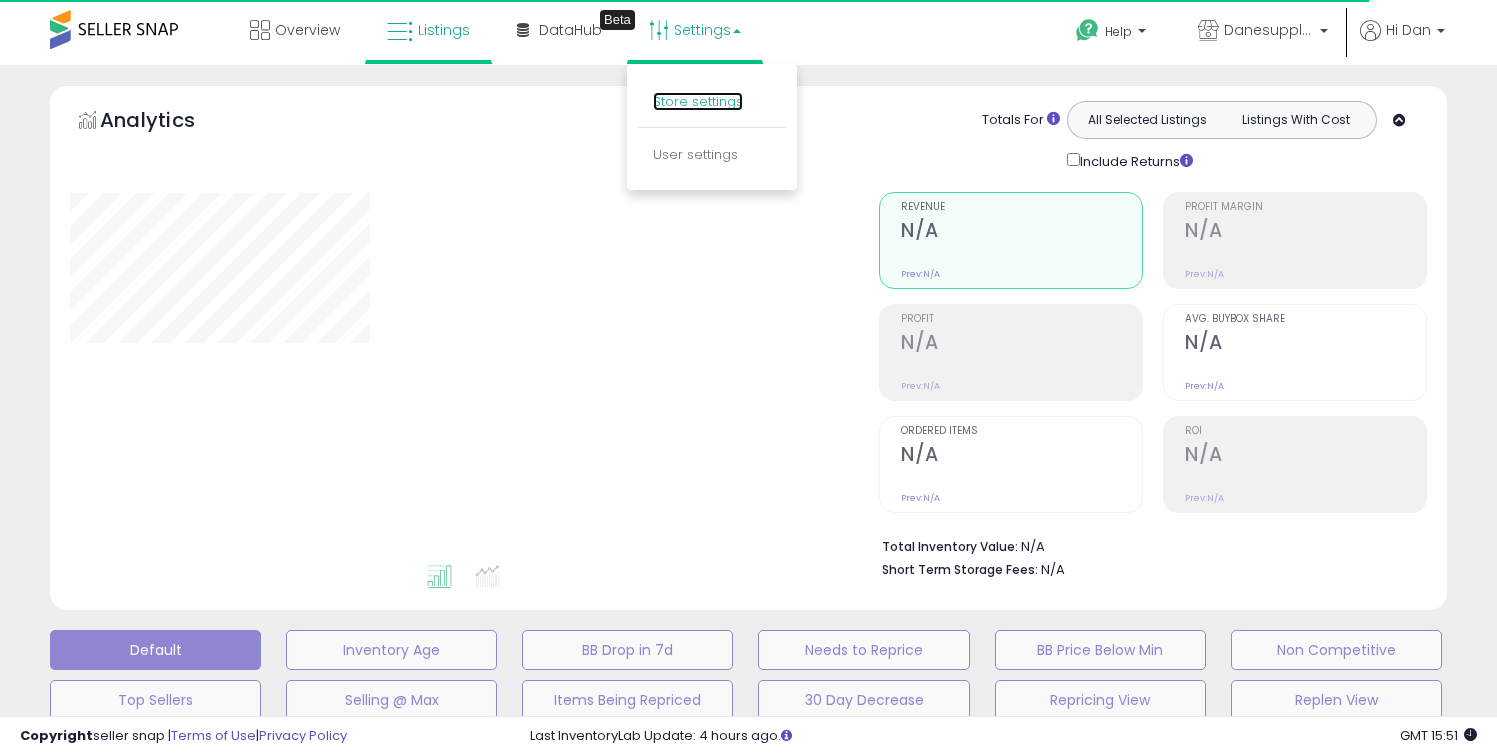 click on "Store
settings" at bounding box center (698, 101) 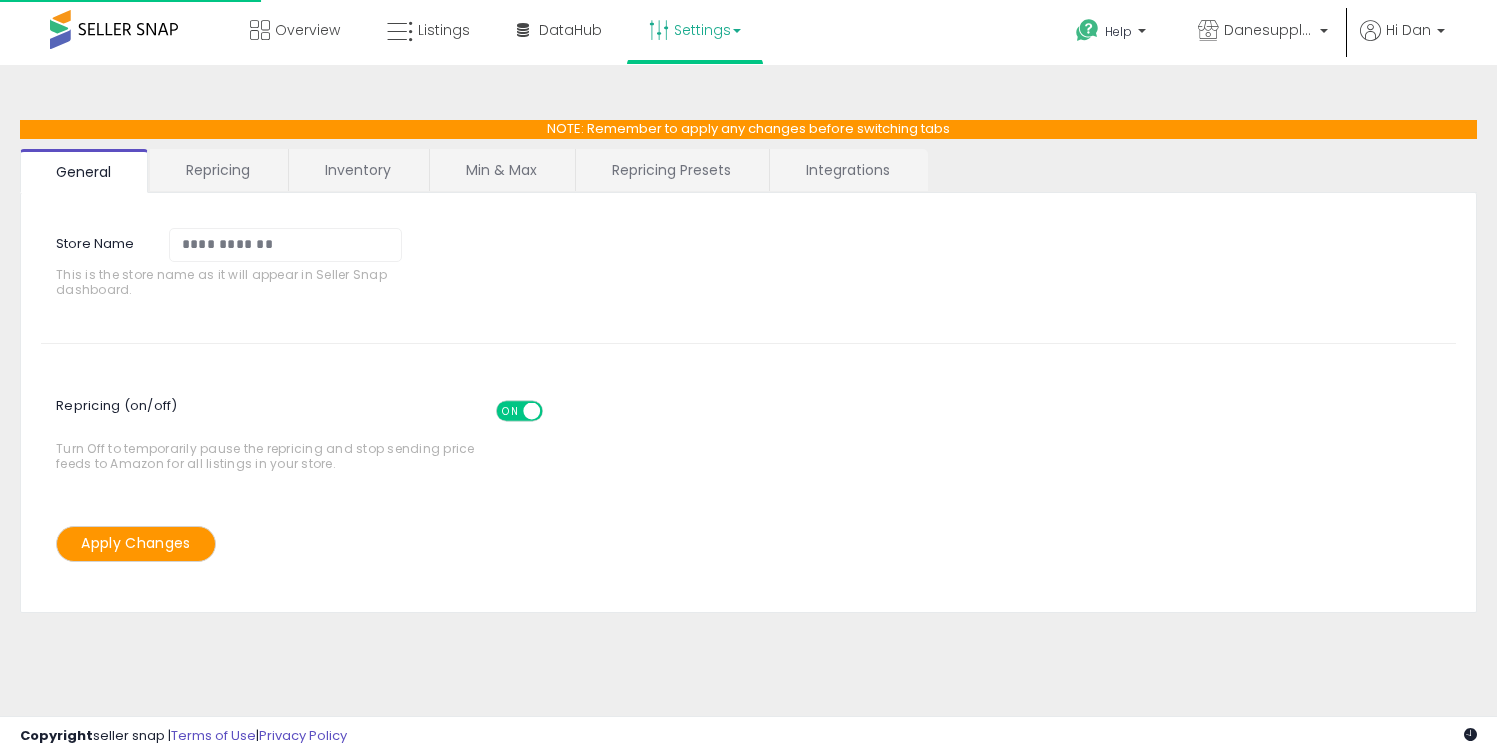 scroll, scrollTop: 0, scrollLeft: 0, axis: both 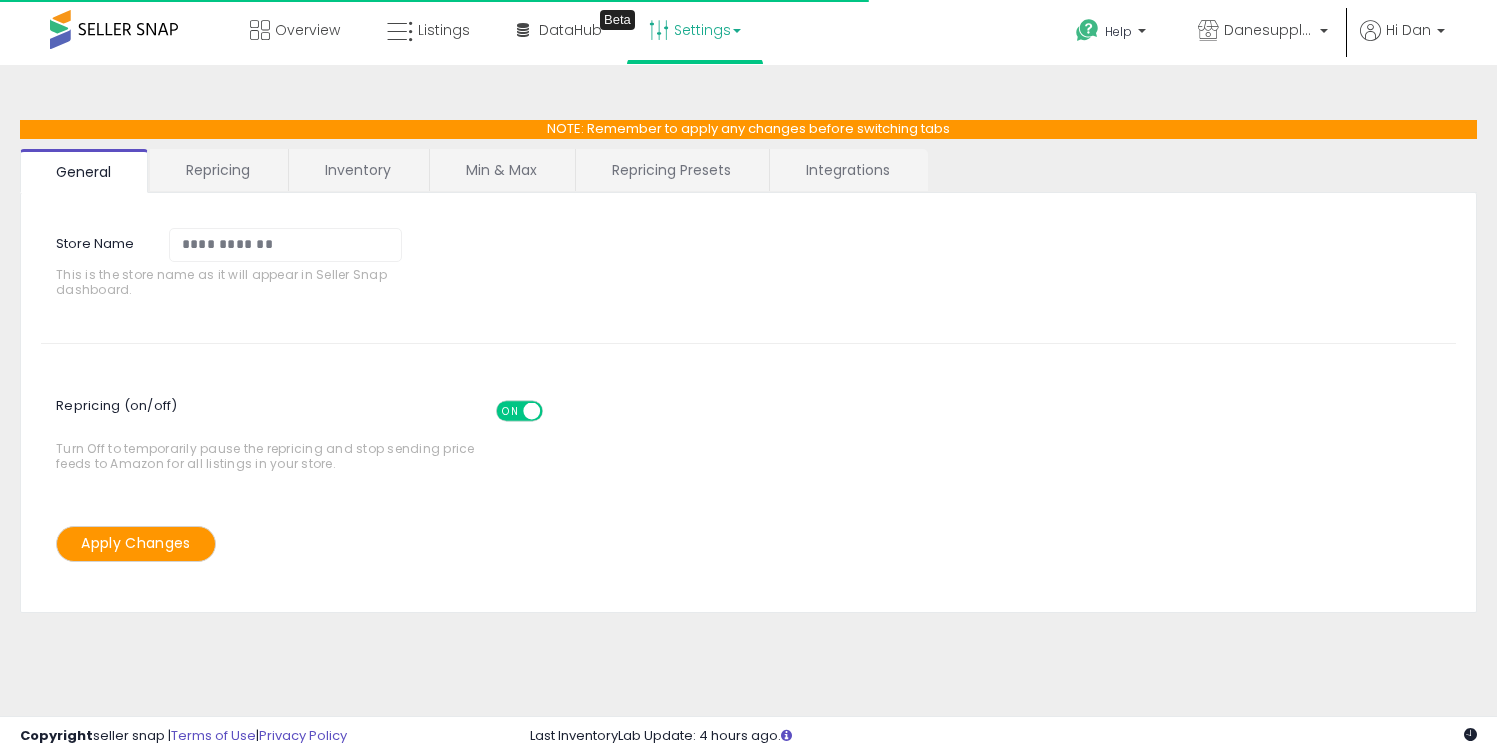 click on "Integrations" at bounding box center (848, 170) 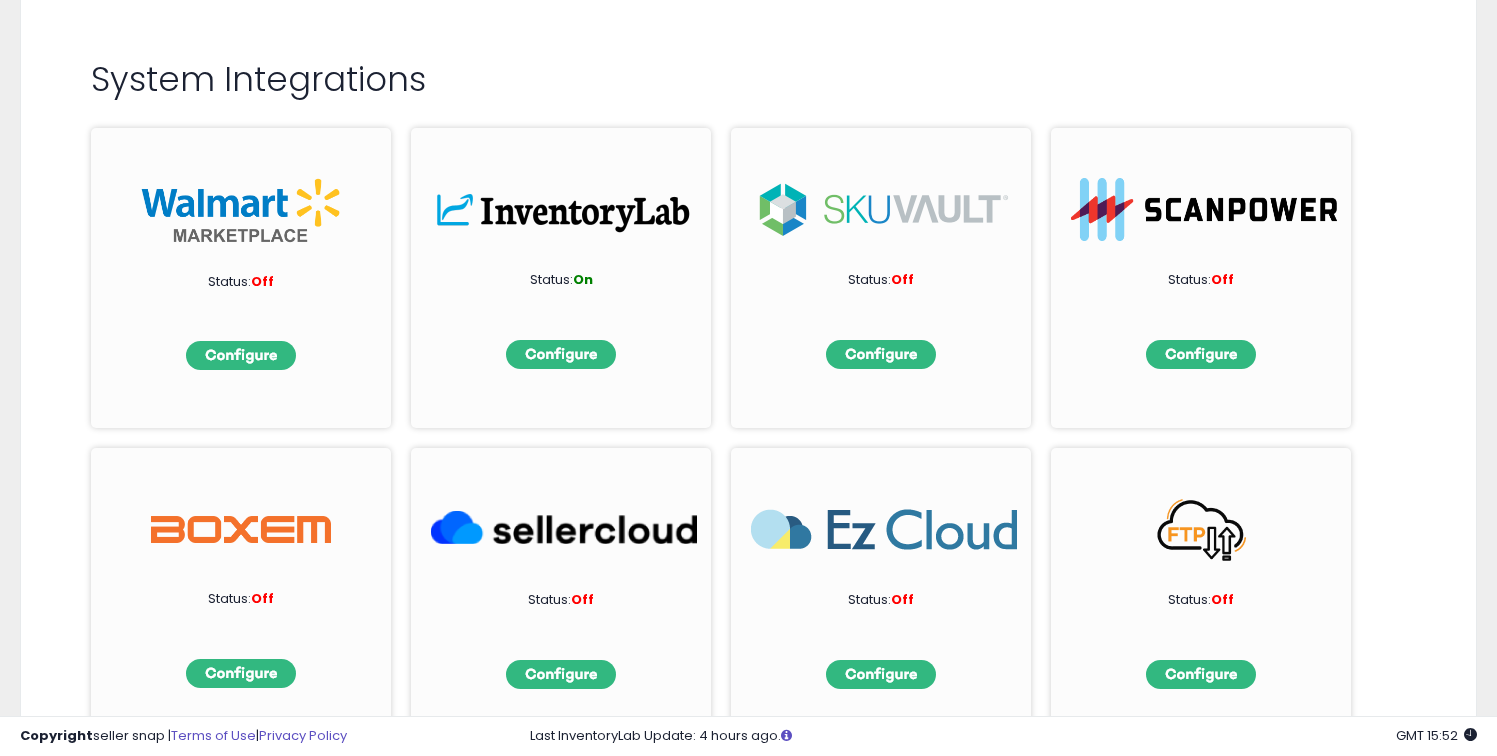 scroll, scrollTop: 0, scrollLeft: 0, axis: both 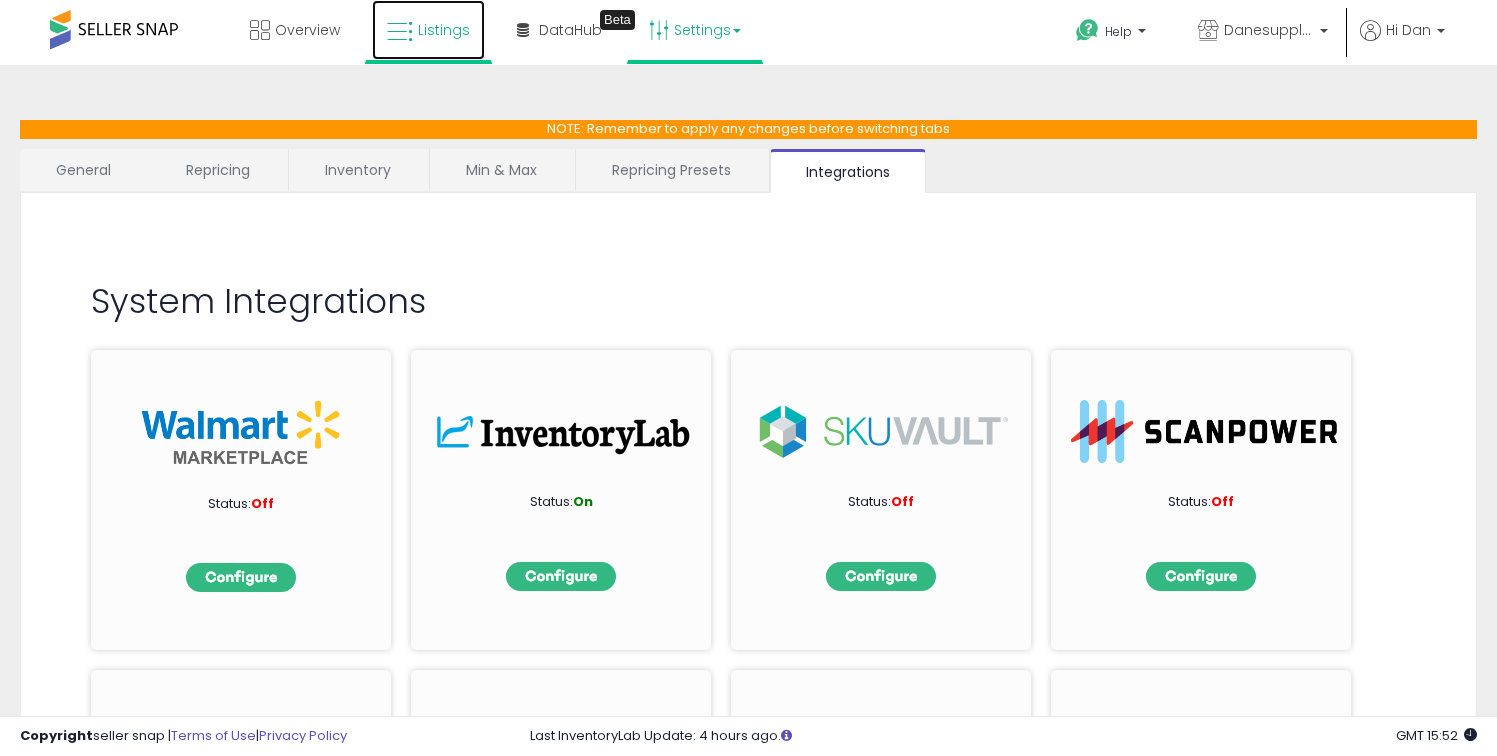 click on "Listings" at bounding box center (428, 30) 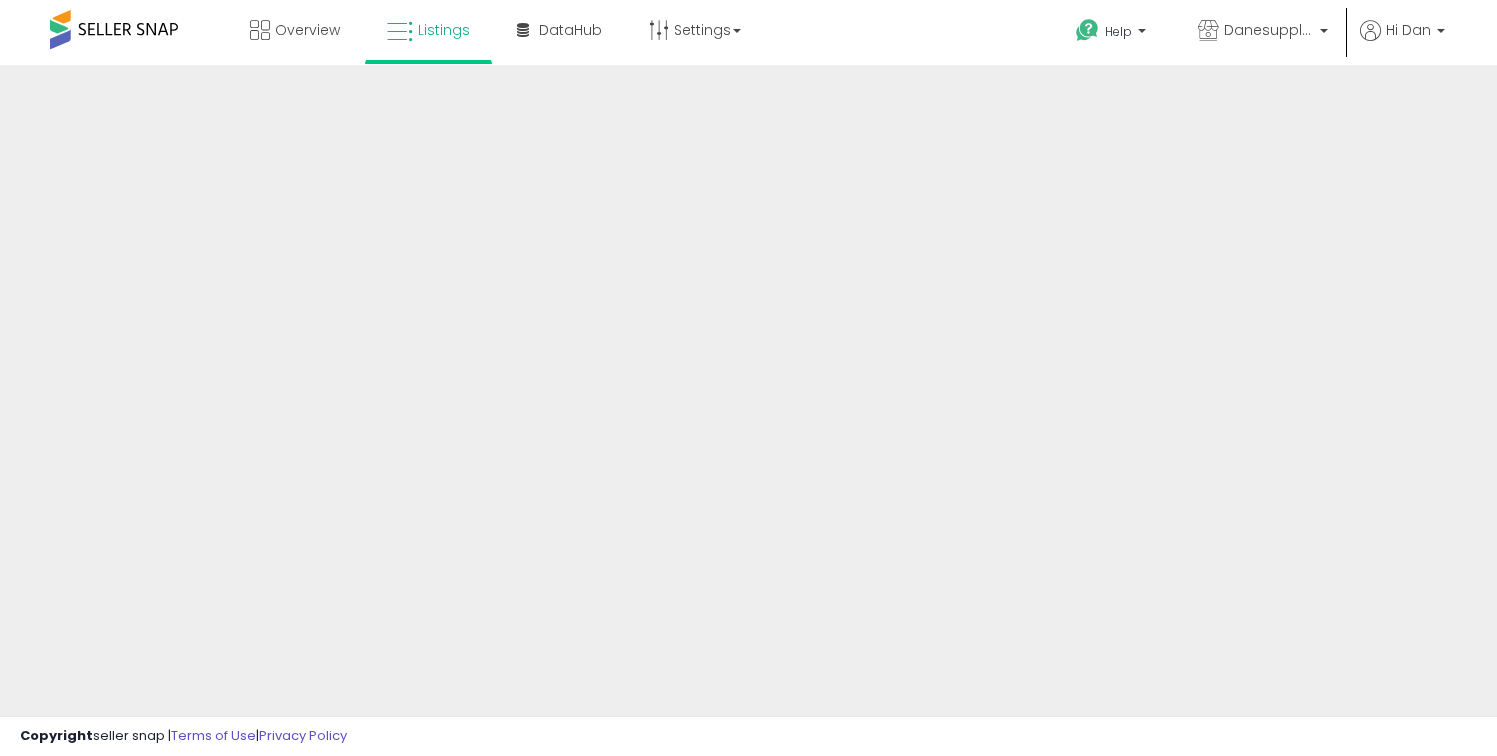 scroll, scrollTop: 0, scrollLeft: 0, axis: both 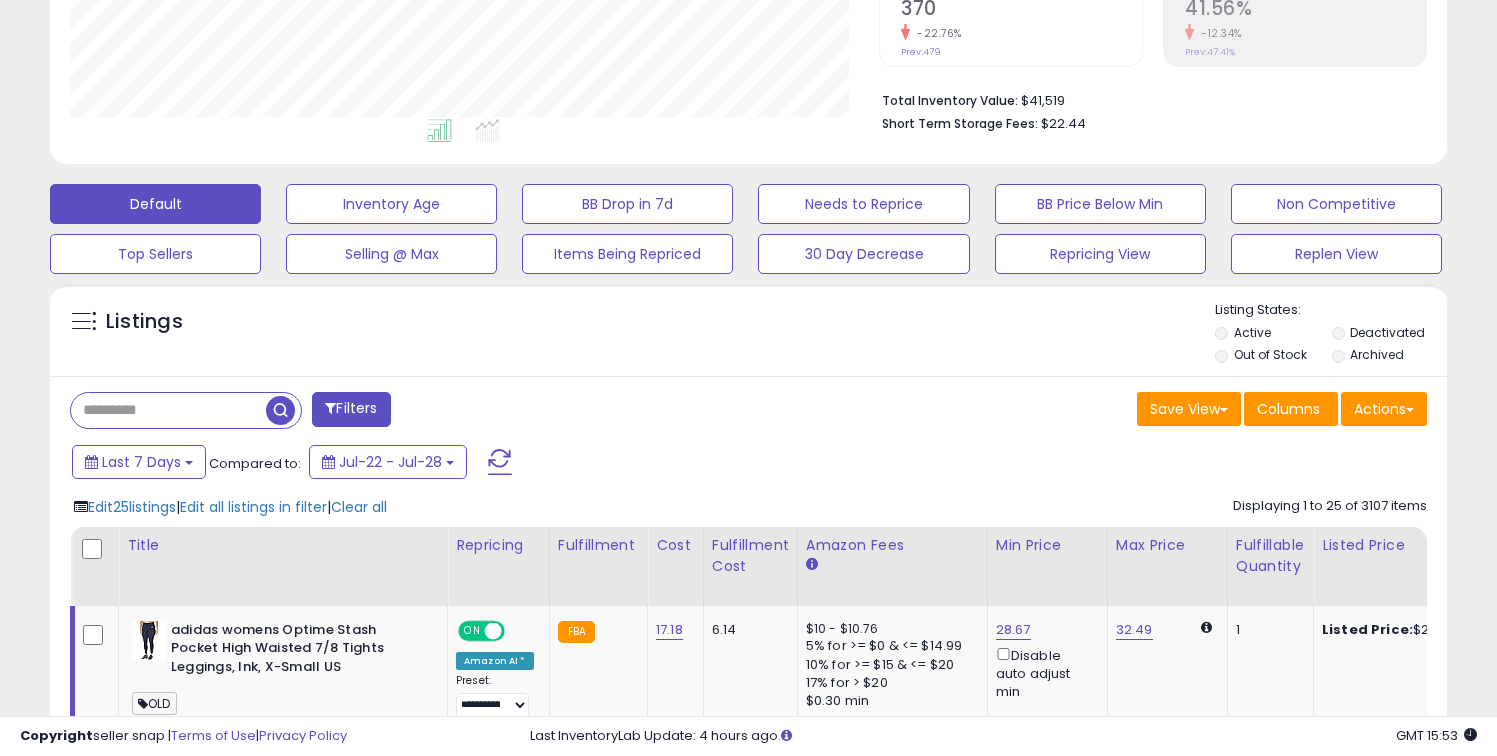 click on "Edit  25  listings   |  Edit all listings in filter  |  Clear all
Displaying 1 to 25 of 3107 items
Title
Repricing
Fulfillment" 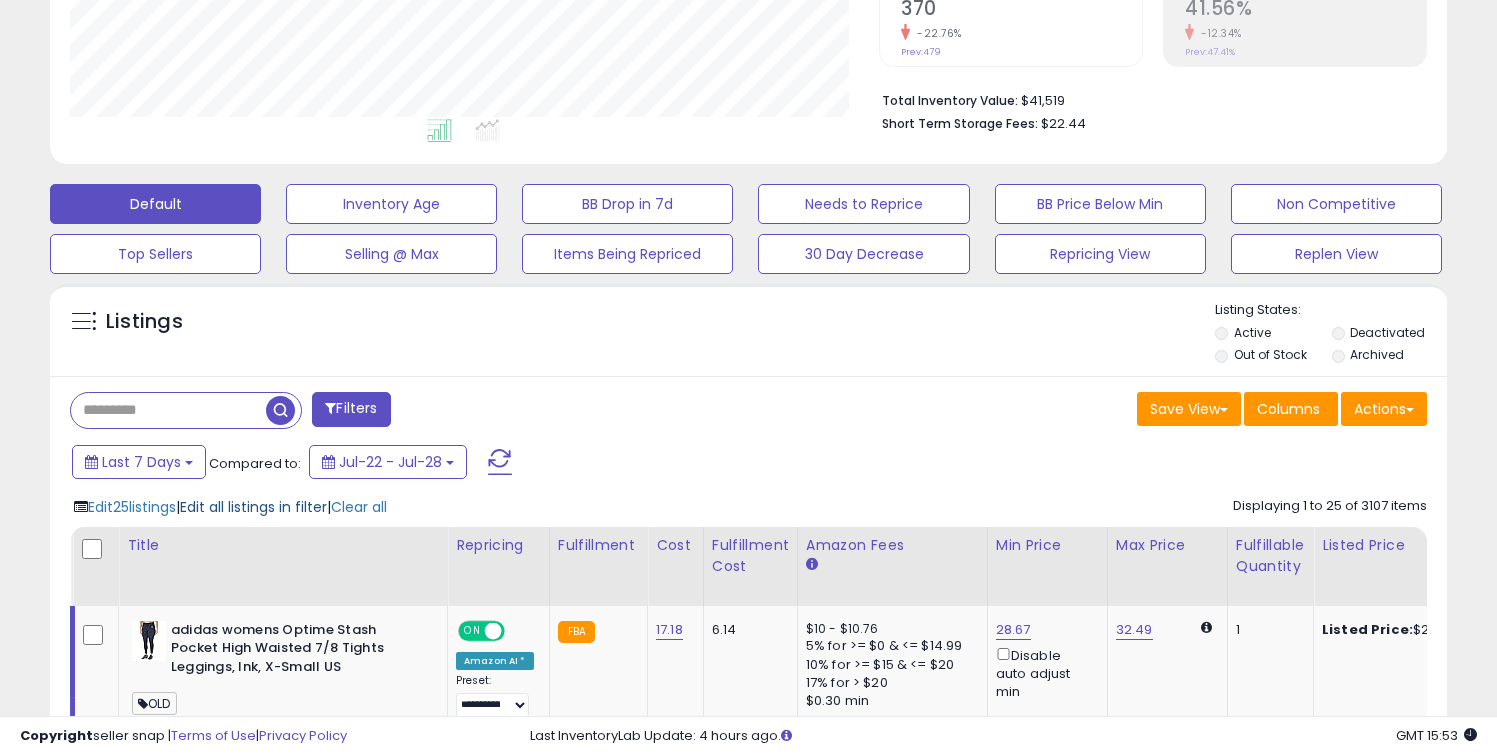 click on "Edit all listings in filter" at bounding box center [253, 507] 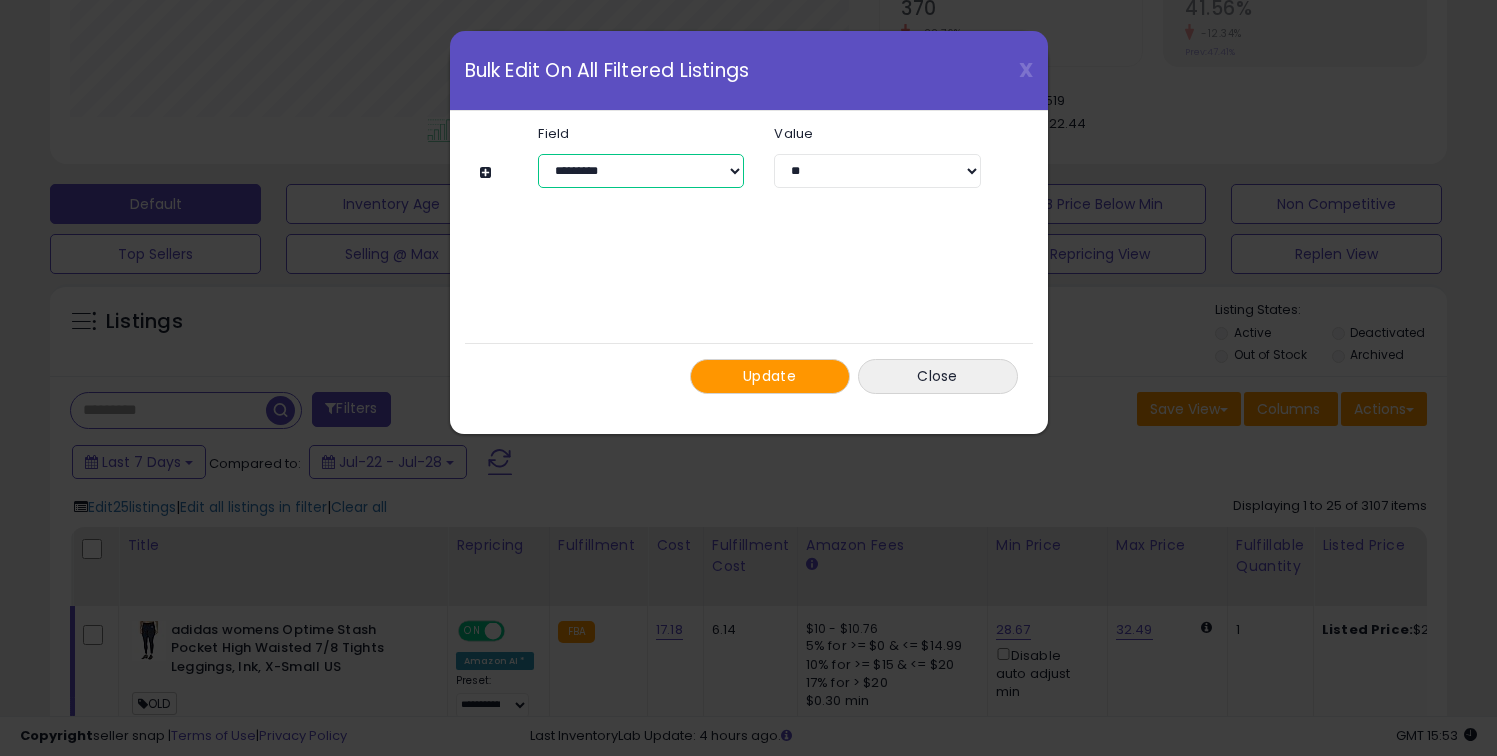 click on "**********" at bounding box center (641, 171) 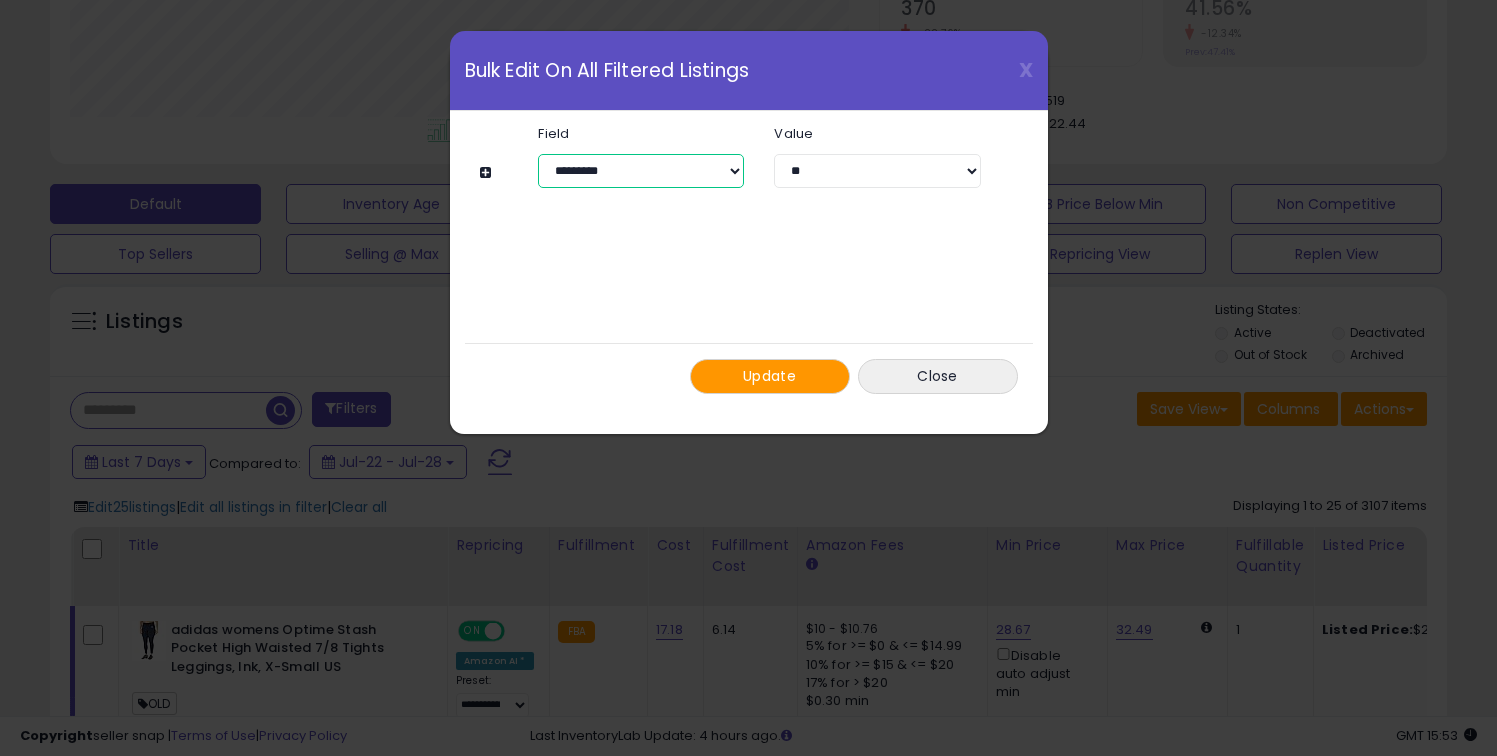 select on "**********" 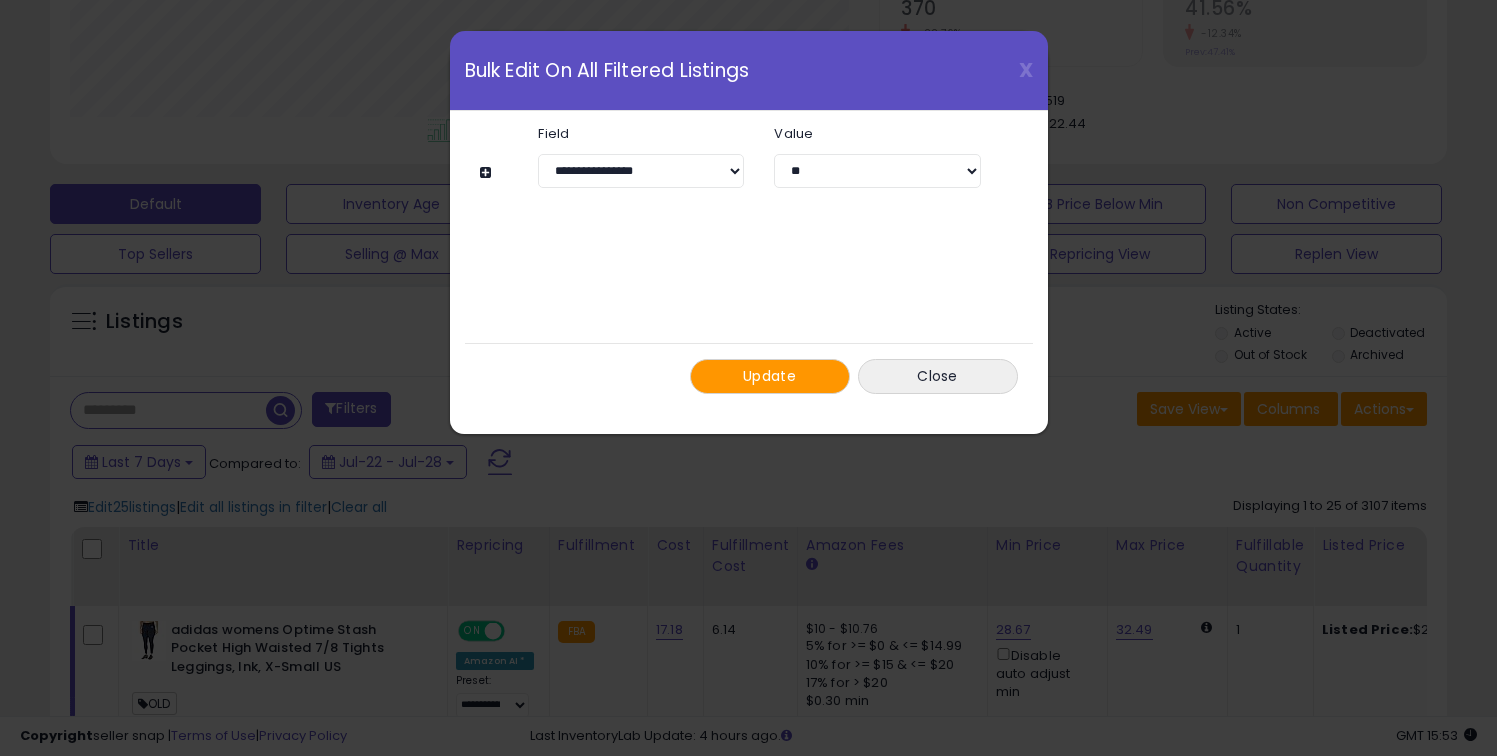 click at bounding box center [488, 172] 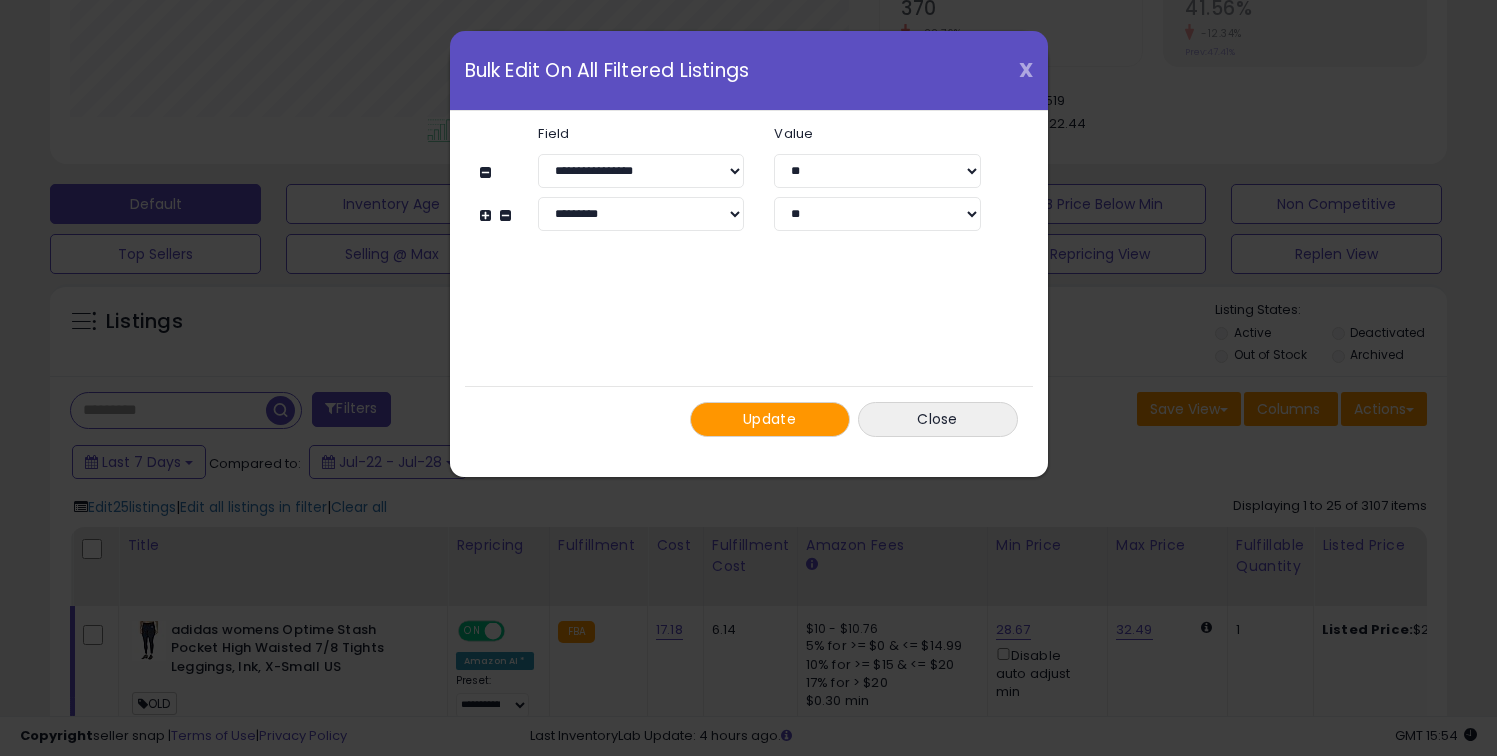 click on "X" at bounding box center (1026, 70) 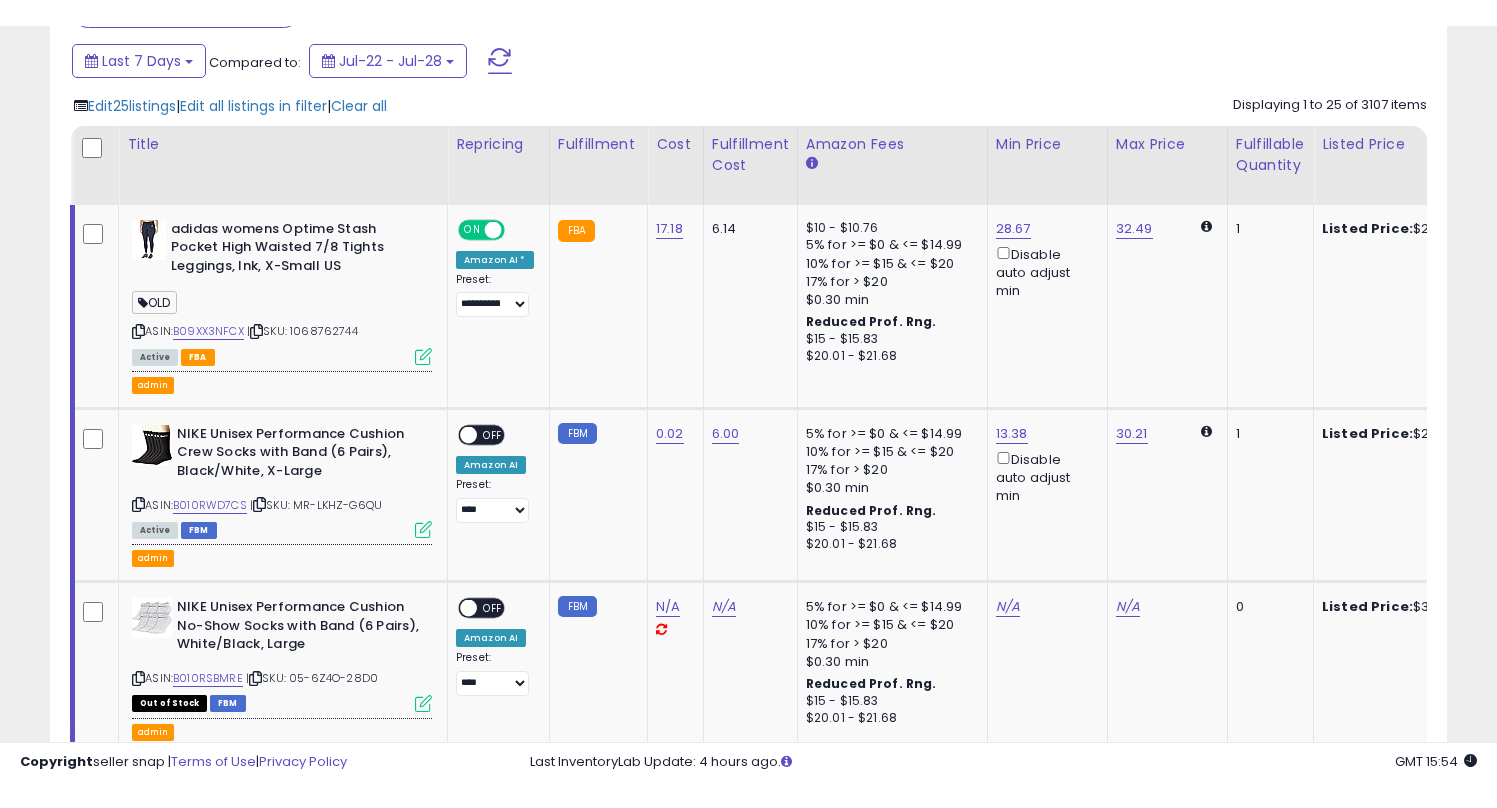scroll, scrollTop: 874, scrollLeft: 0, axis: vertical 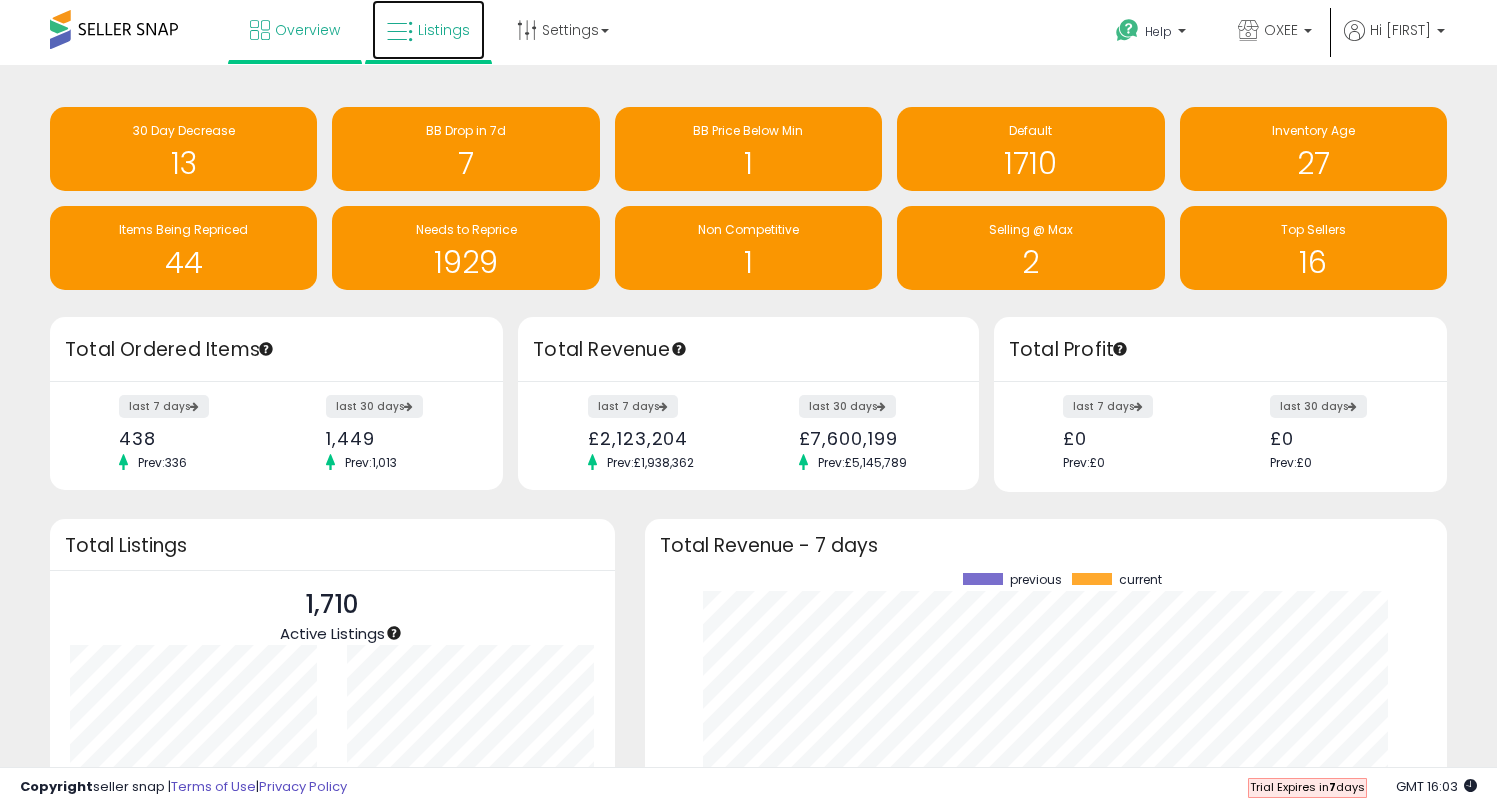 click on "Listings" at bounding box center (444, 30) 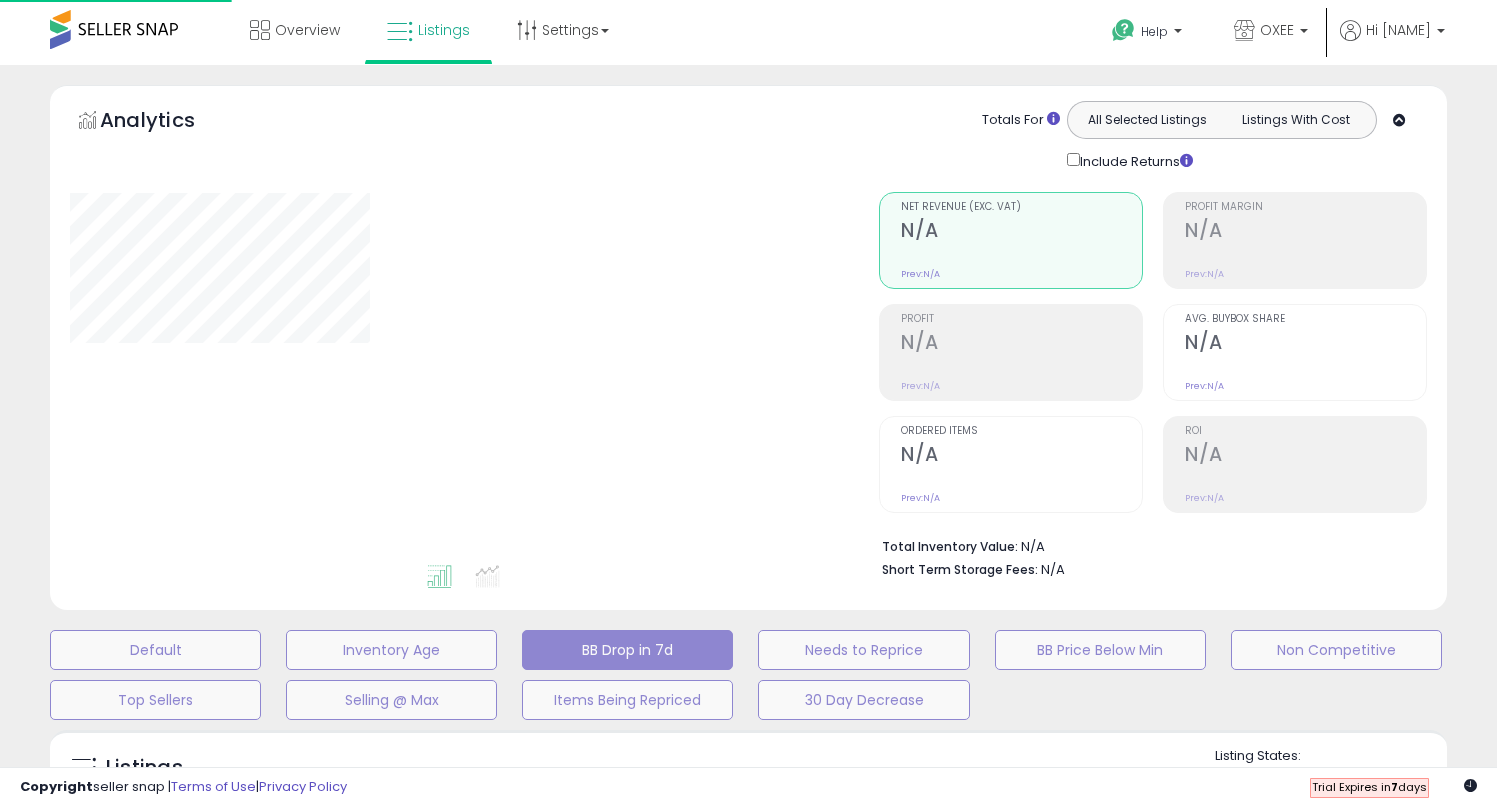 scroll, scrollTop: 0, scrollLeft: 0, axis: both 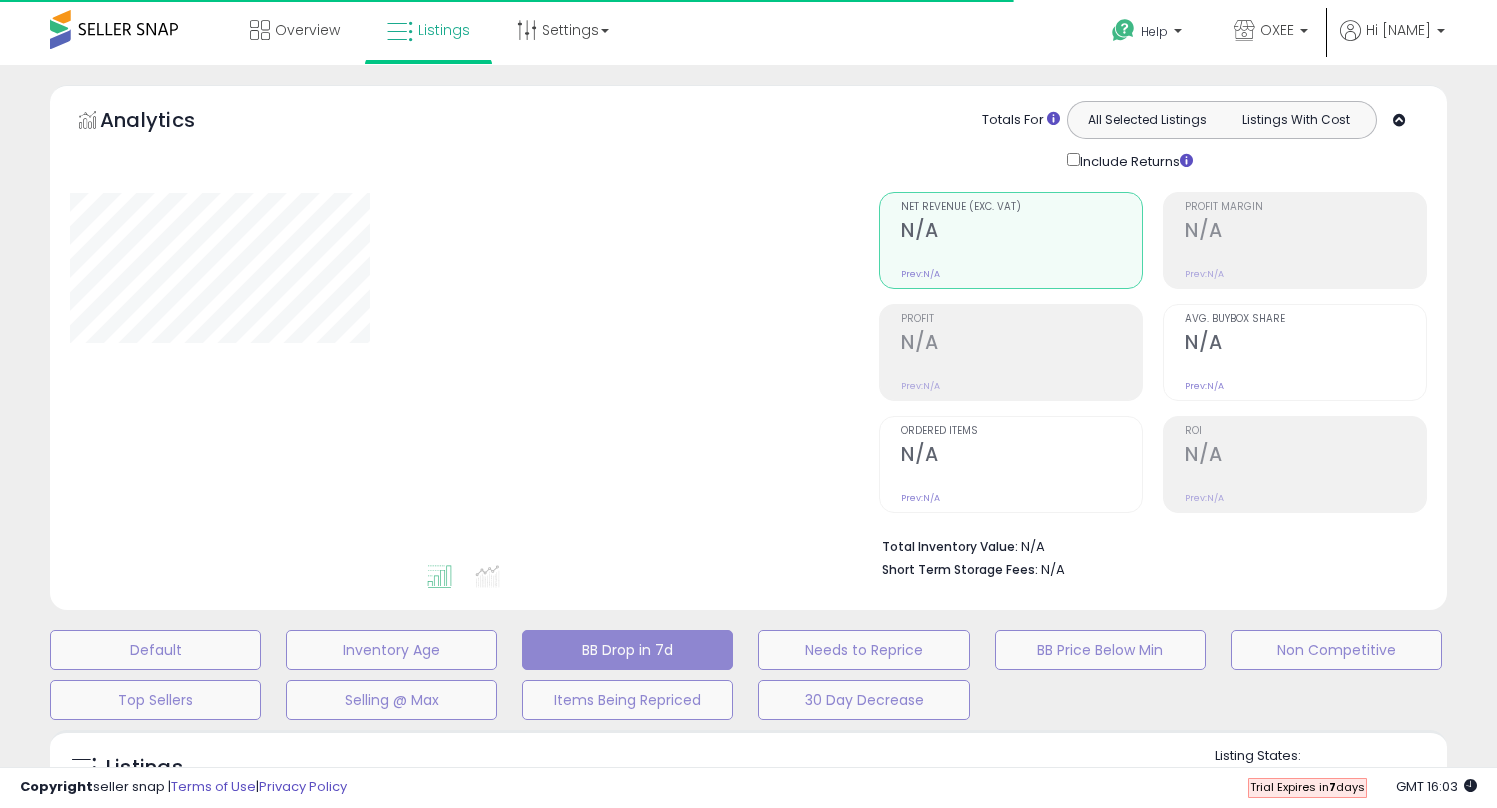 select on "**" 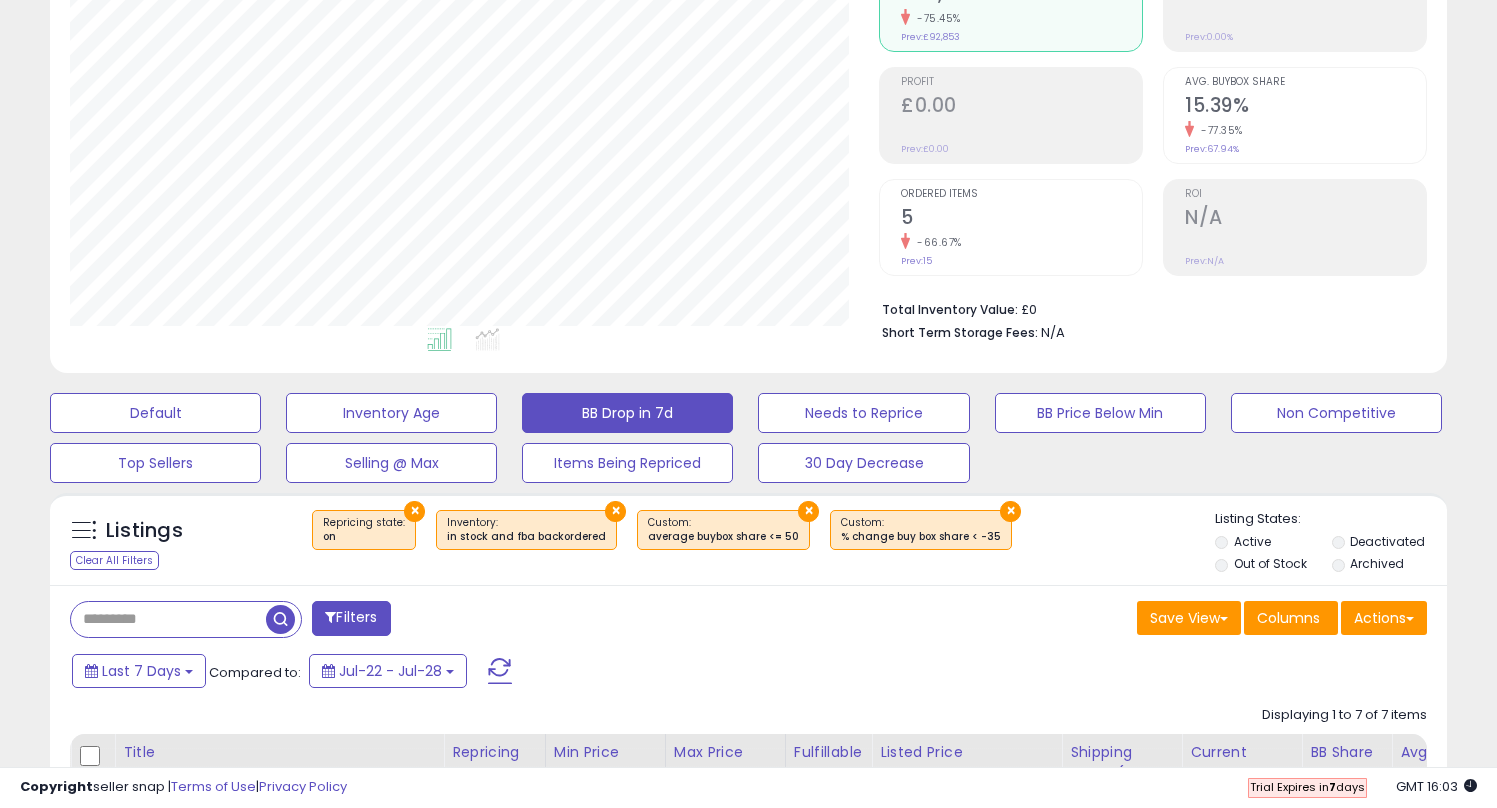 scroll, scrollTop: 329, scrollLeft: 0, axis: vertical 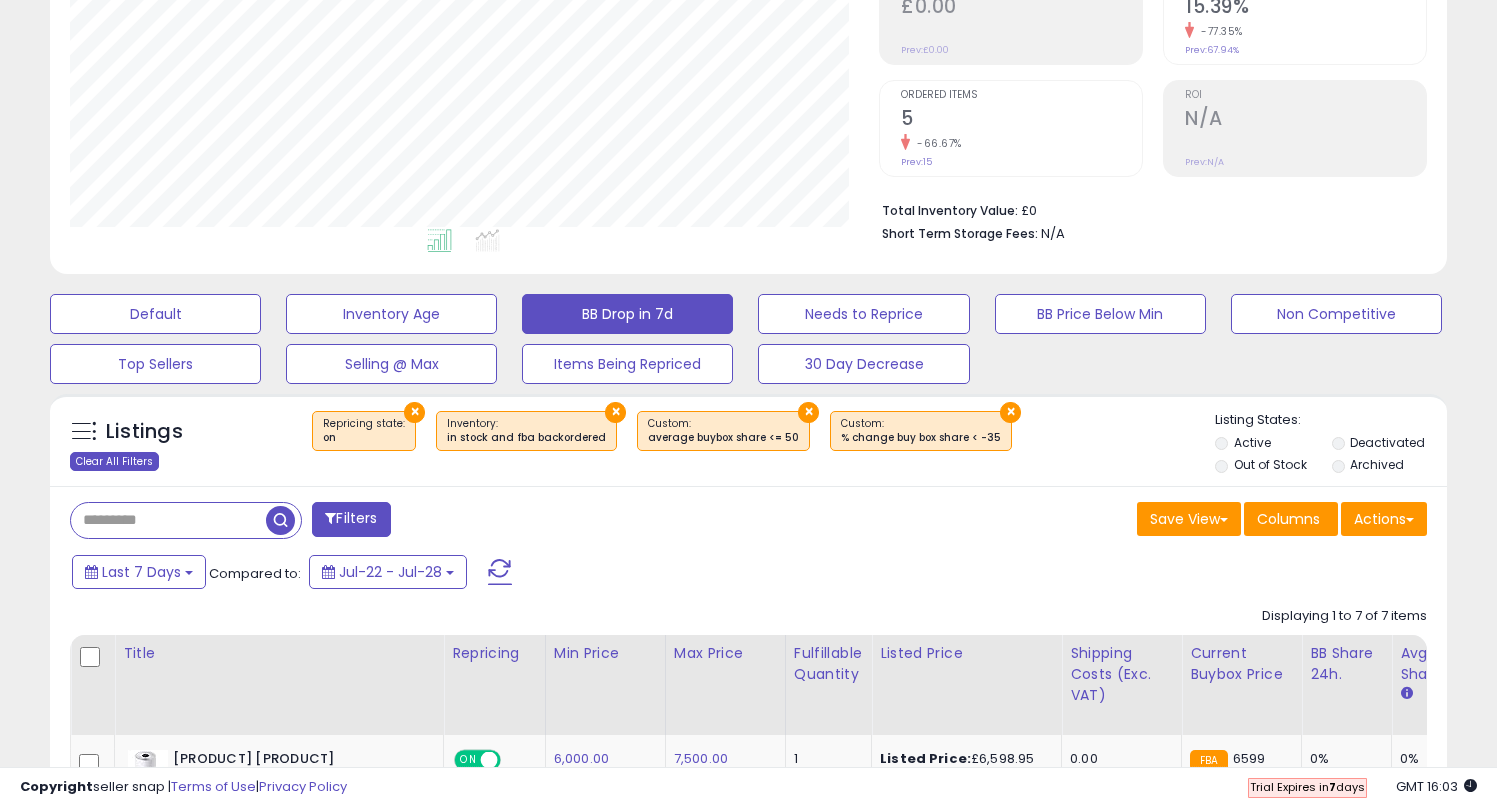 click on "Clear All Filters" at bounding box center [114, 461] 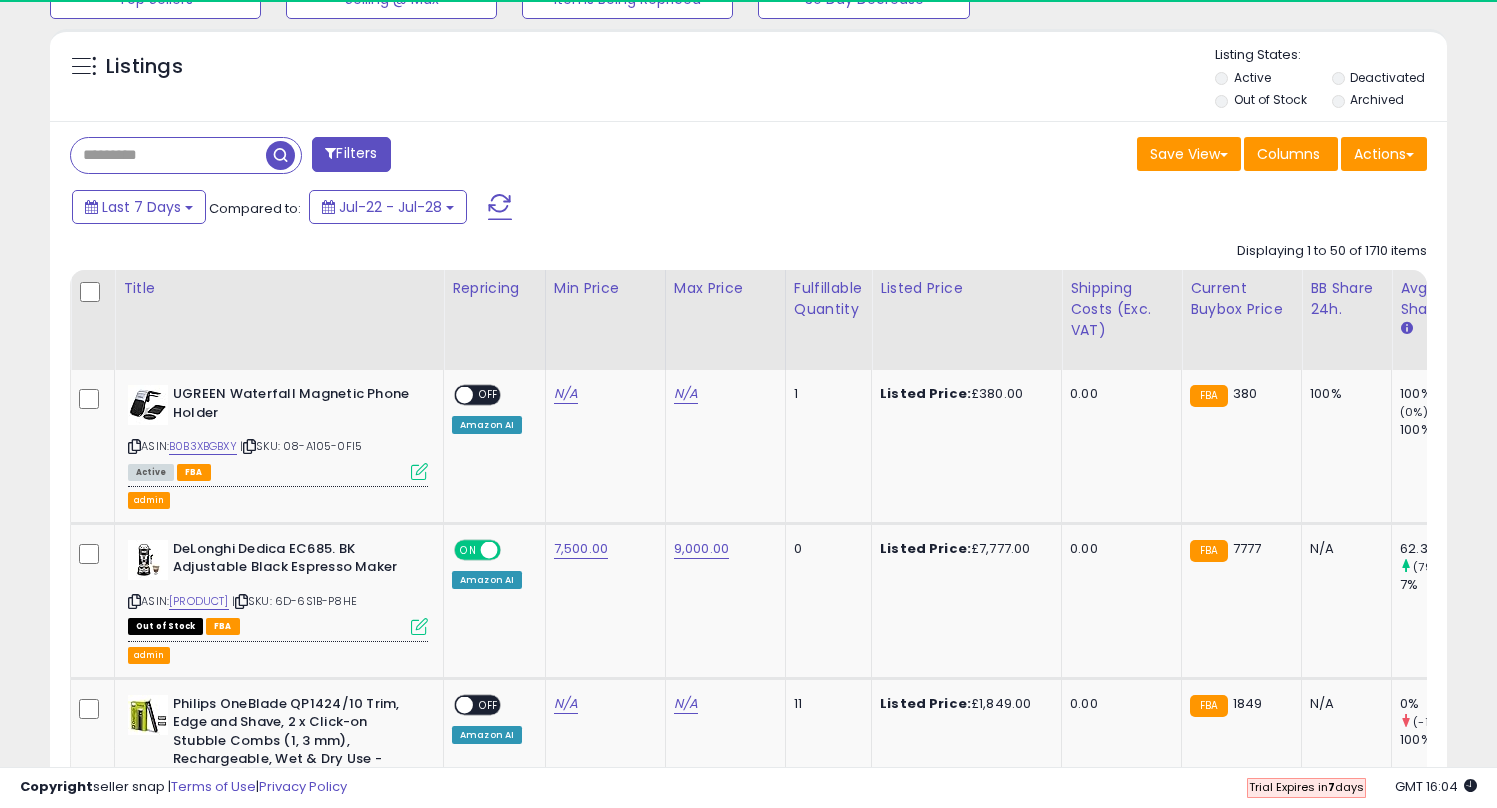 scroll, scrollTop: 706, scrollLeft: 0, axis: vertical 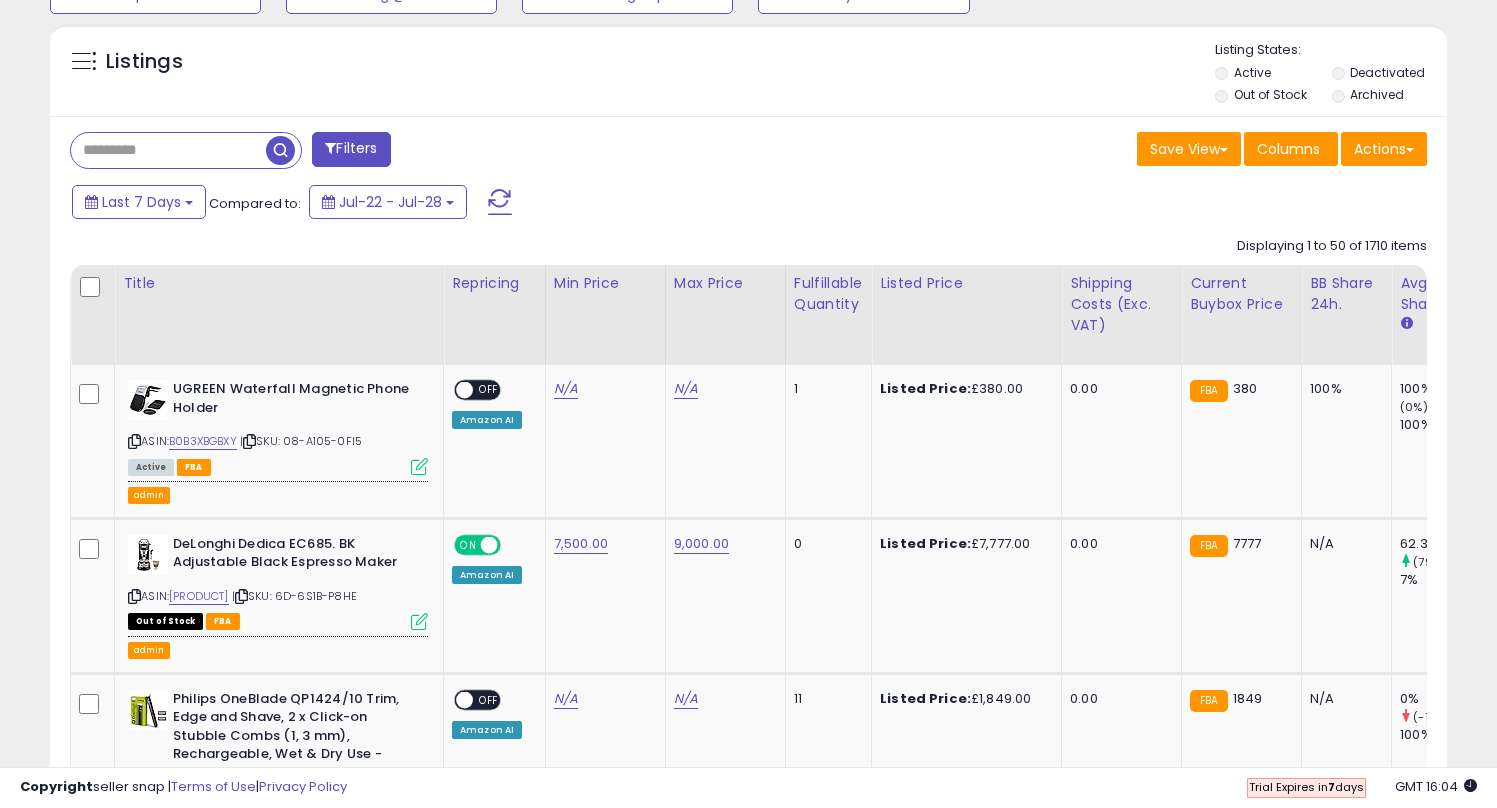 click on "Filters" at bounding box center [351, 149] 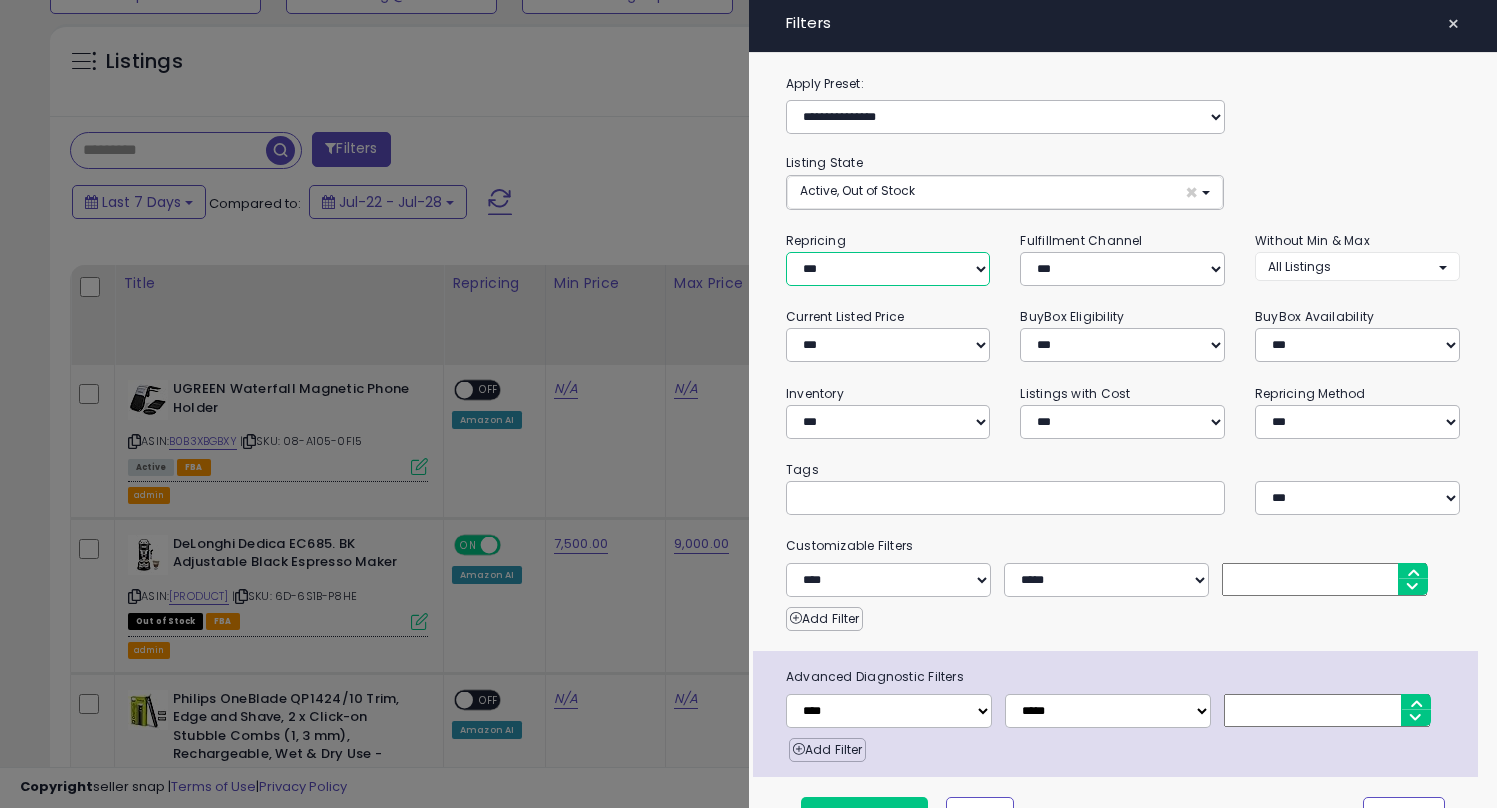click on "**********" at bounding box center (888, 269) 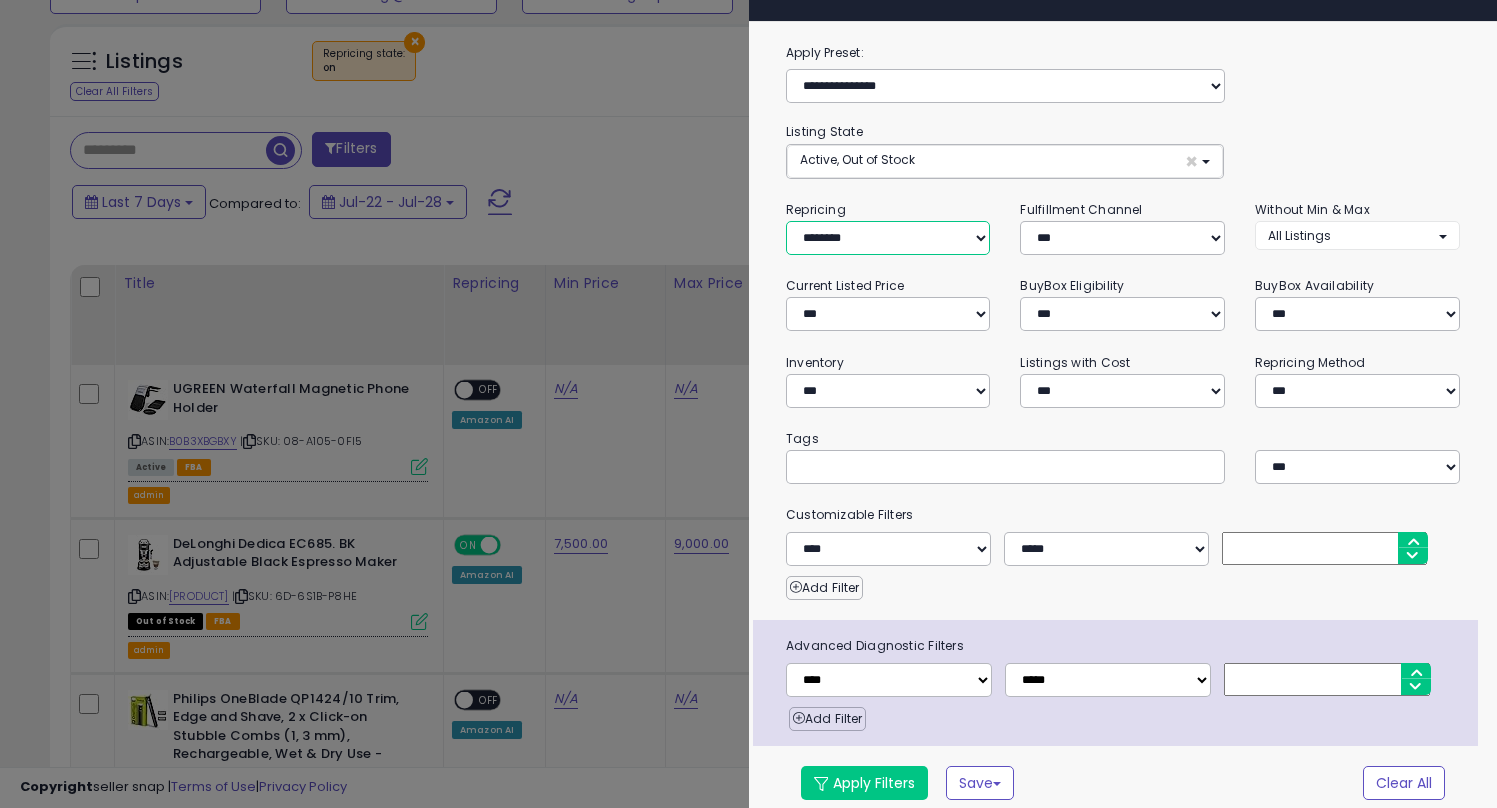 scroll, scrollTop: 43, scrollLeft: 0, axis: vertical 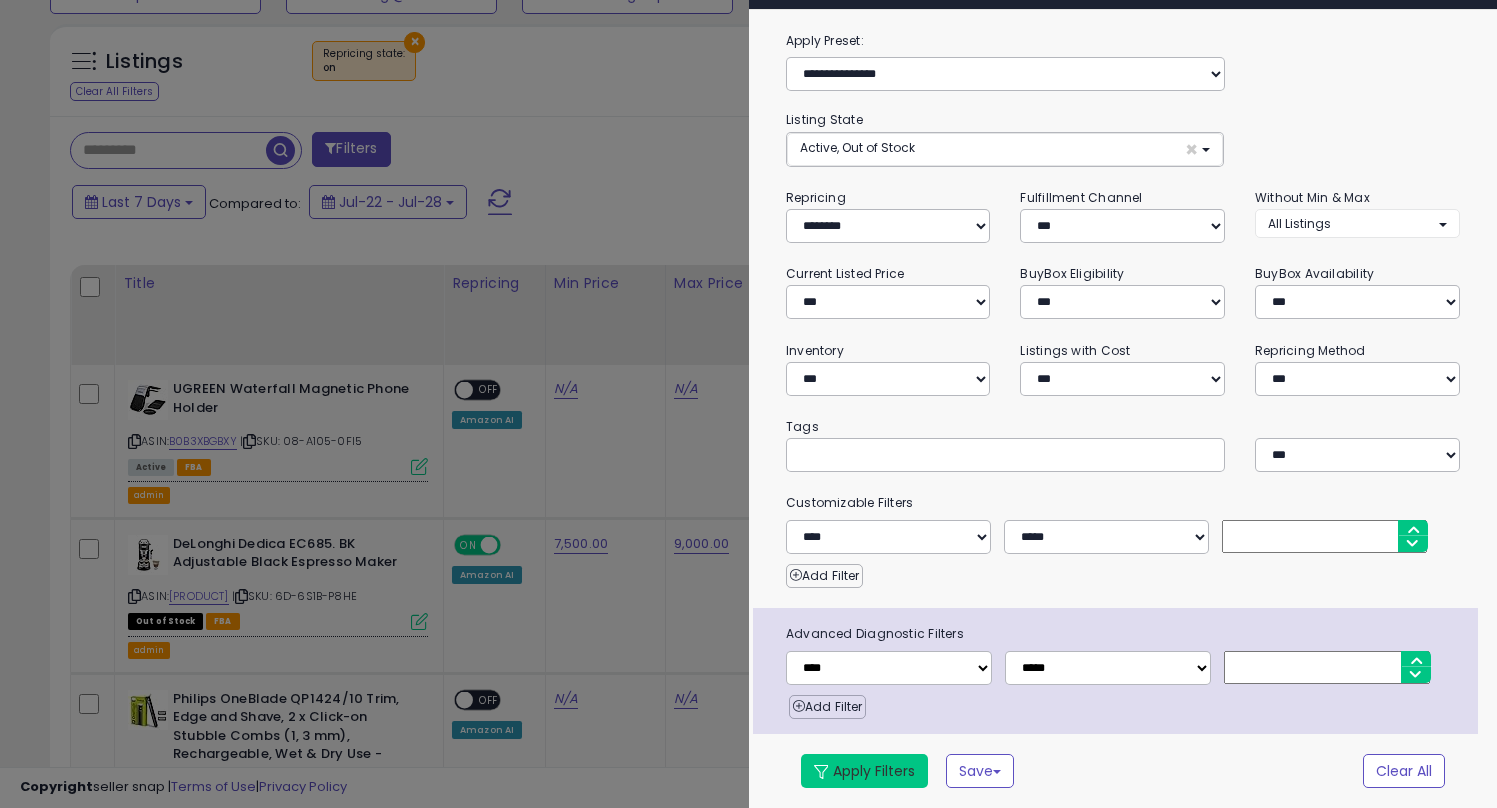 click on "Apply Filters" at bounding box center (864, 771) 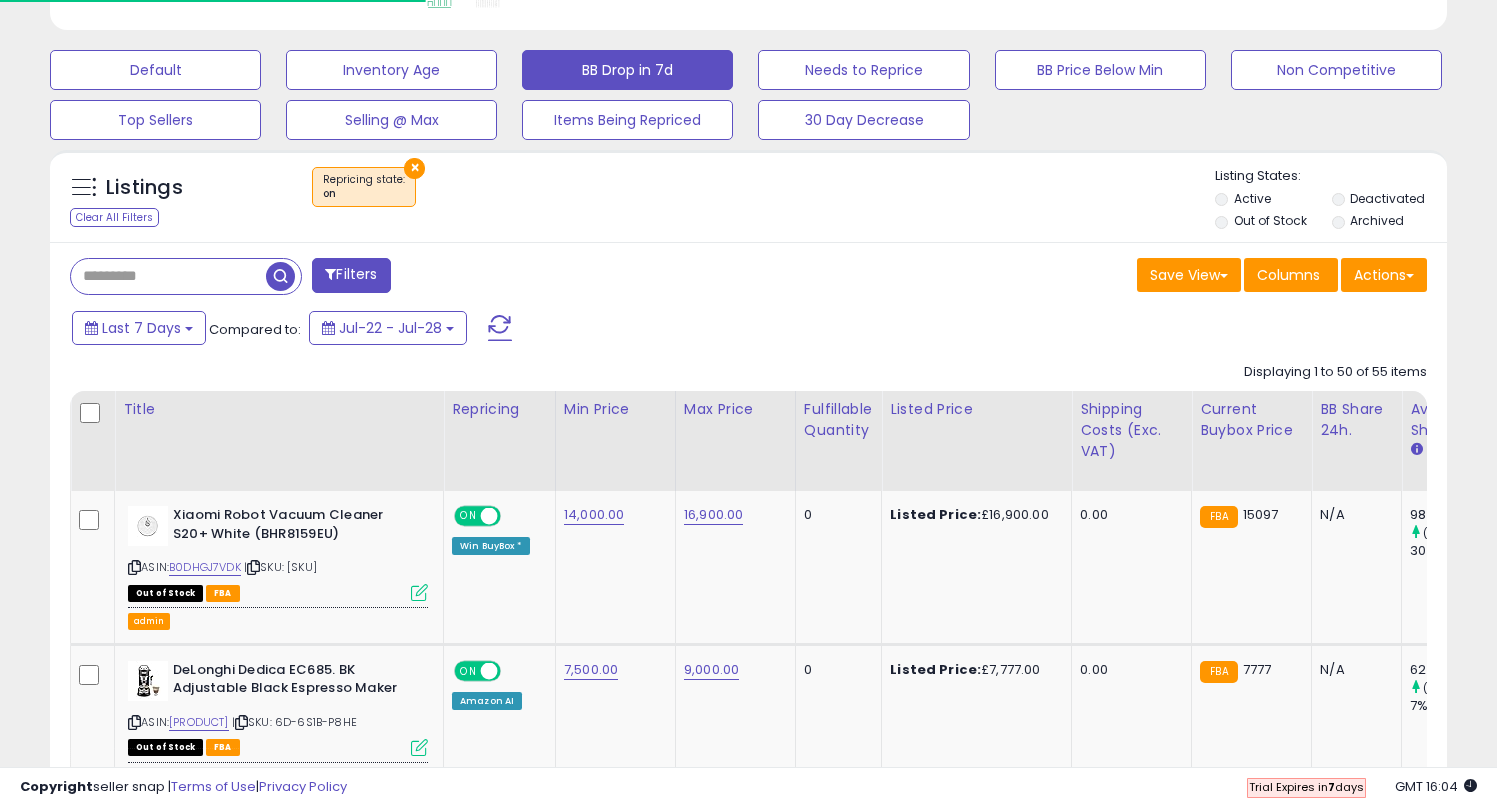 scroll, scrollTop: 586, scrollLeft: 0, axis: vertical 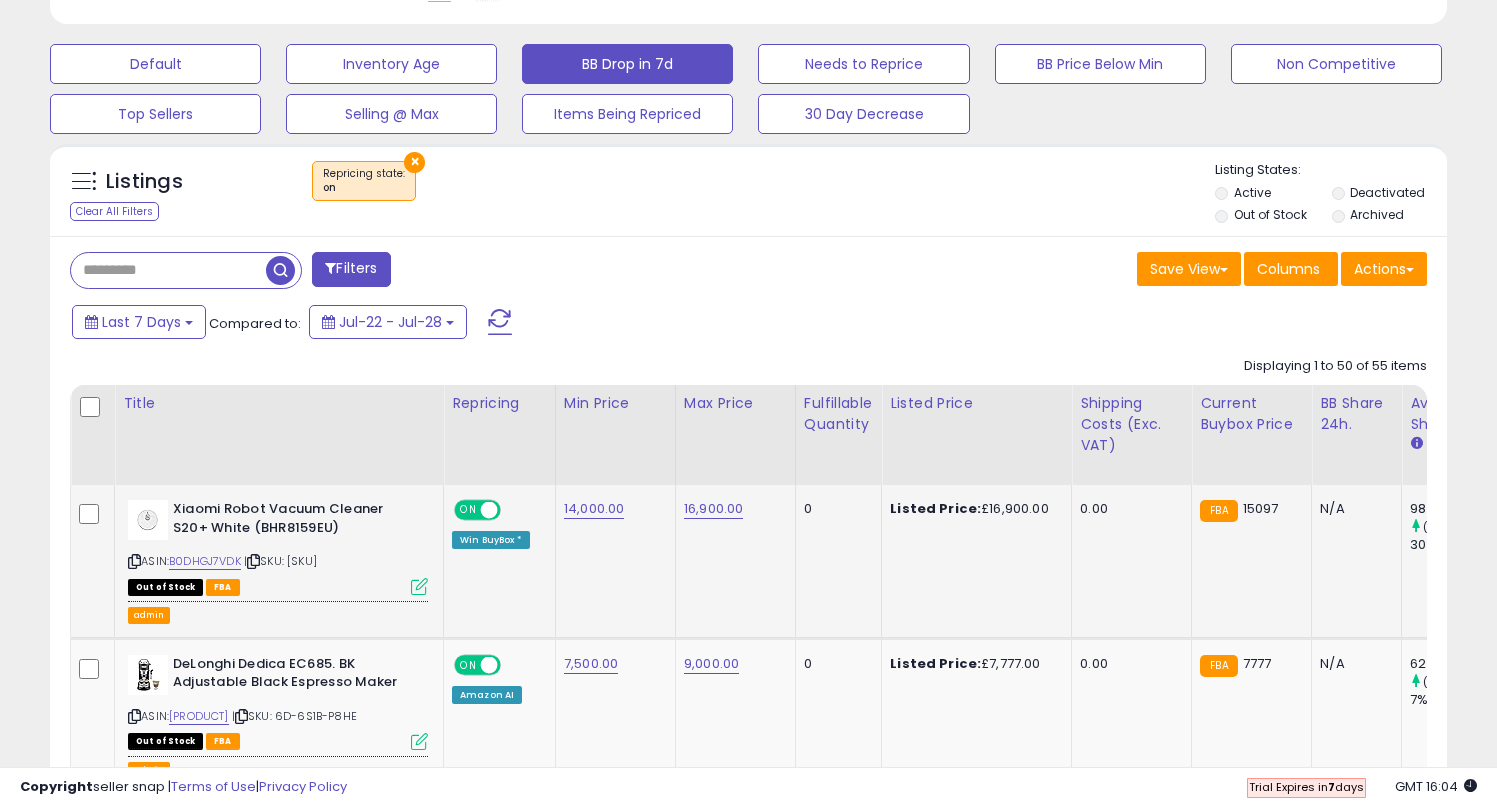 click at bounding box center (419, 586) 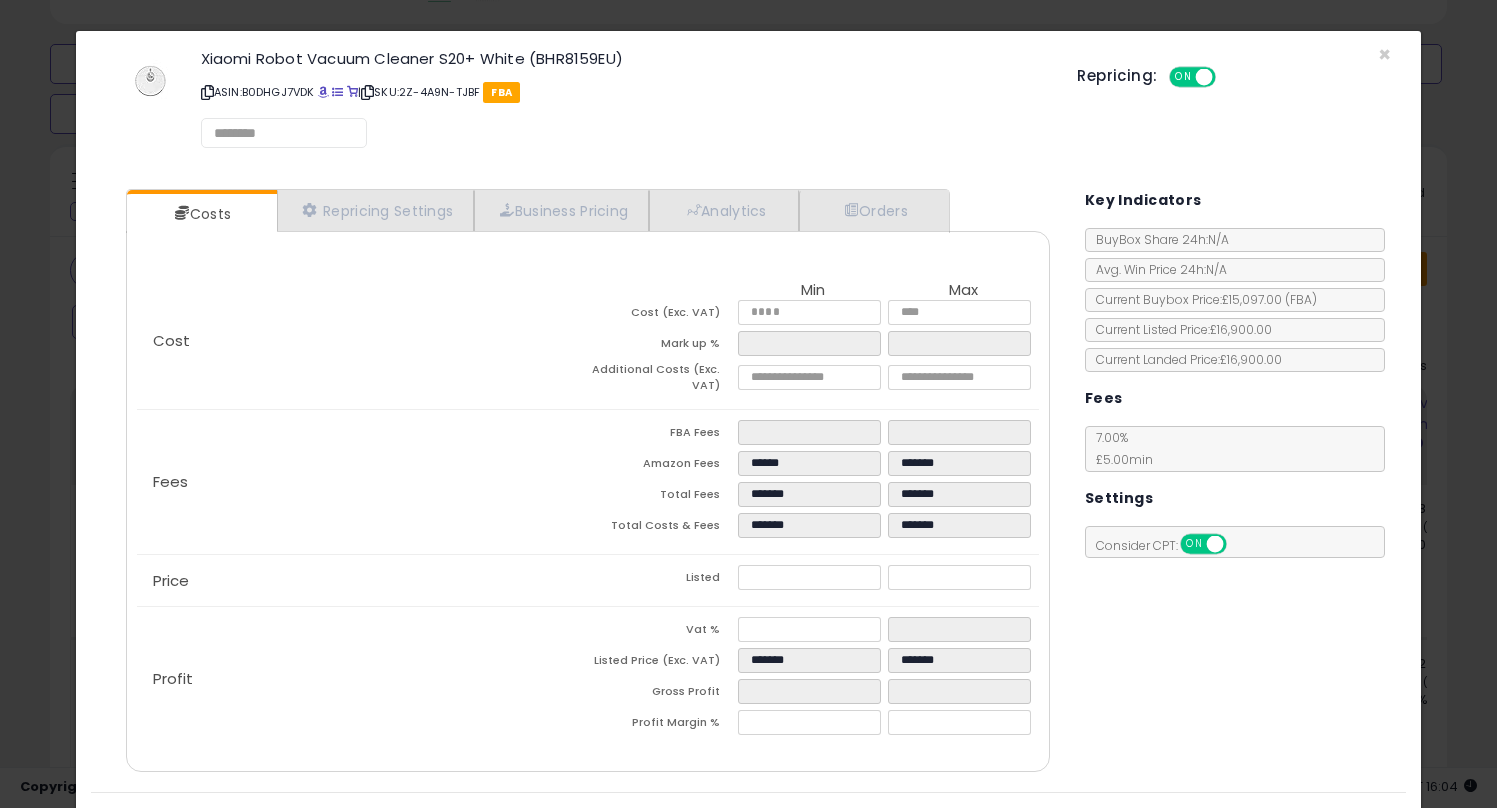 select on "******" 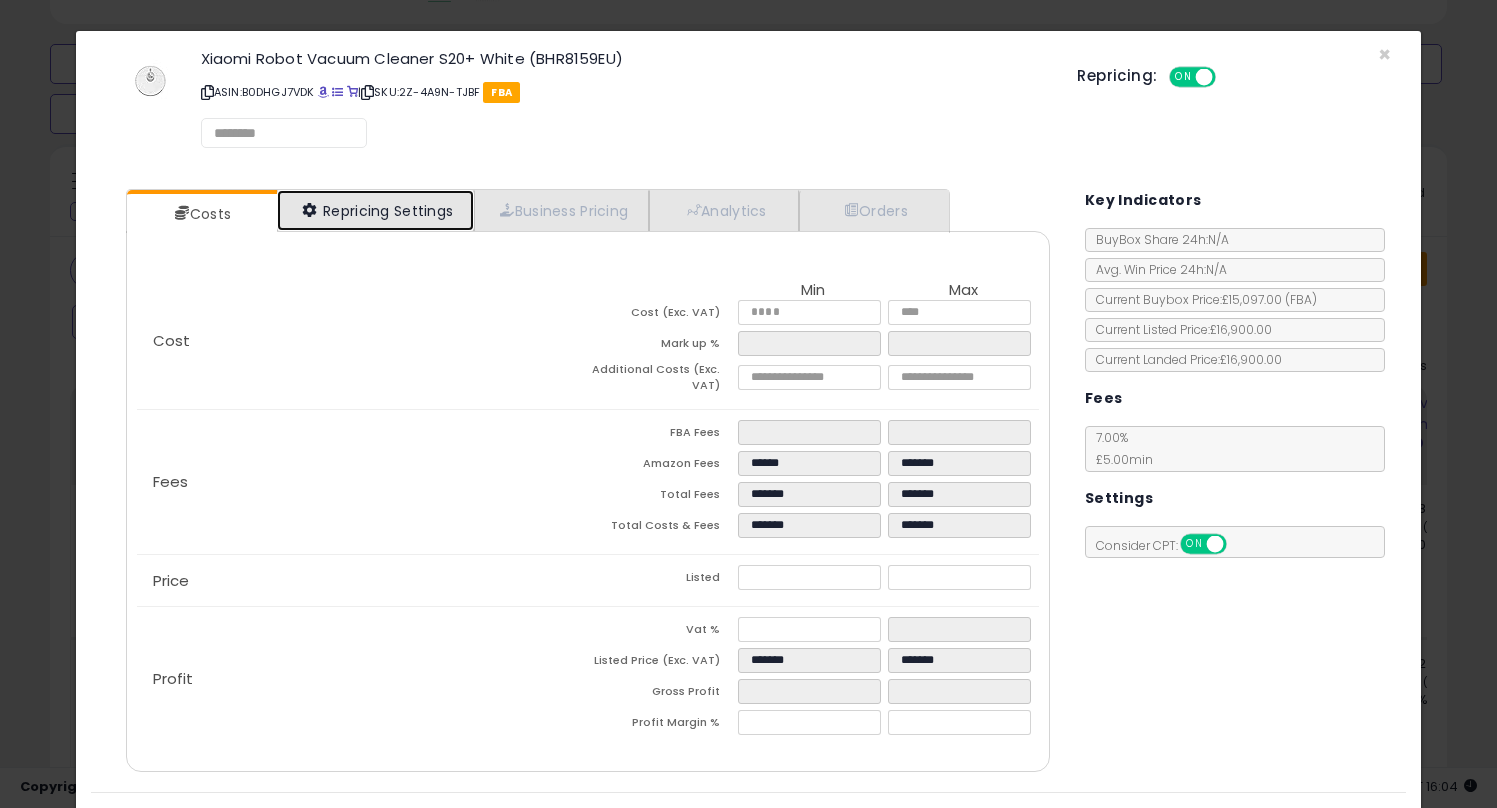 select on "**********" 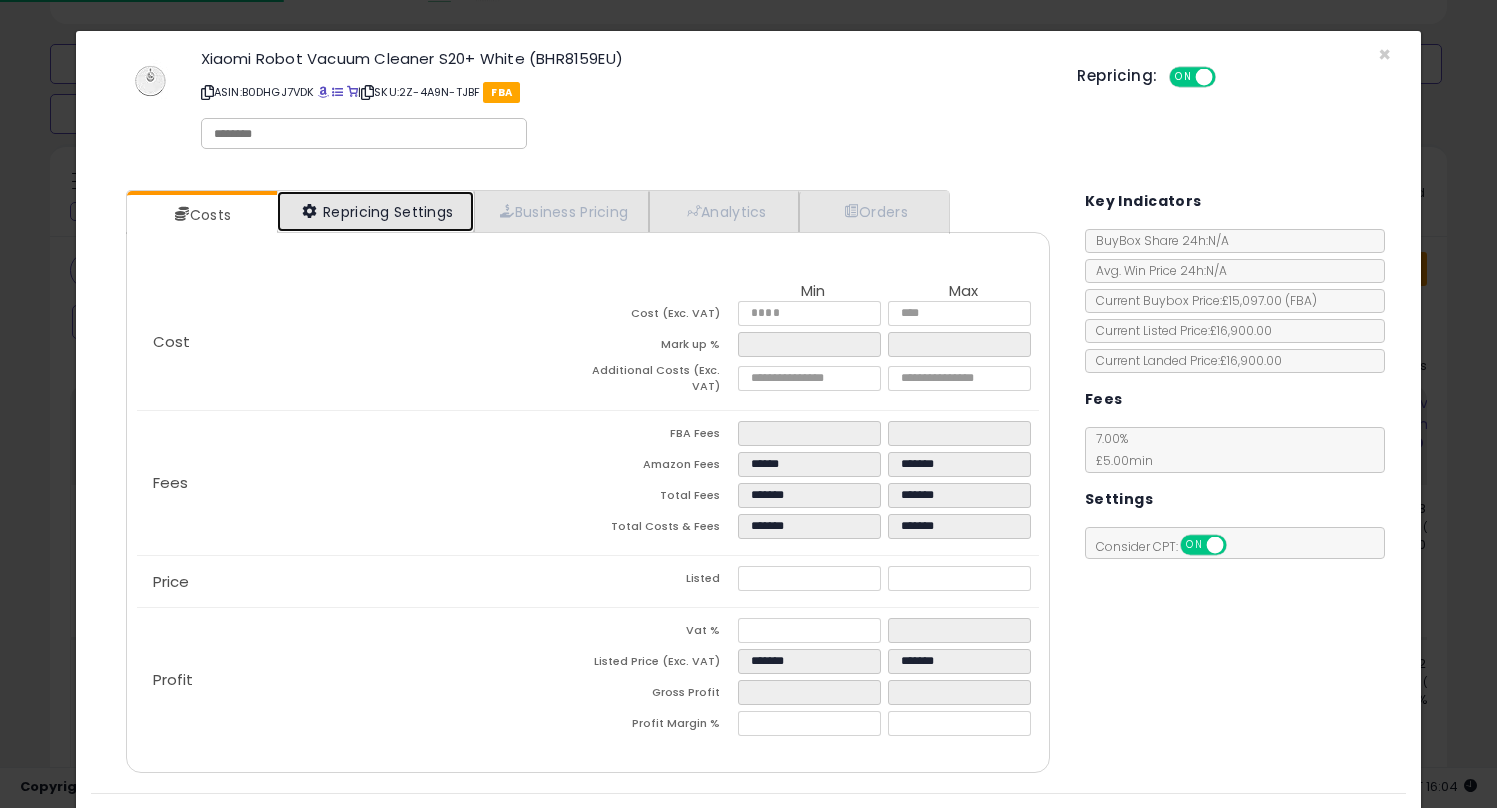 click on "Repricing Settings" at bounding box center [376, 211] 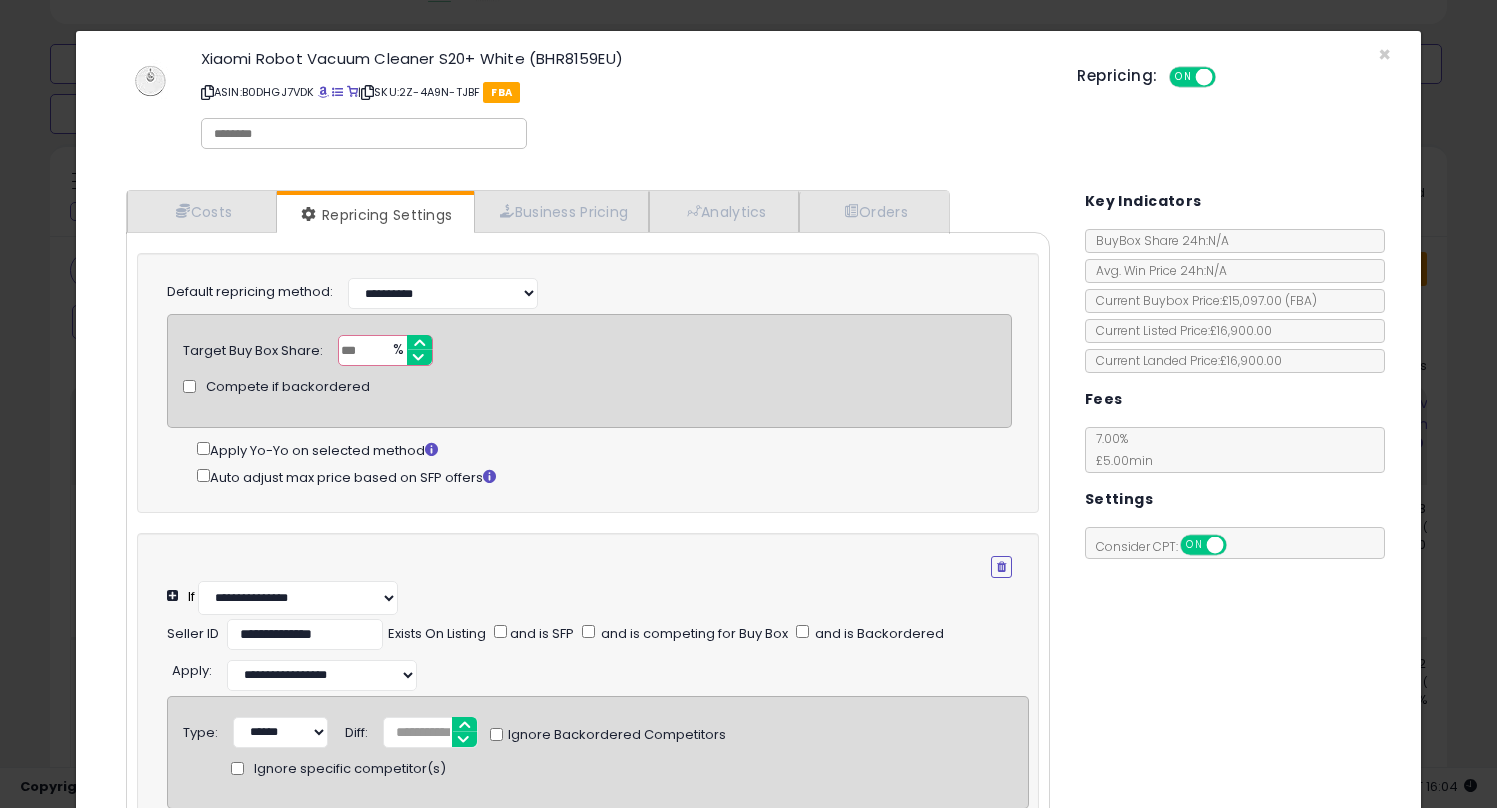 click on "Xiaomi Robot Vacuum Cleaner S20+ White ([ASIN])
|
SKU:  [SKU]
FBA
Repricing:
ON   OFF
Retrieving listing data..." 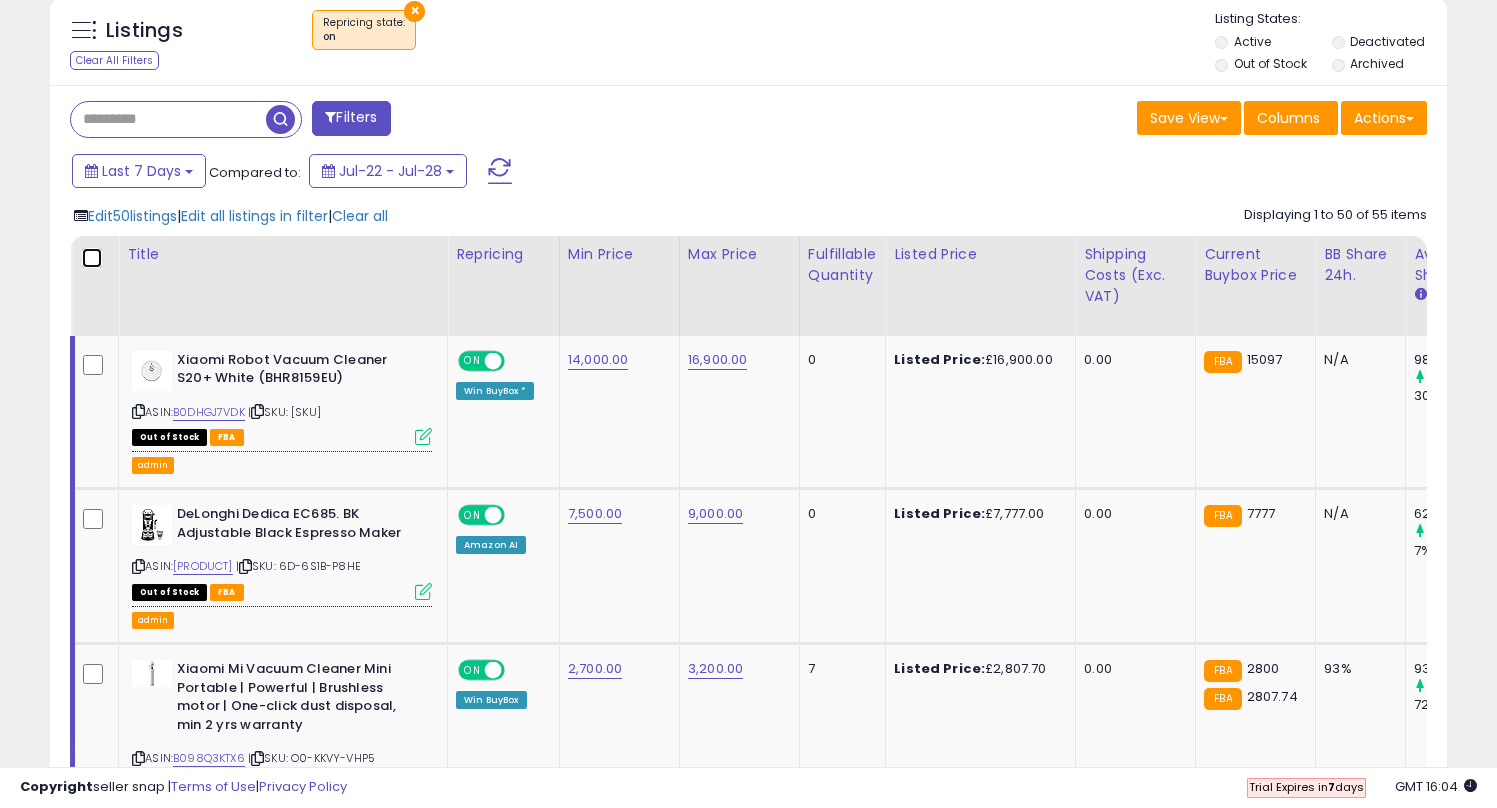 scroll, scrollTop: 740, scrollLeft: 0, axis: vertical 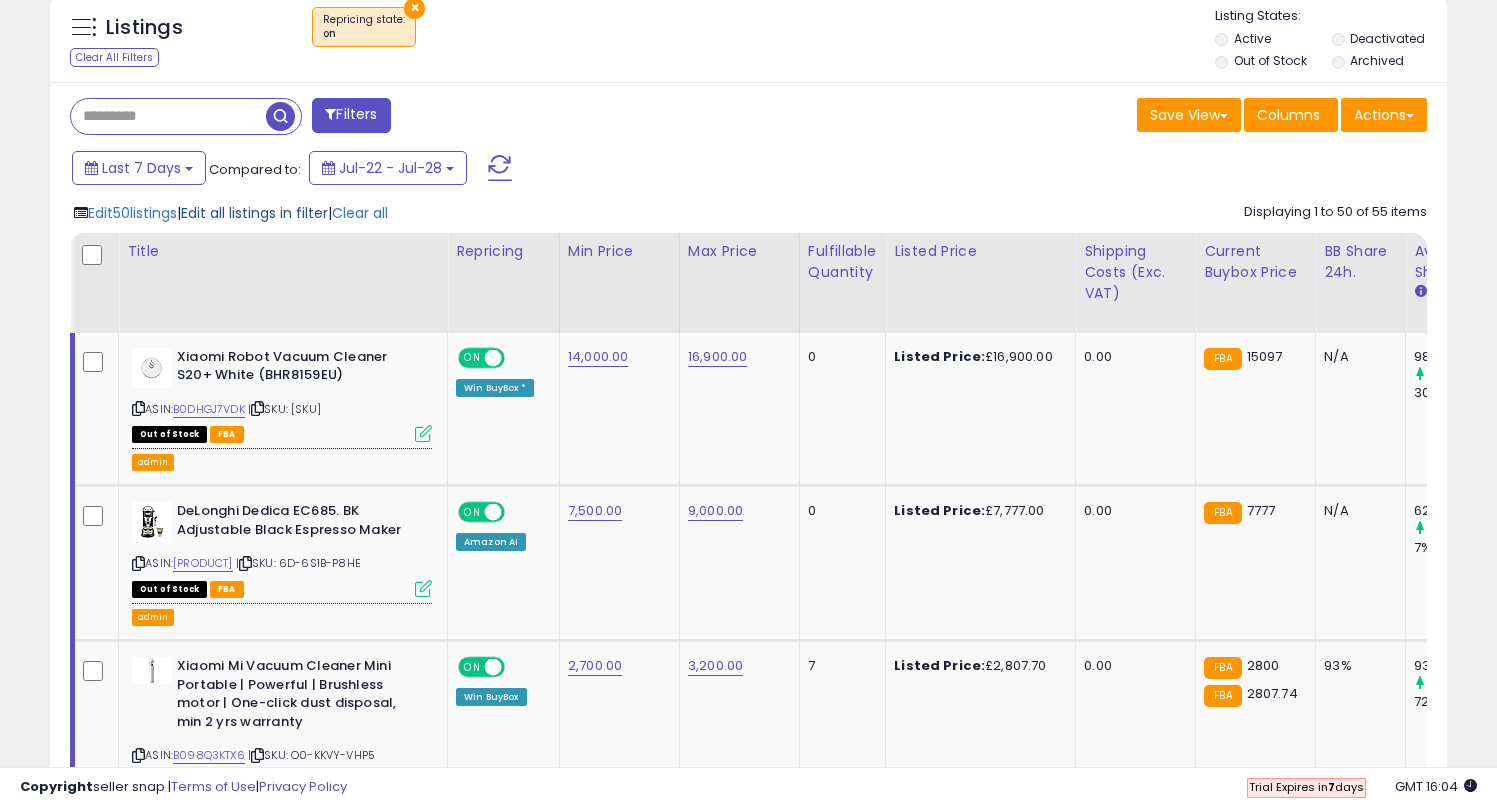 click on "Edit all listings in filter" at bounding box center [254, 213] 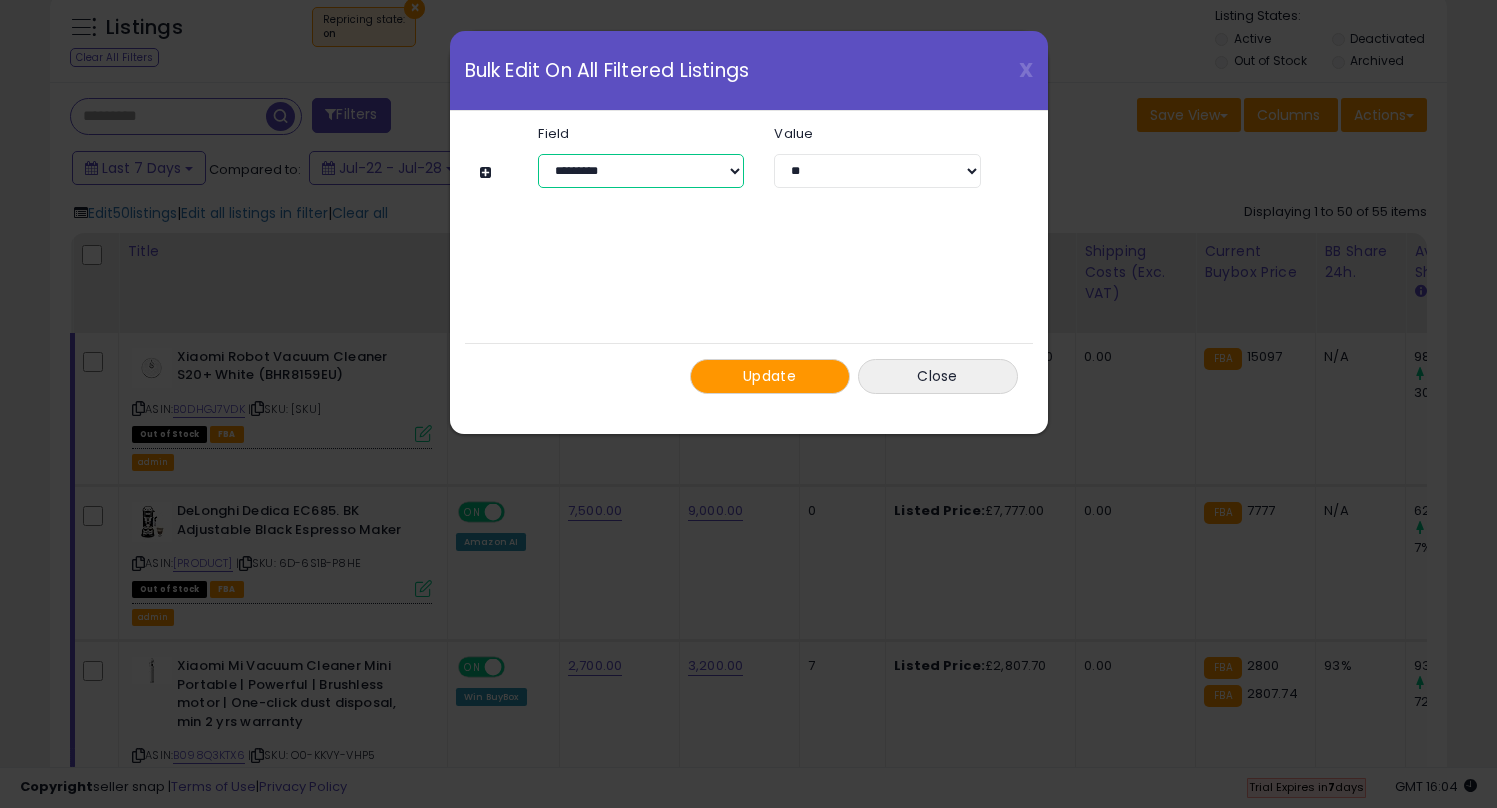 click on "**********" at bounding box center (641, 171) 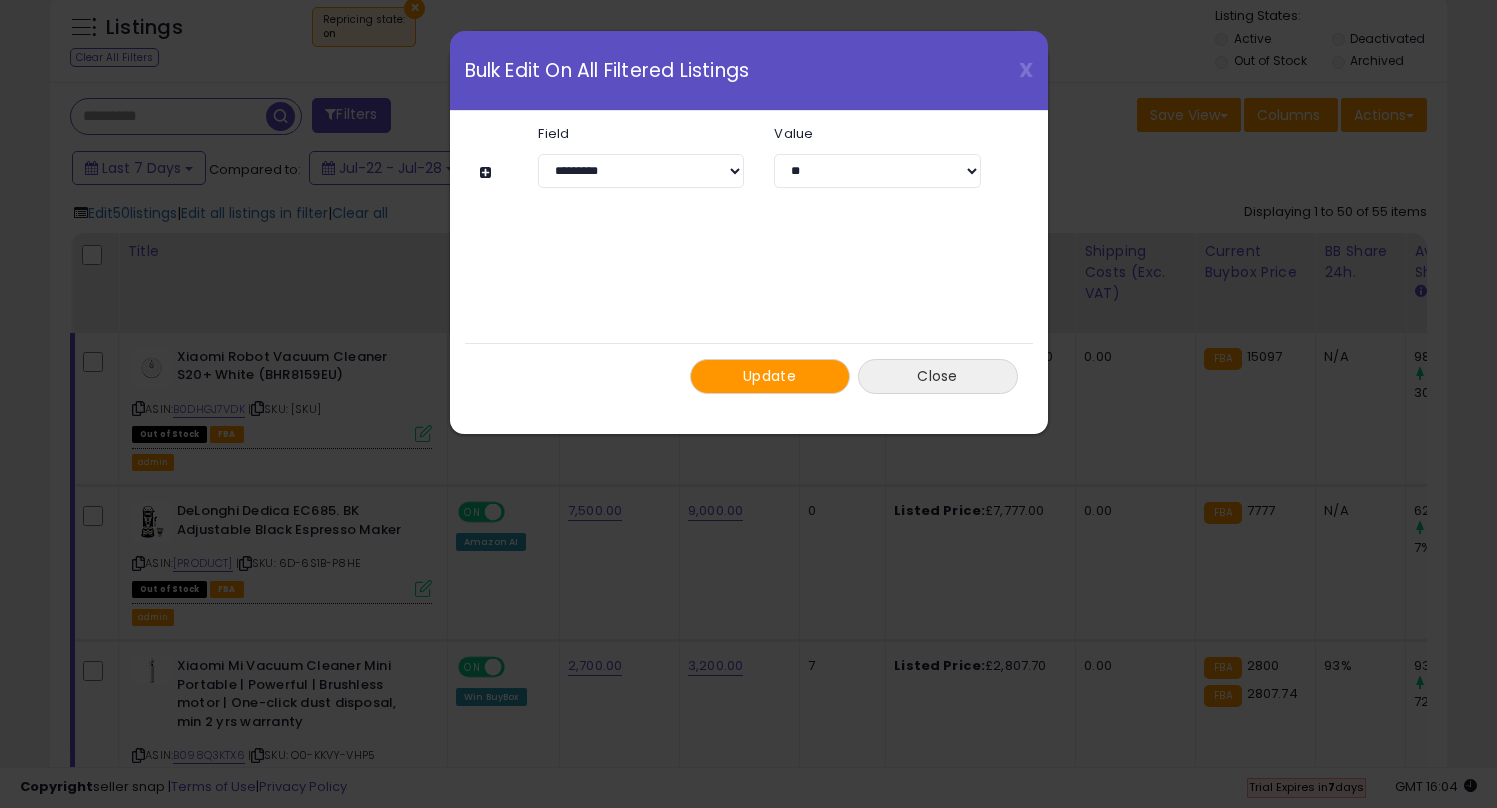 click on "Close" at bounding box center [938, 376] 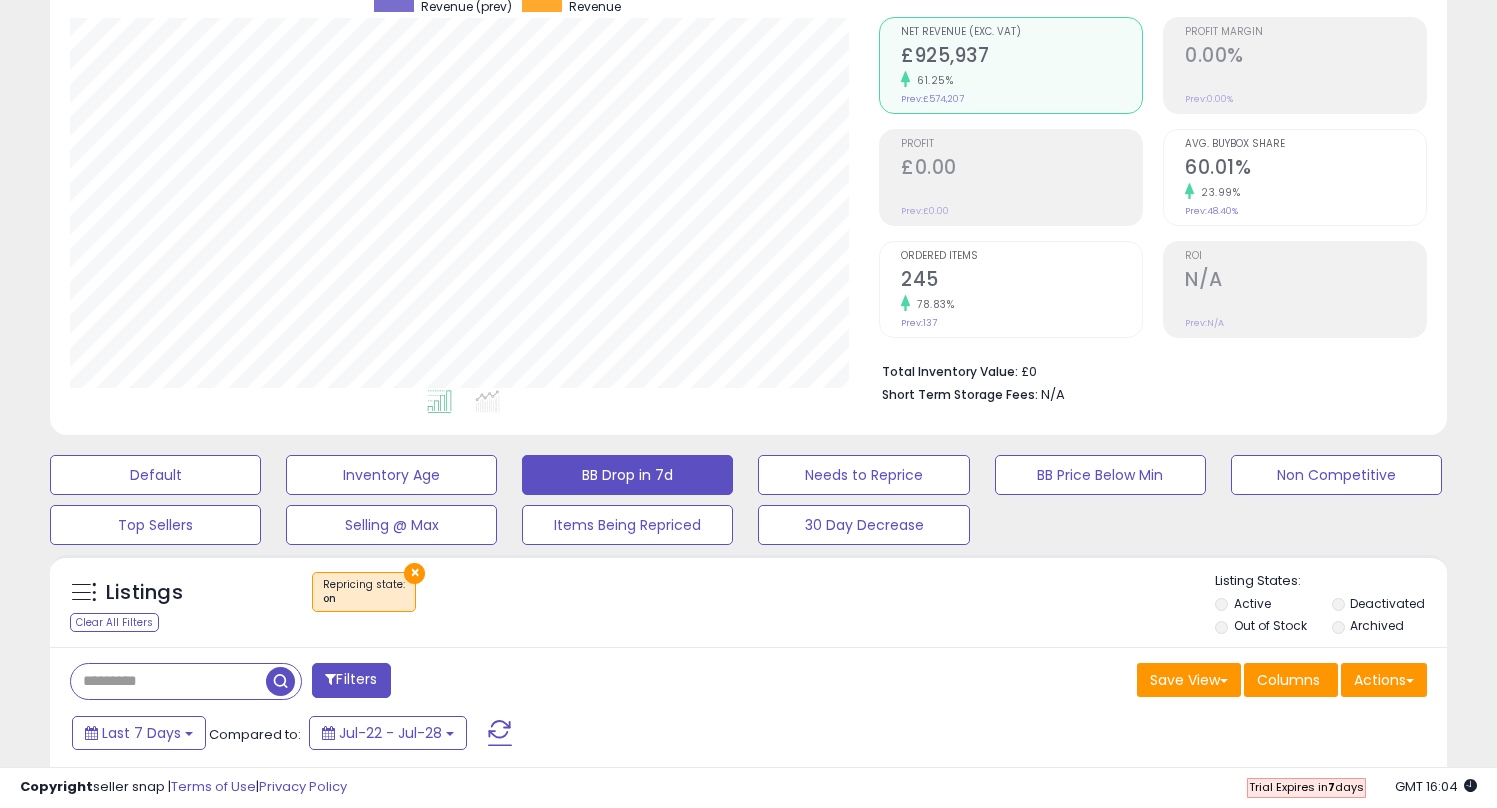 scroll 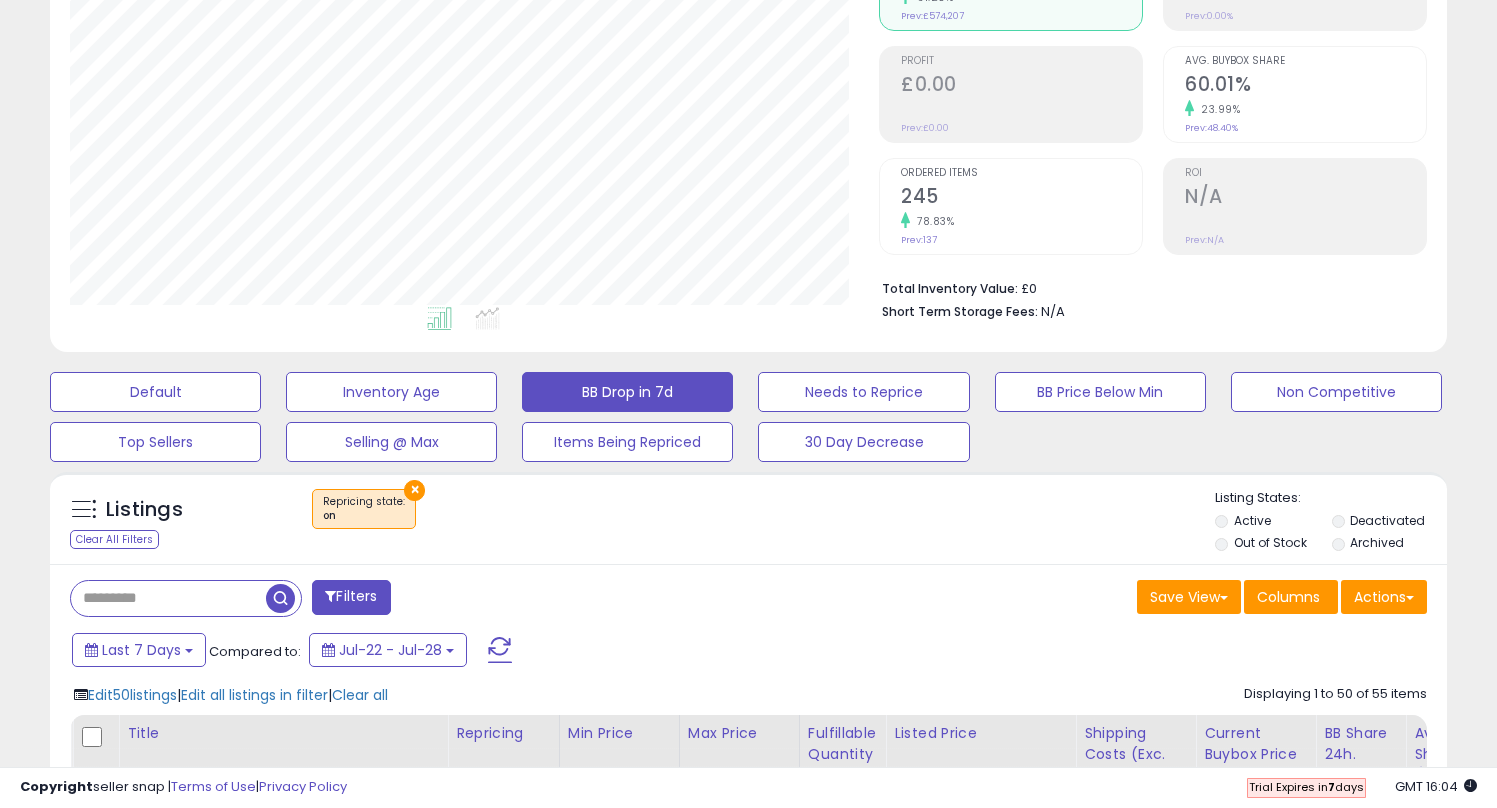 click on "Filters" at bounding box center [351, 597] 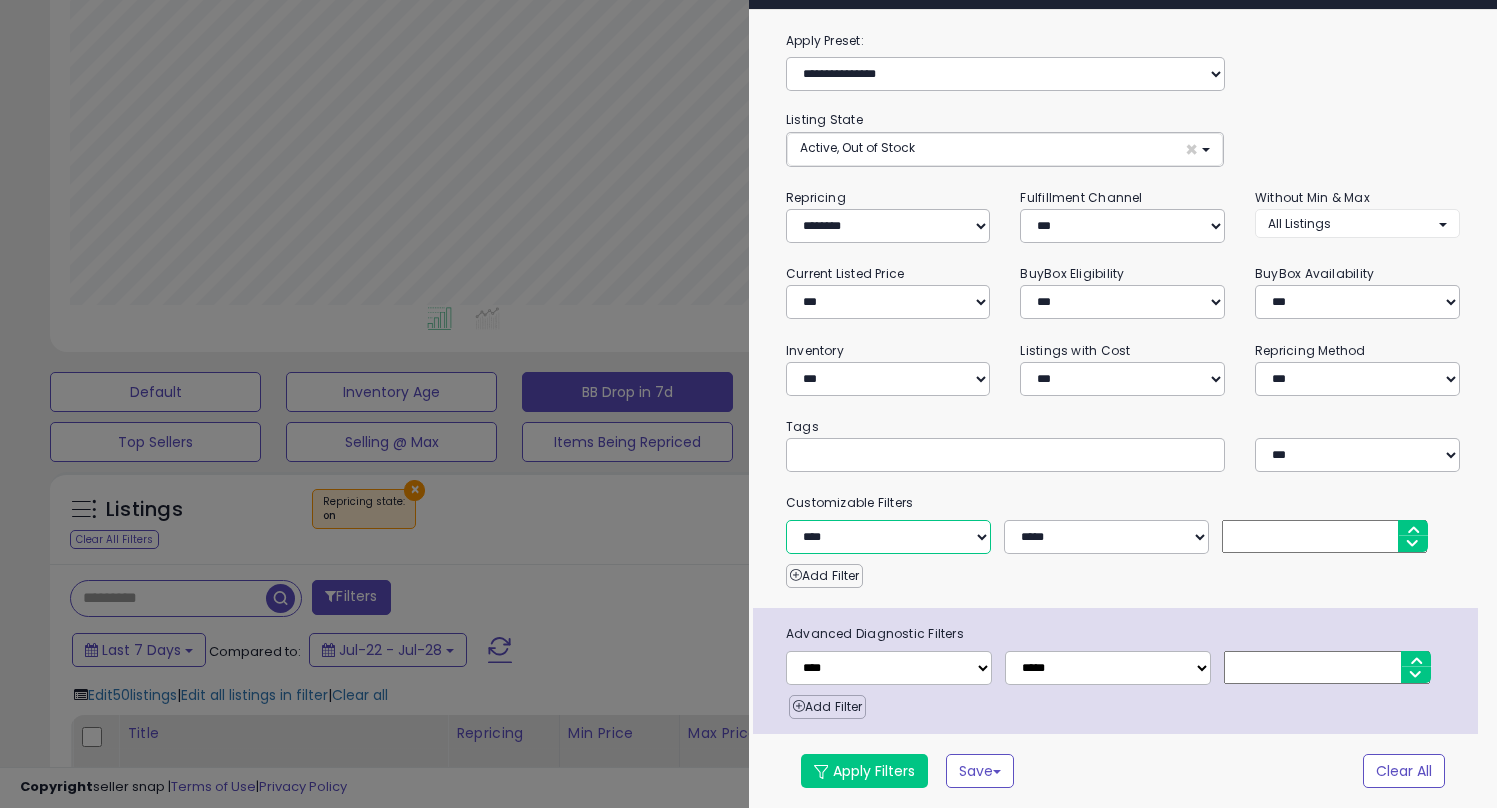 click on "**********" at bounding box center (888, 537) 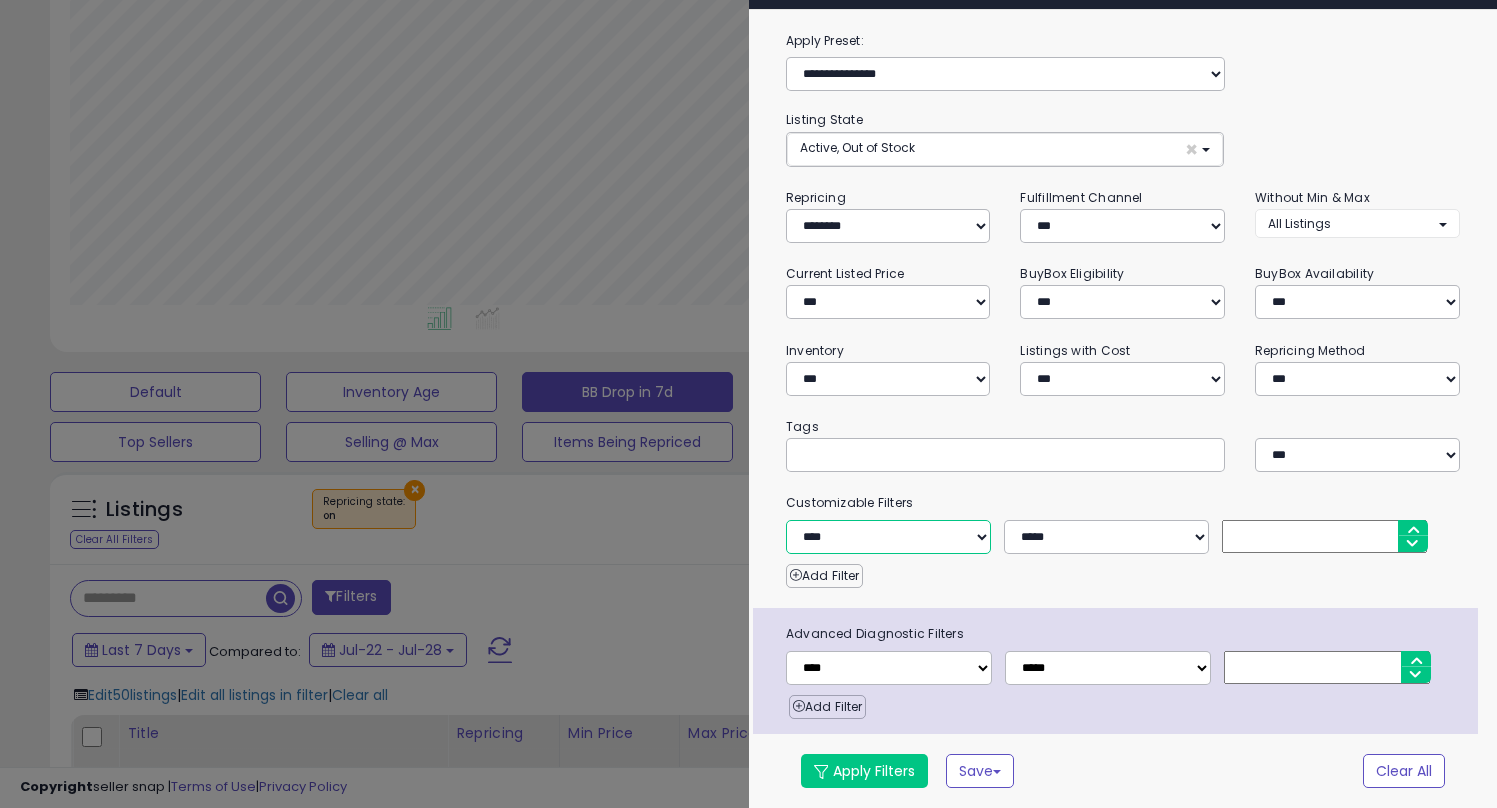 select on "**********" 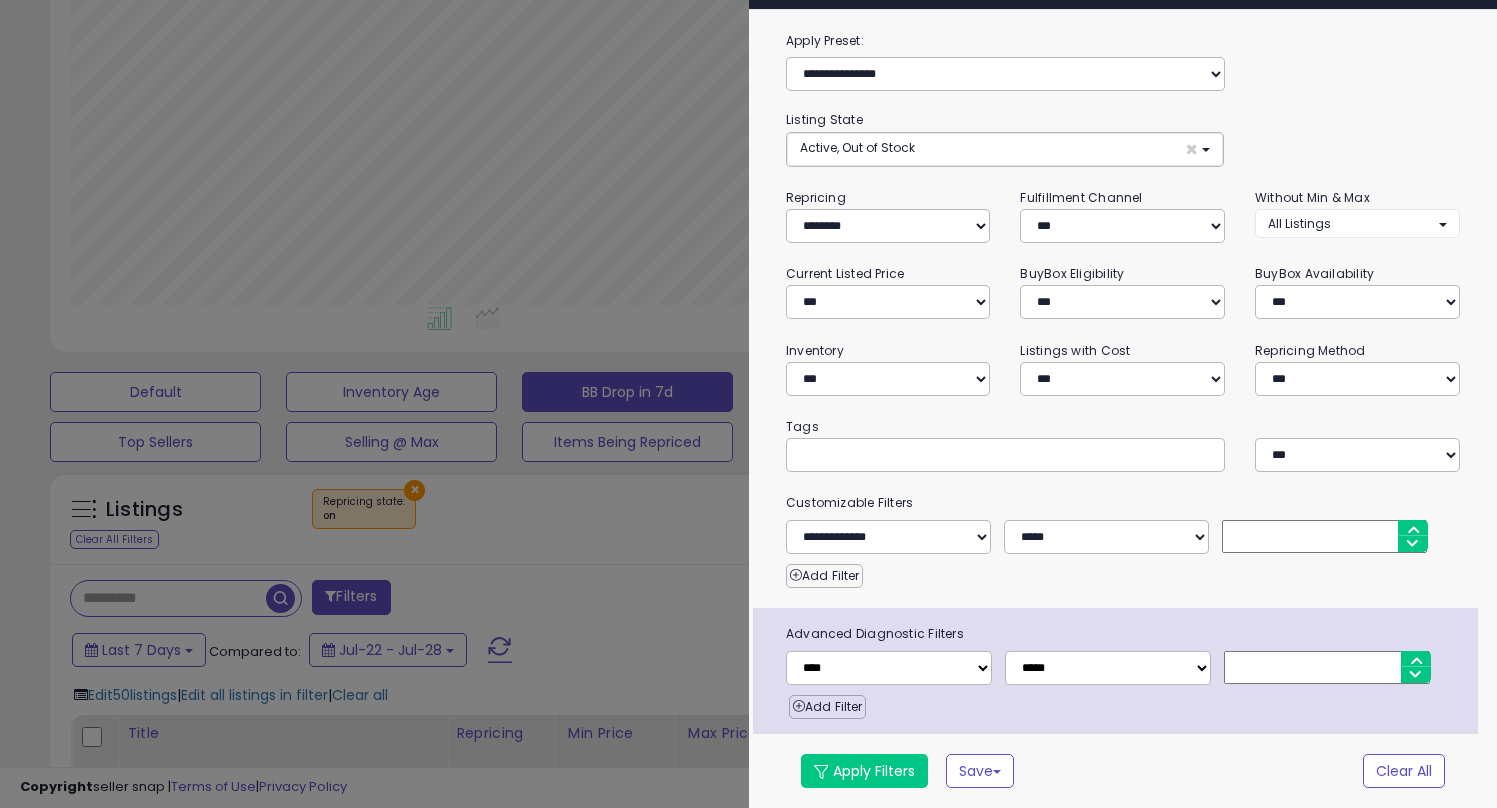 click on "Customizable Filters" at bounding box center [1123, 503] 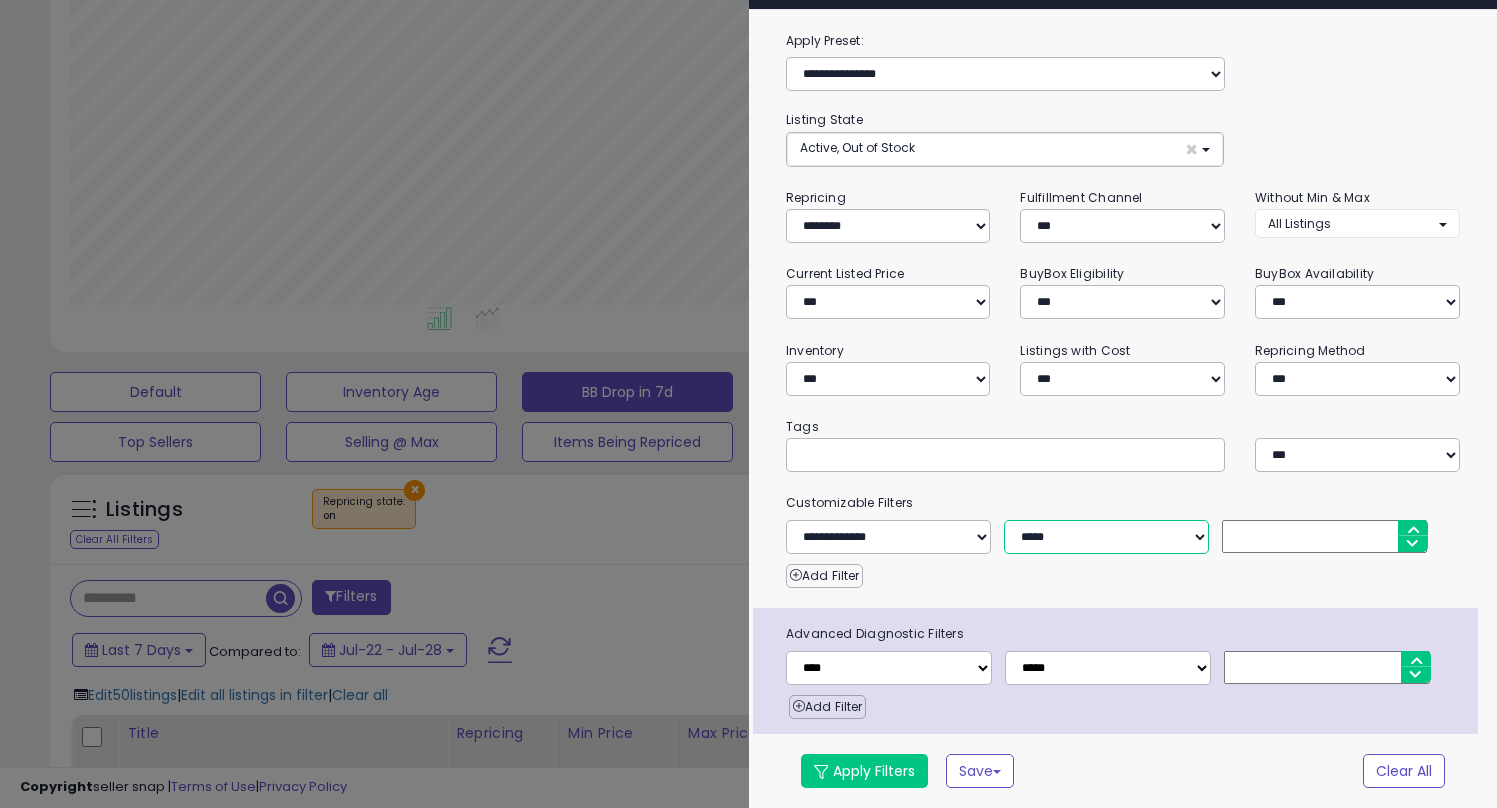 click on "**********" at bounding box center (1106, 537) 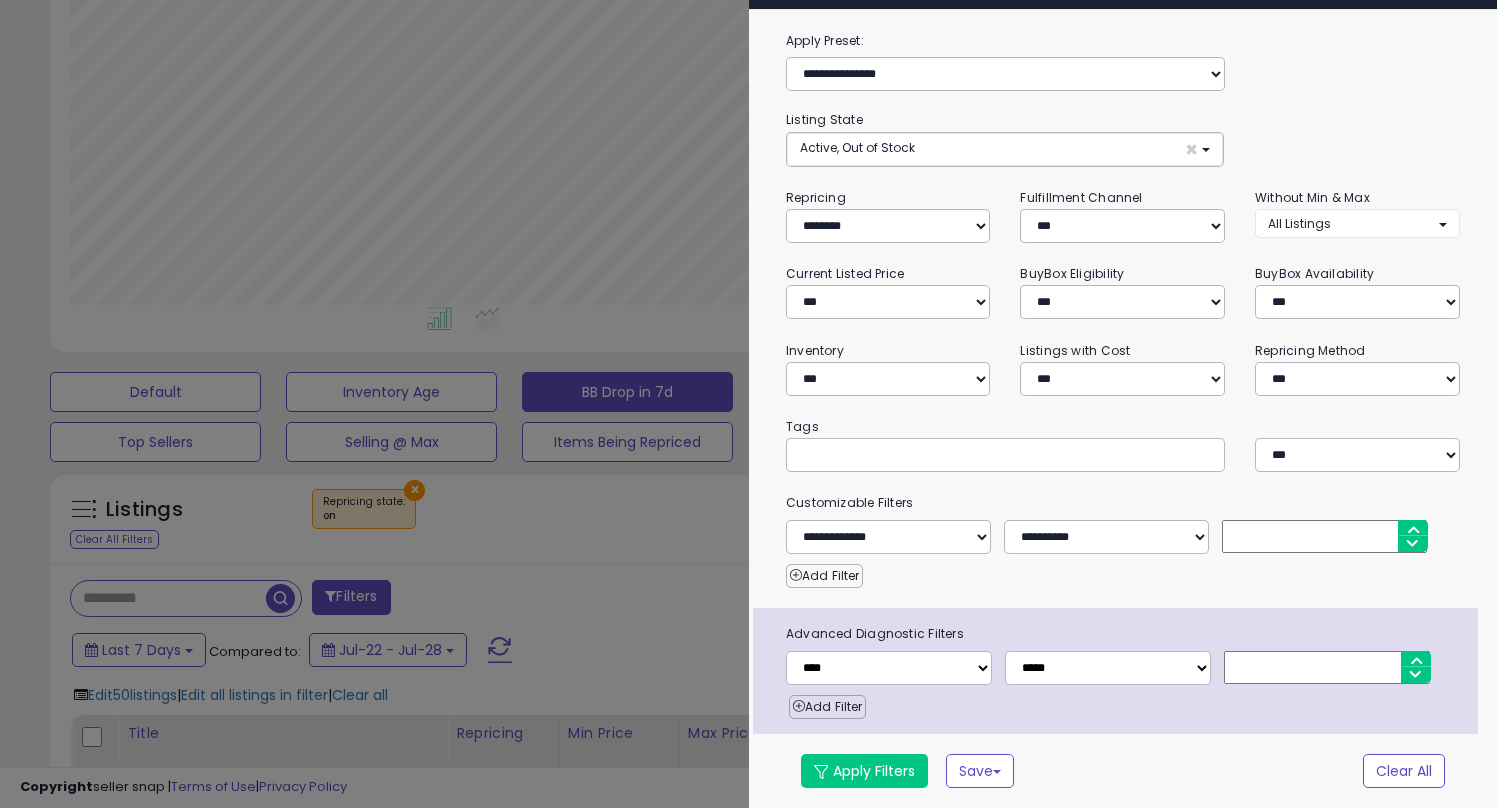 click at bounding box center [1324, 536] 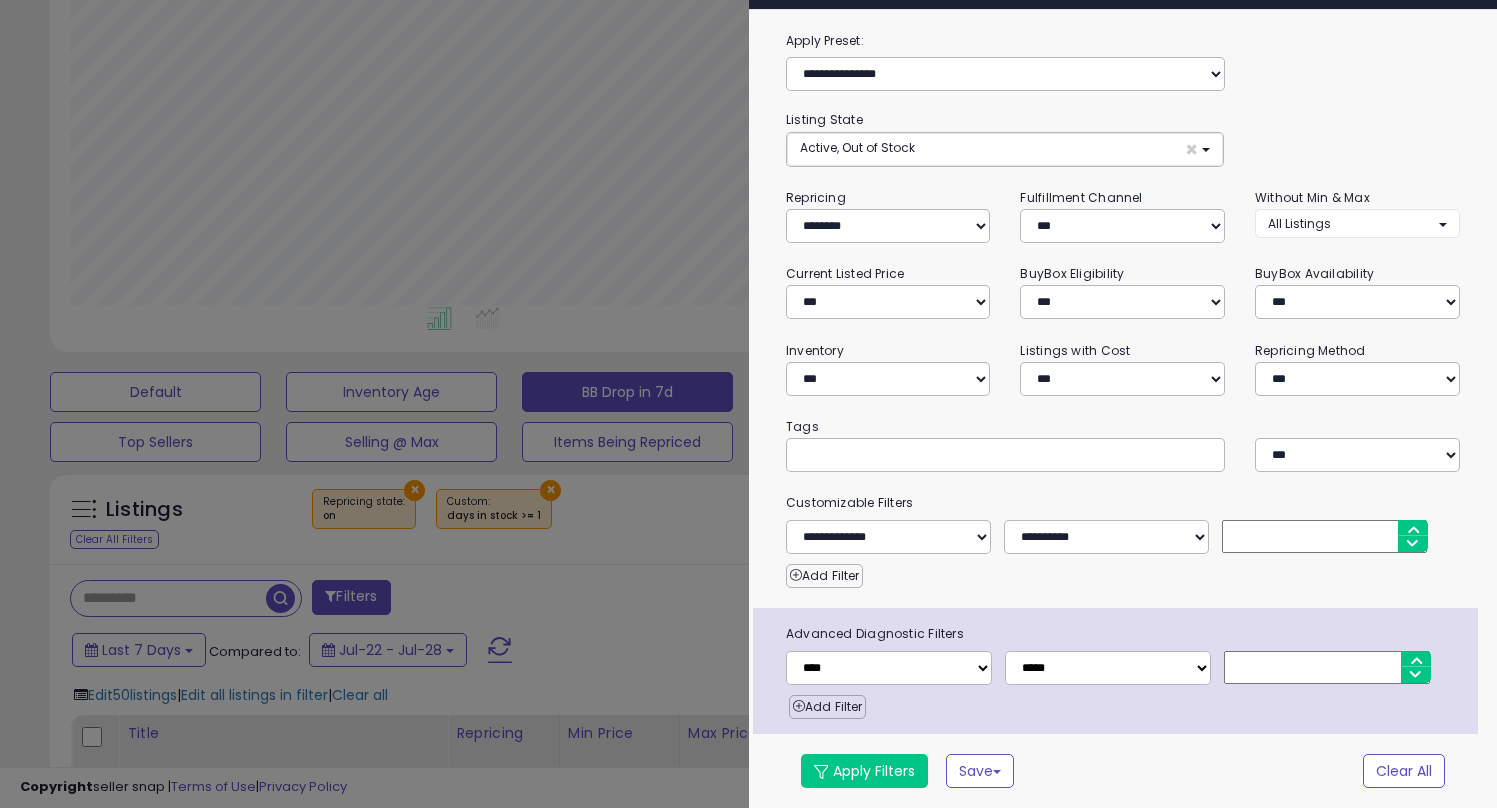 type on "*" 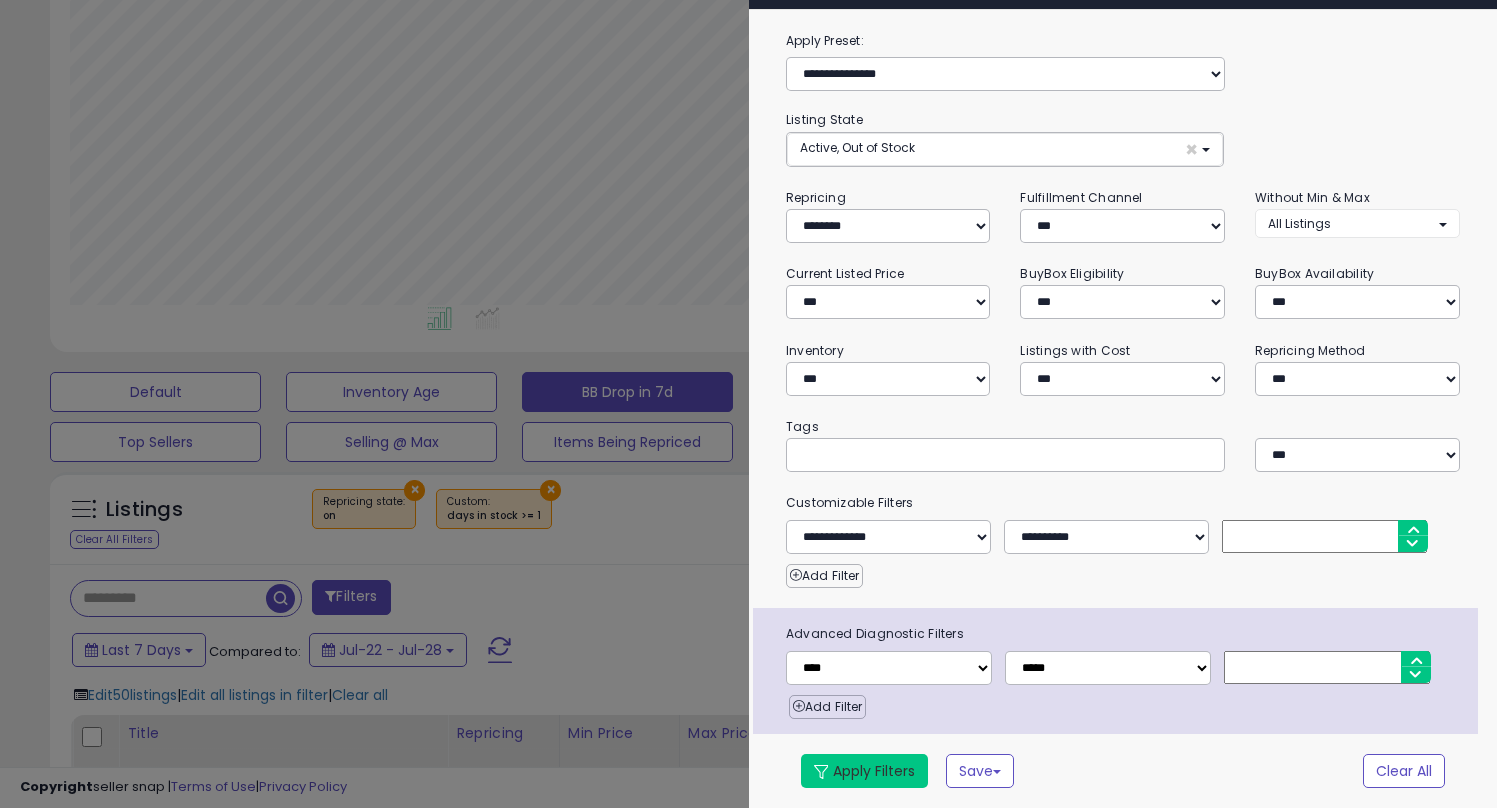 click on "Apply Filters" at bounding box center [864, 771] 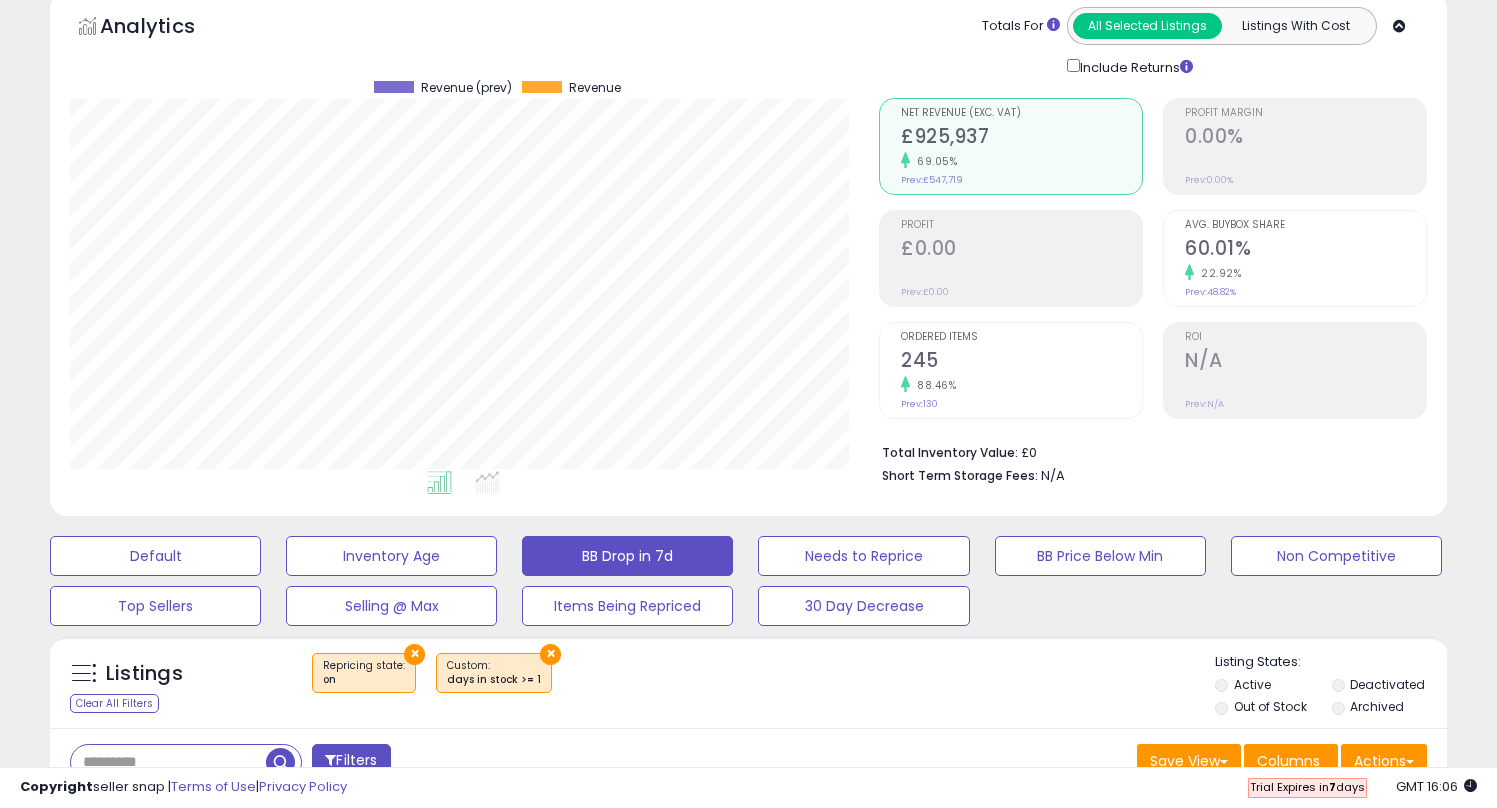 scroll, scrollTop: 0, scrollLeft: 0, axis: both 